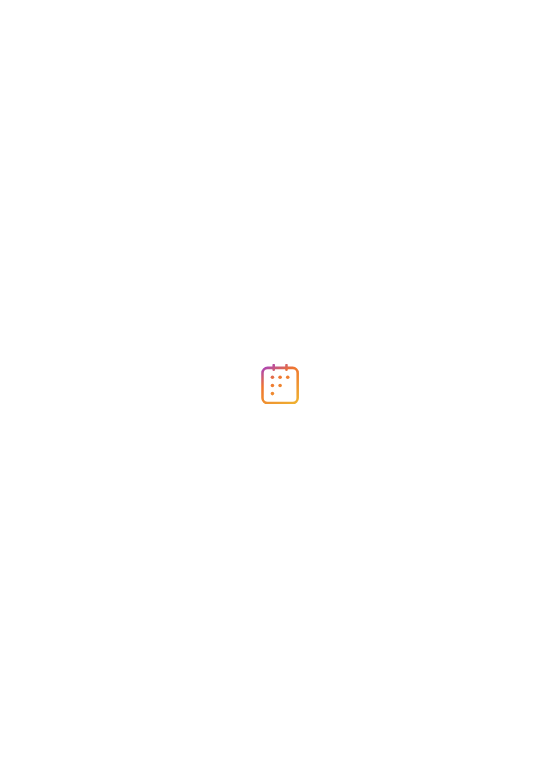 scroll, scrollTop: 0, scrollLeft: 0, axis: both 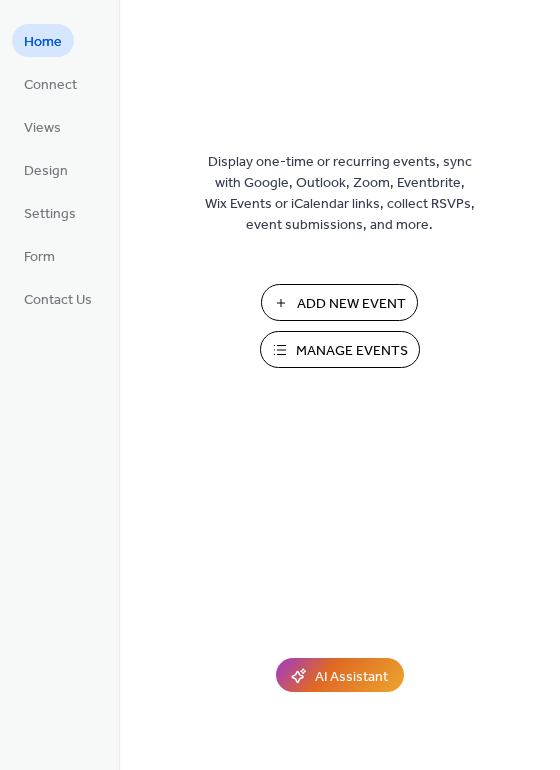 click on "Add New Event" at bounding box center [351, 304] 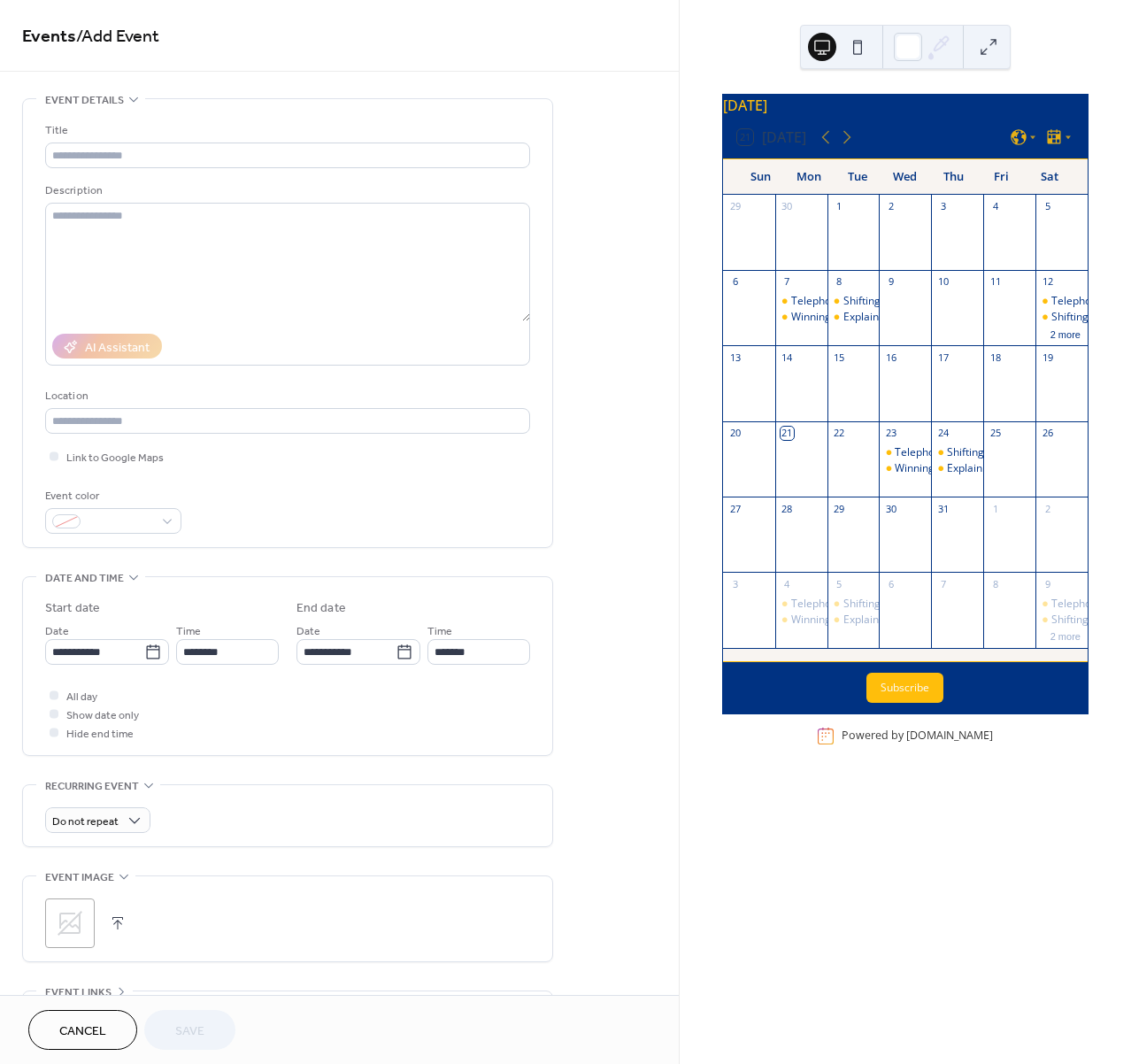 scroll, scrollTop: 0, scrollLeft: 0, axis: both 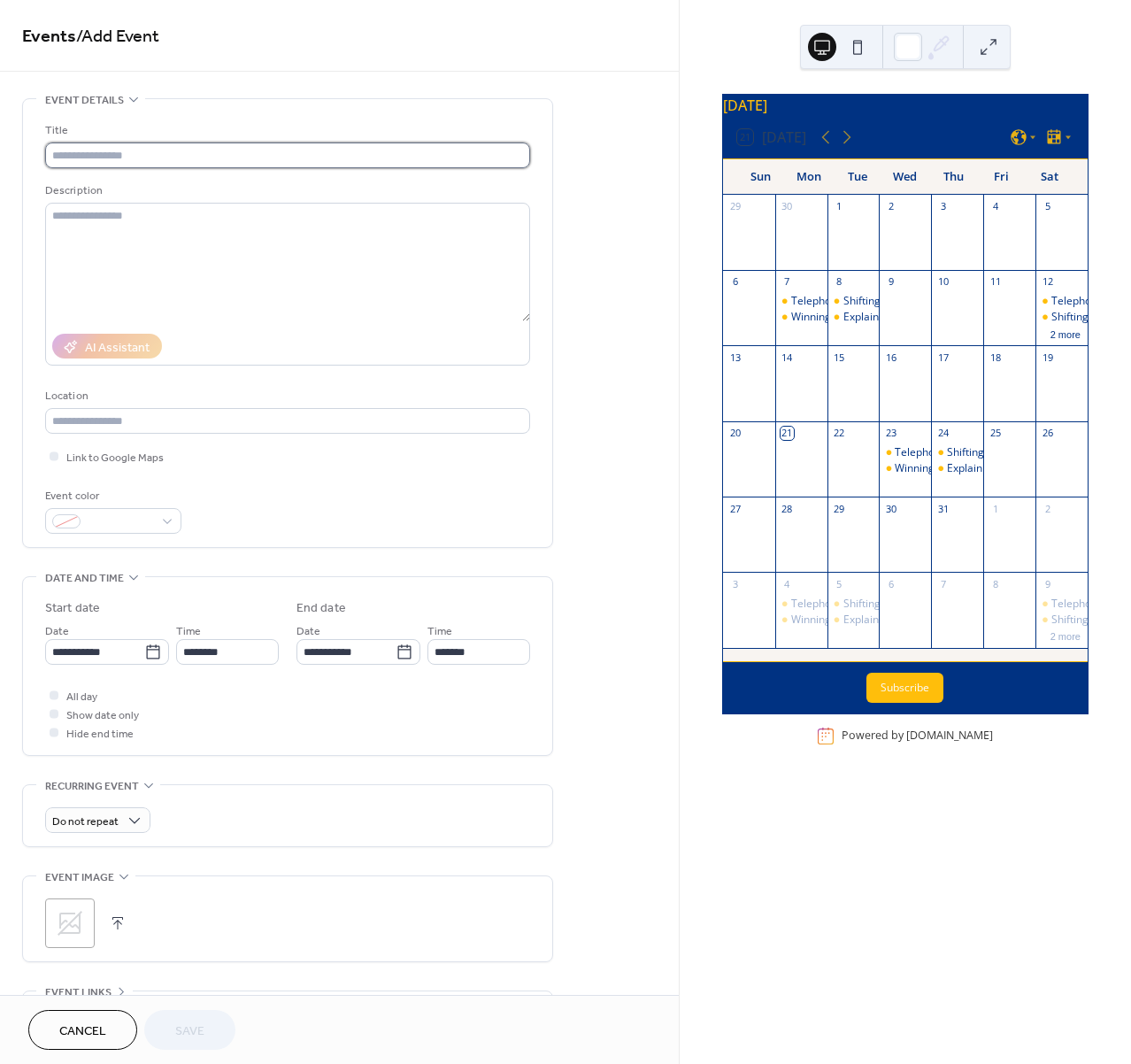 click at bounding box center (288, 155) 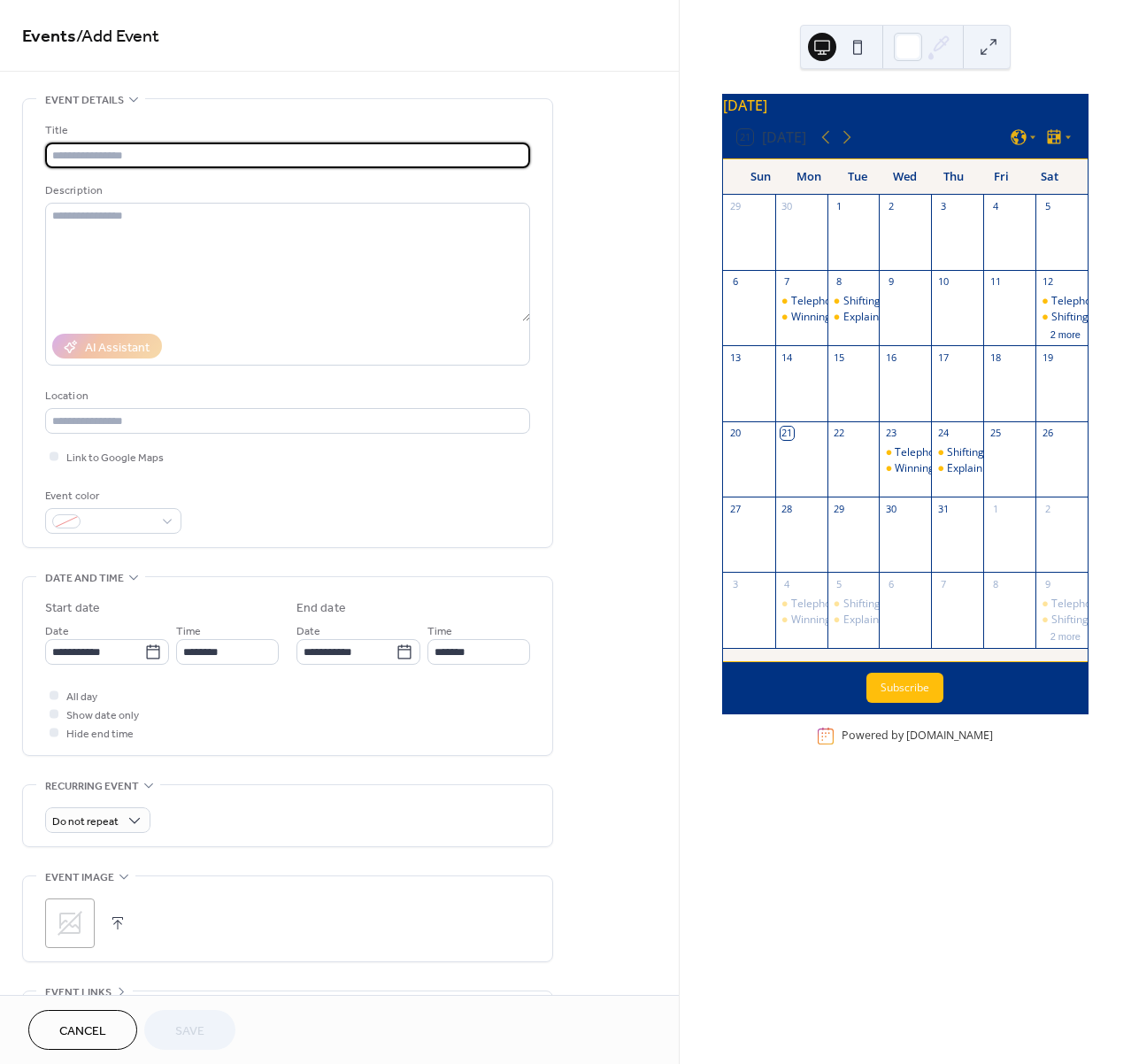 click at bounding box center (288, 155) 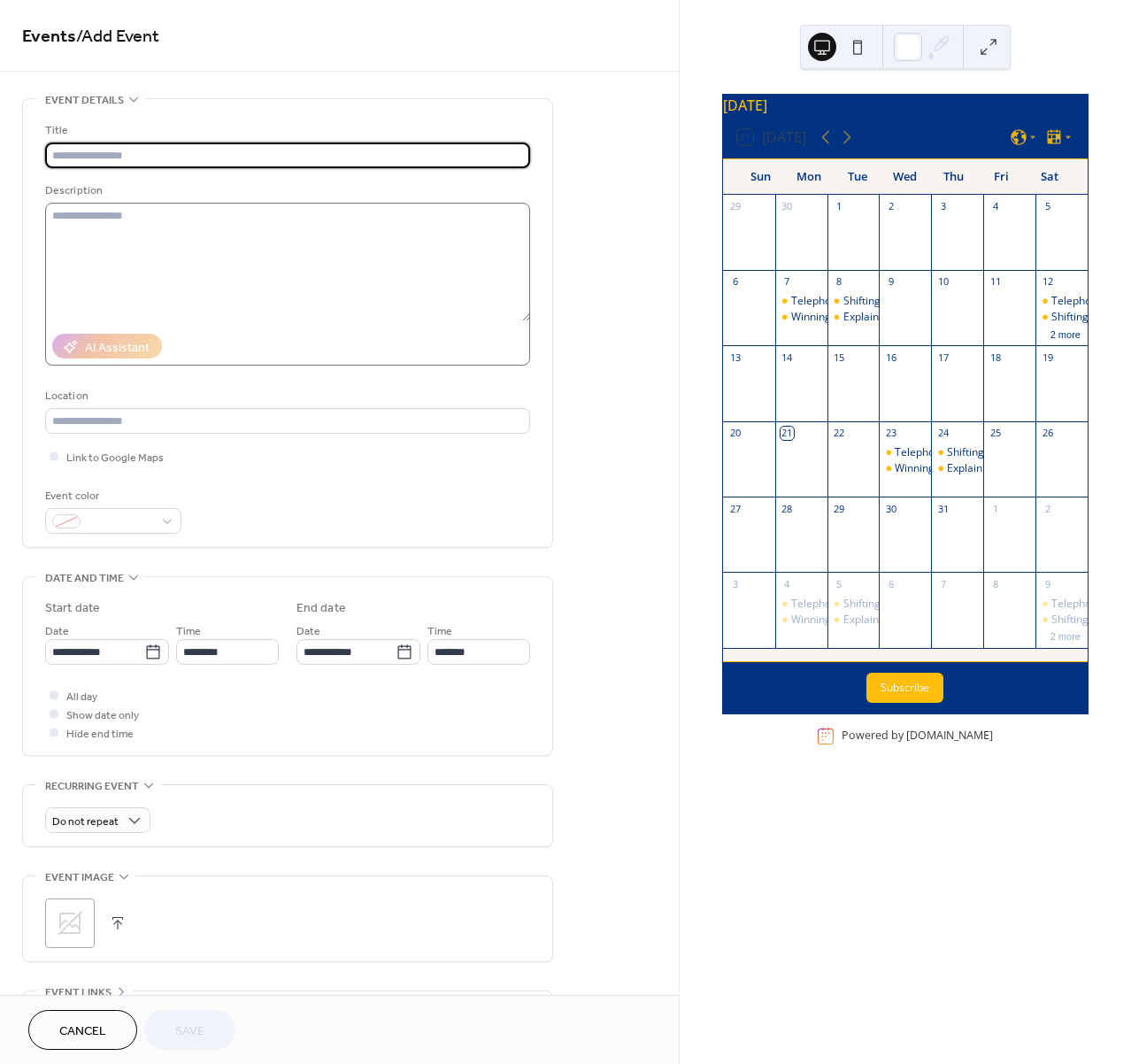 paste on "**********" 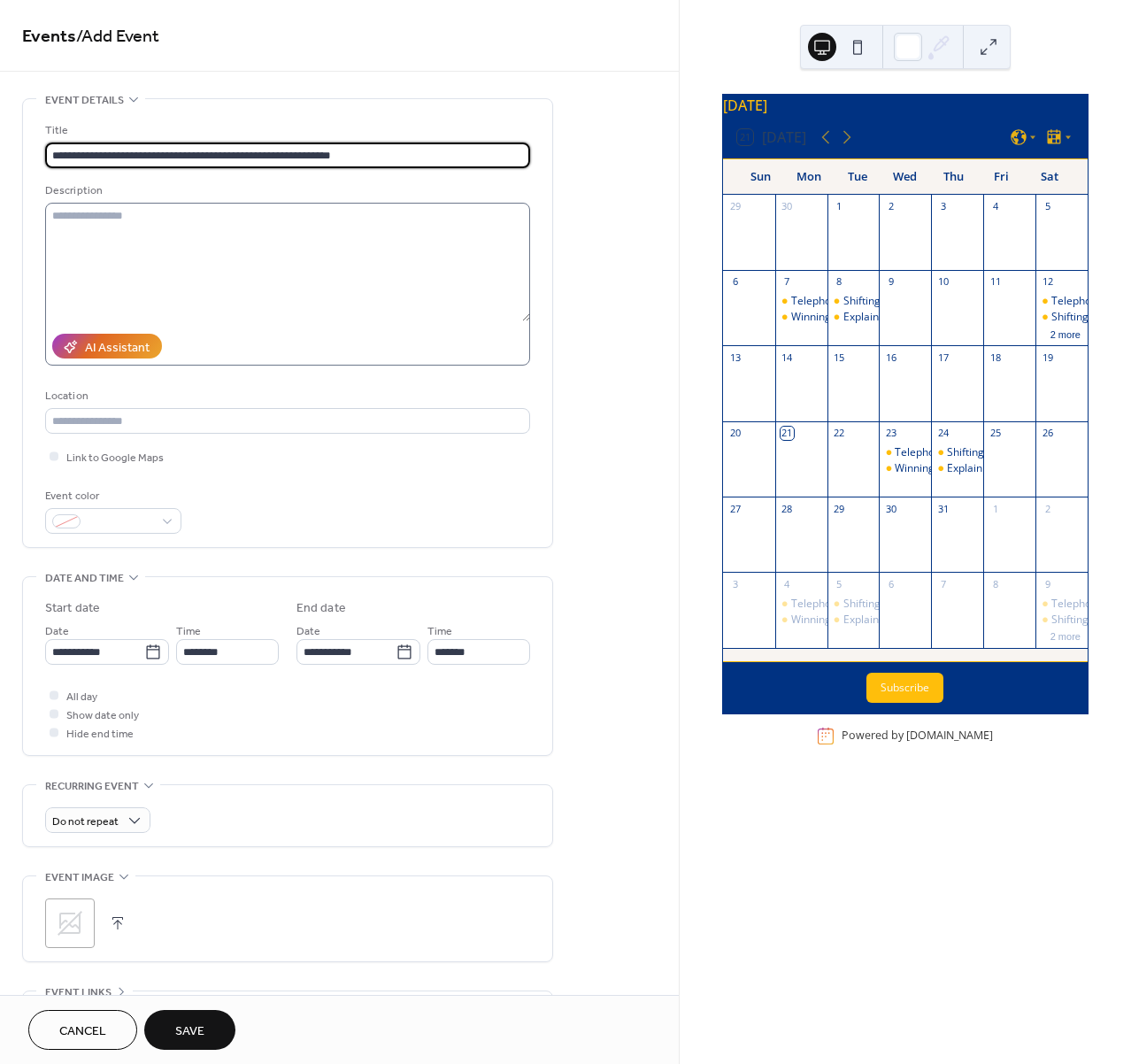 paste on "**********" 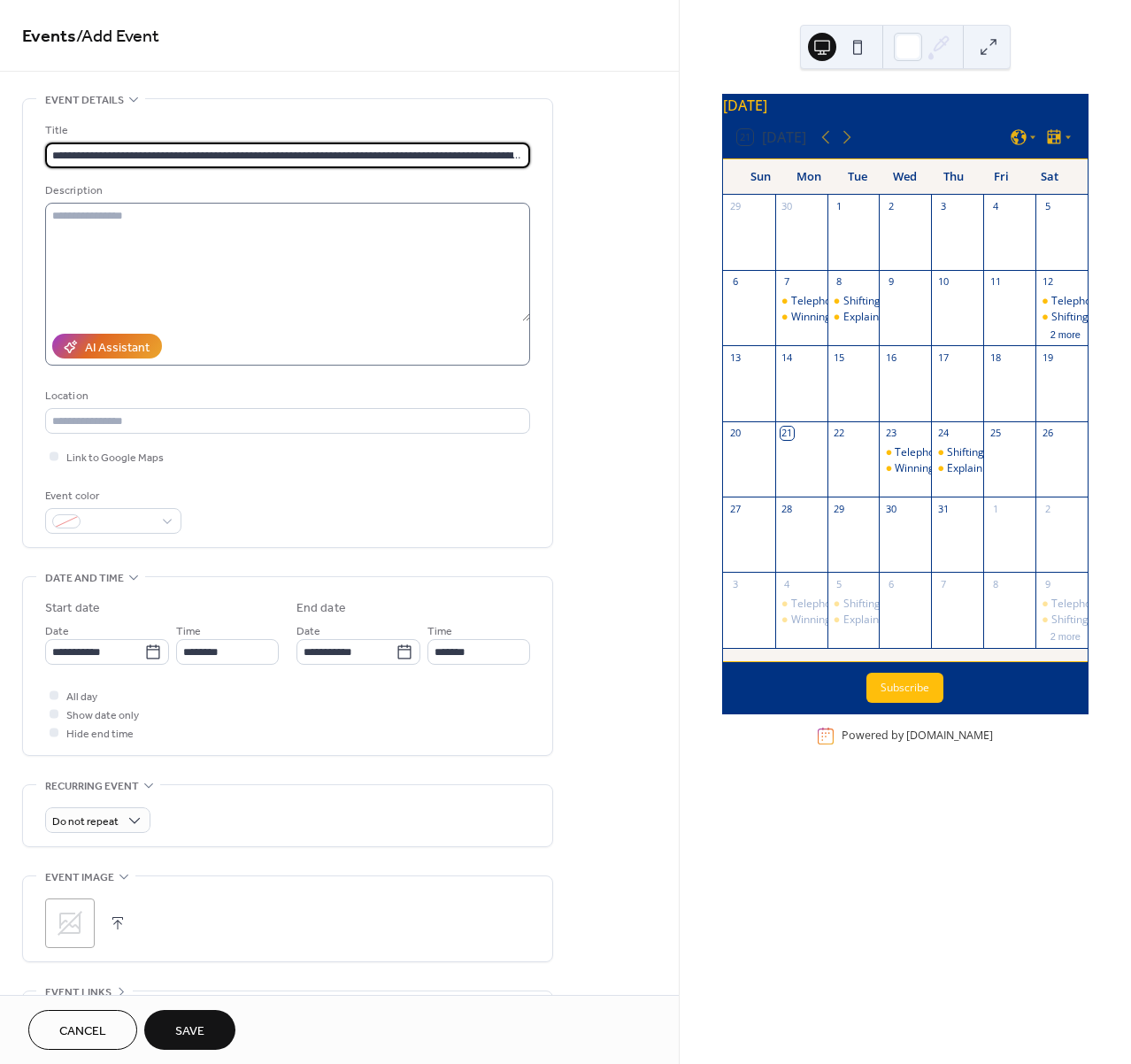 type on "**********" 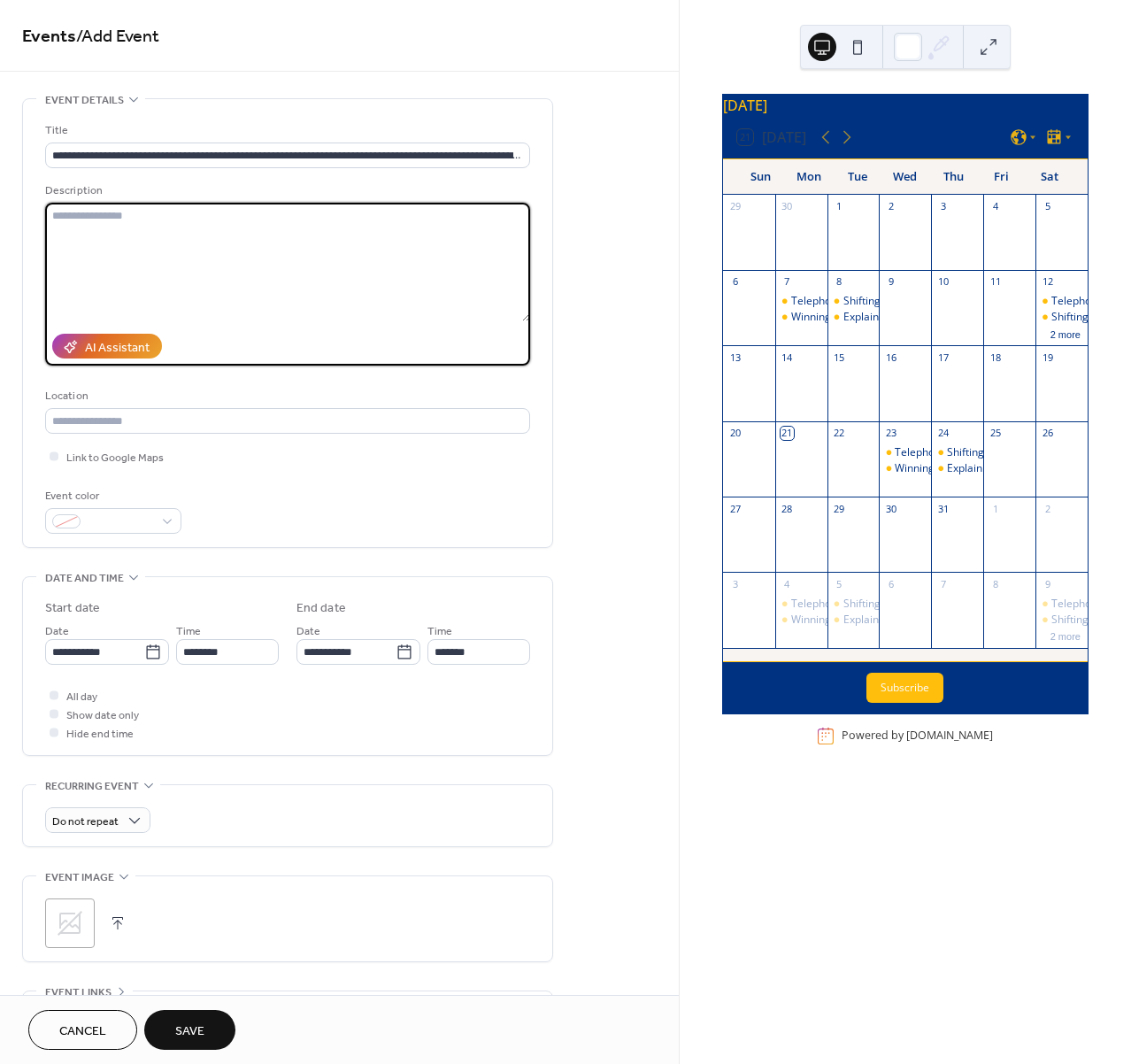 click at bounding box center (288, 262) 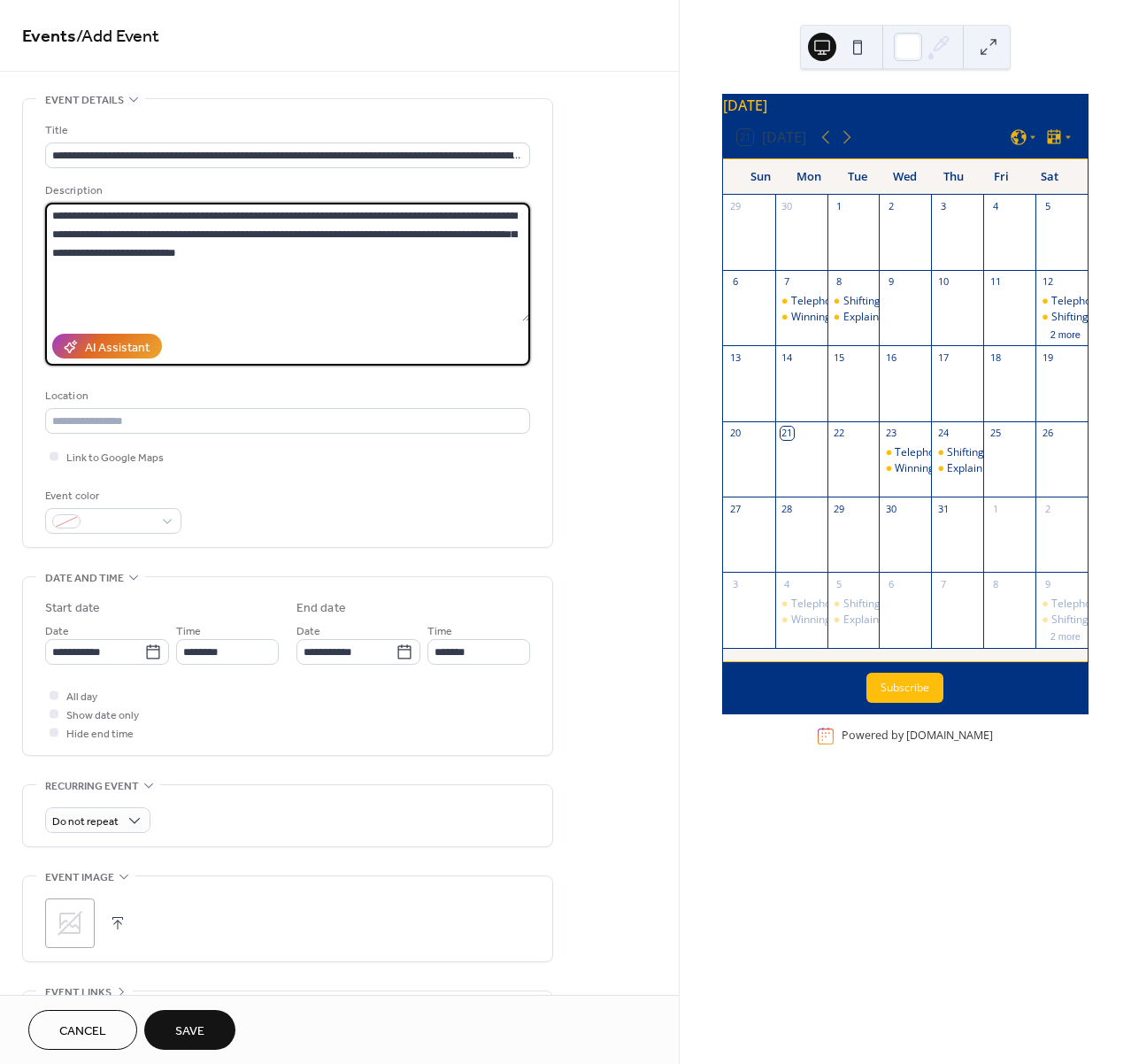 scroll, scrollTop: 187, scrollLeft: 0, axis: vertical 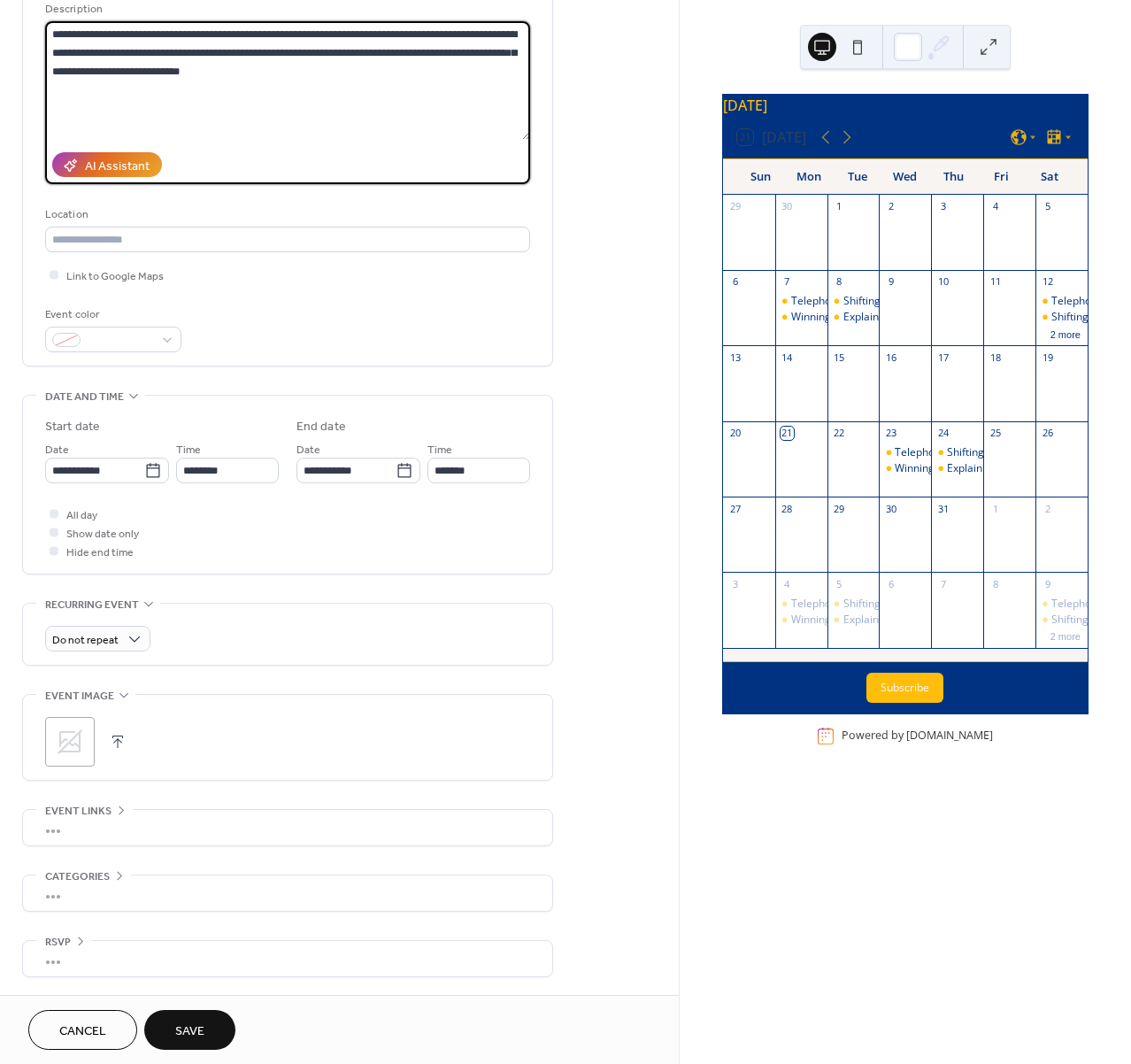 paste on "**********" 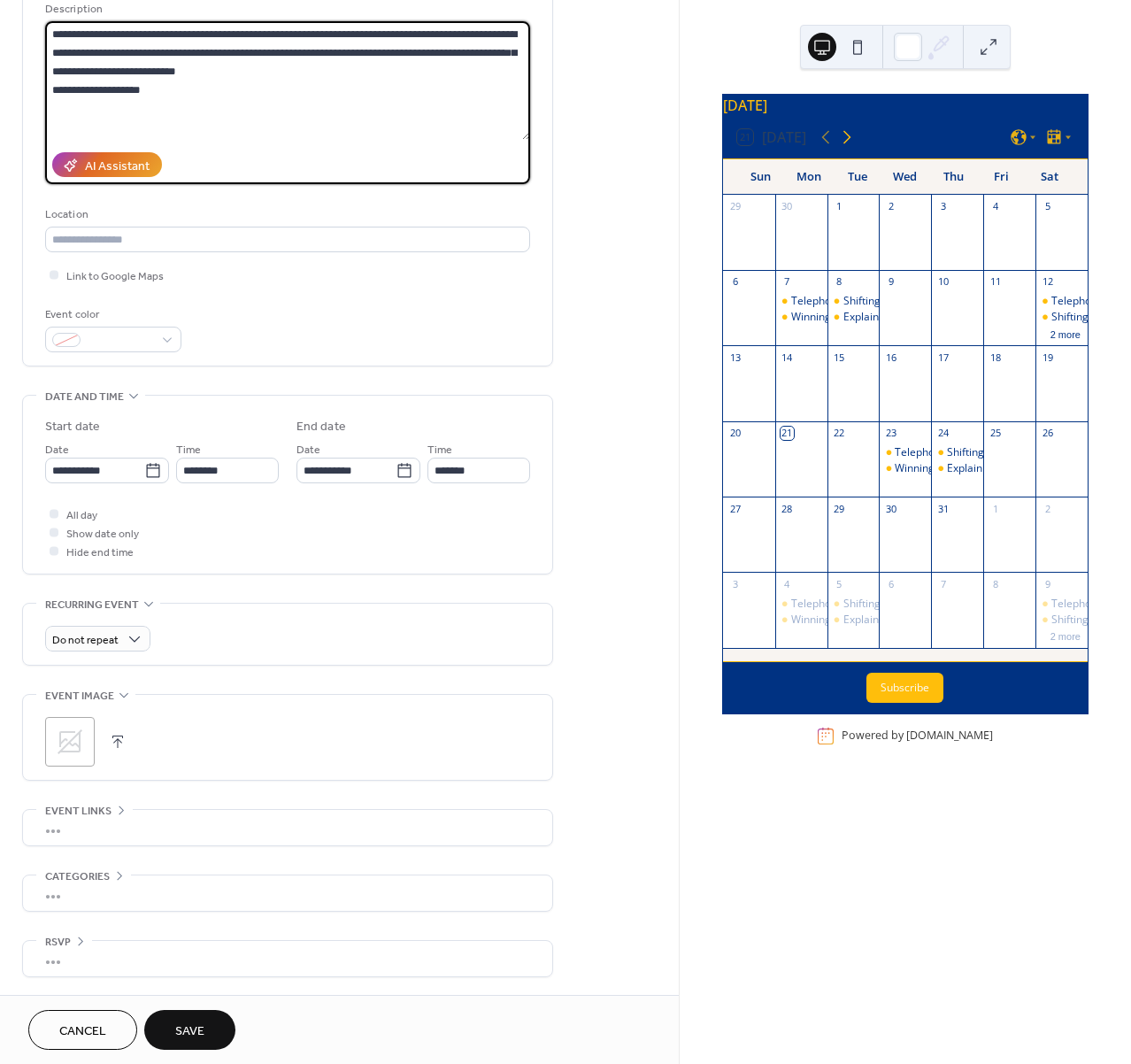 type on "**********" 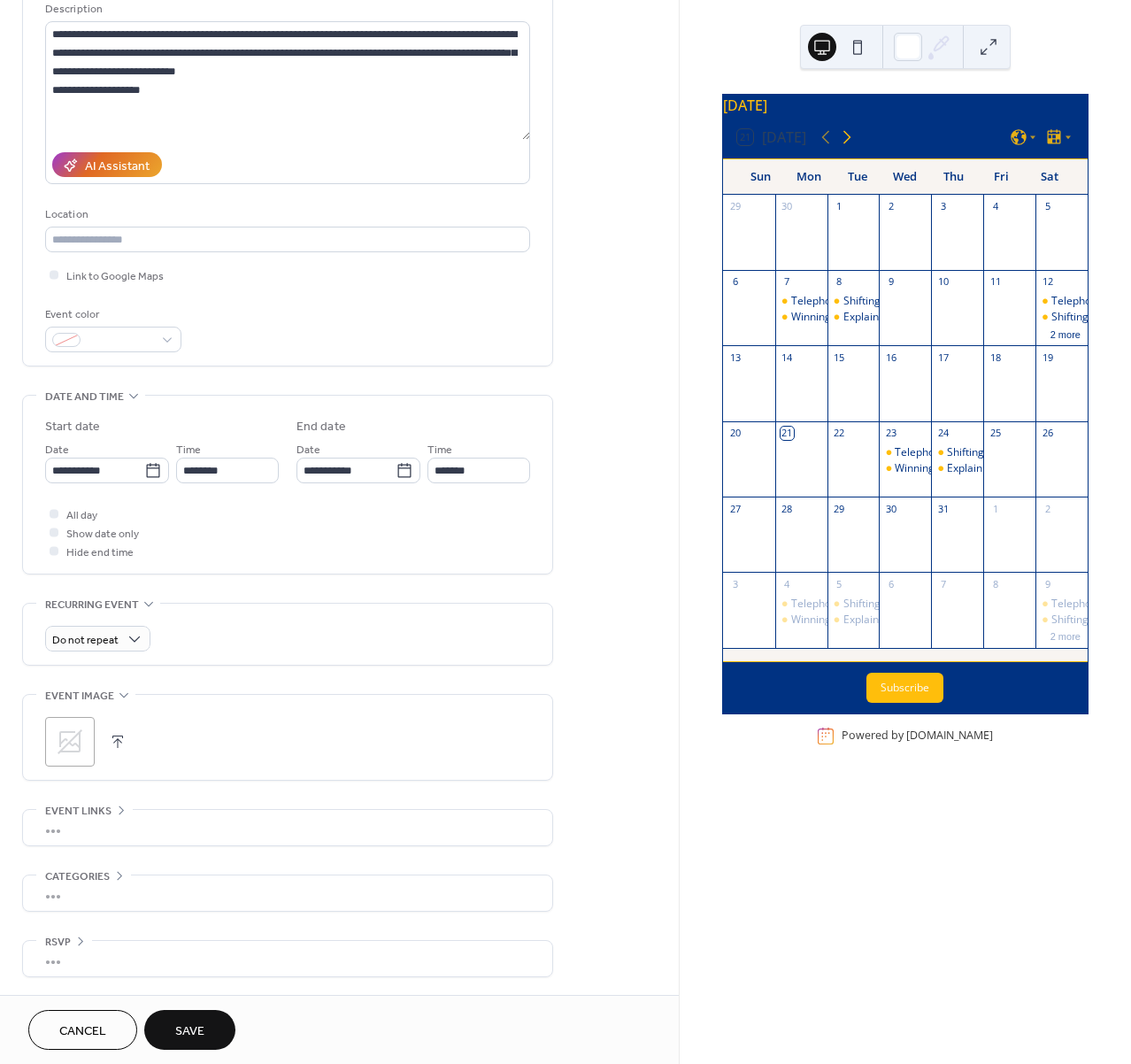 click 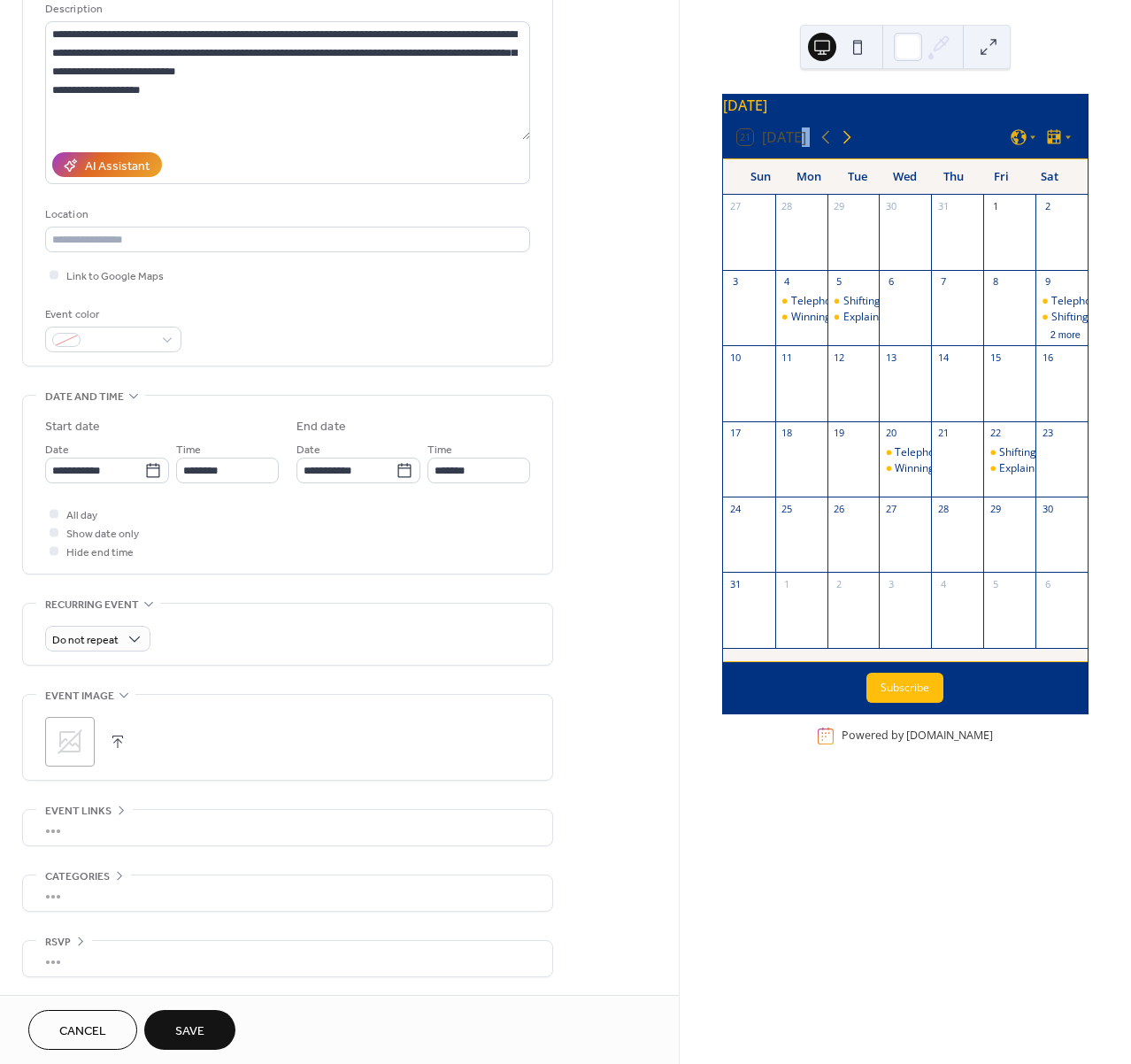 click 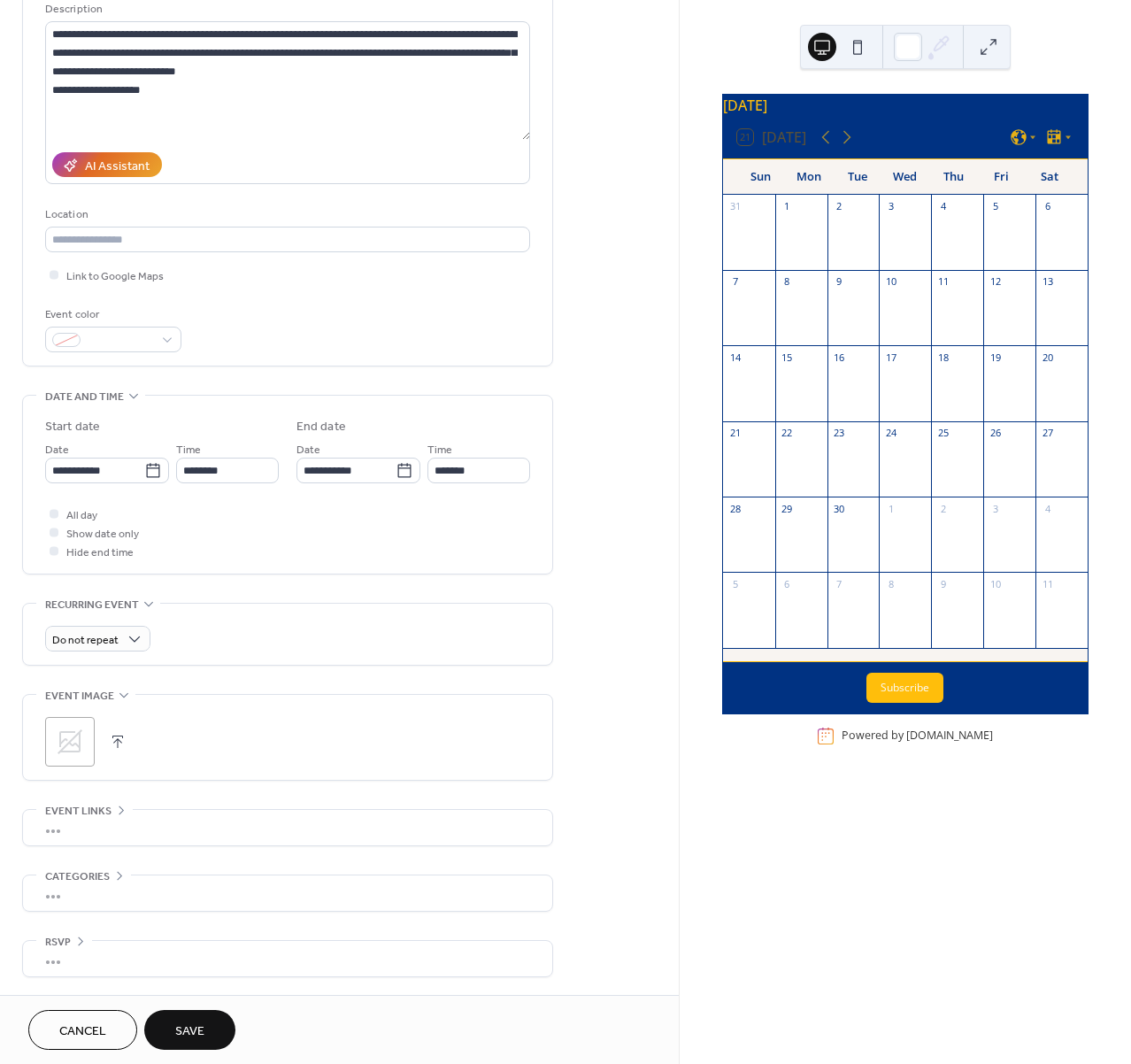 click at bounding box center [957, 392] 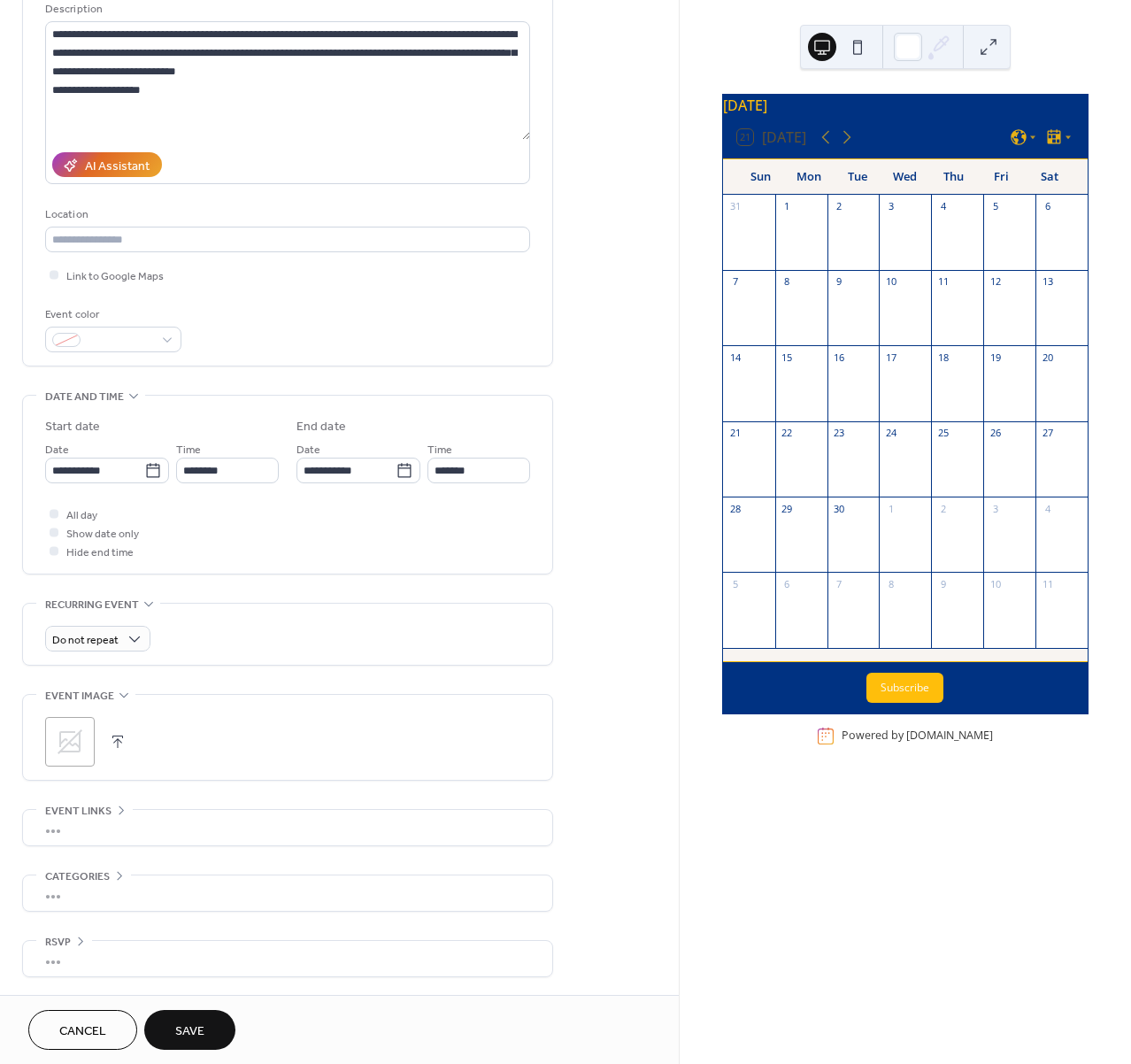 click on "26" at bounding box center [995, 433] 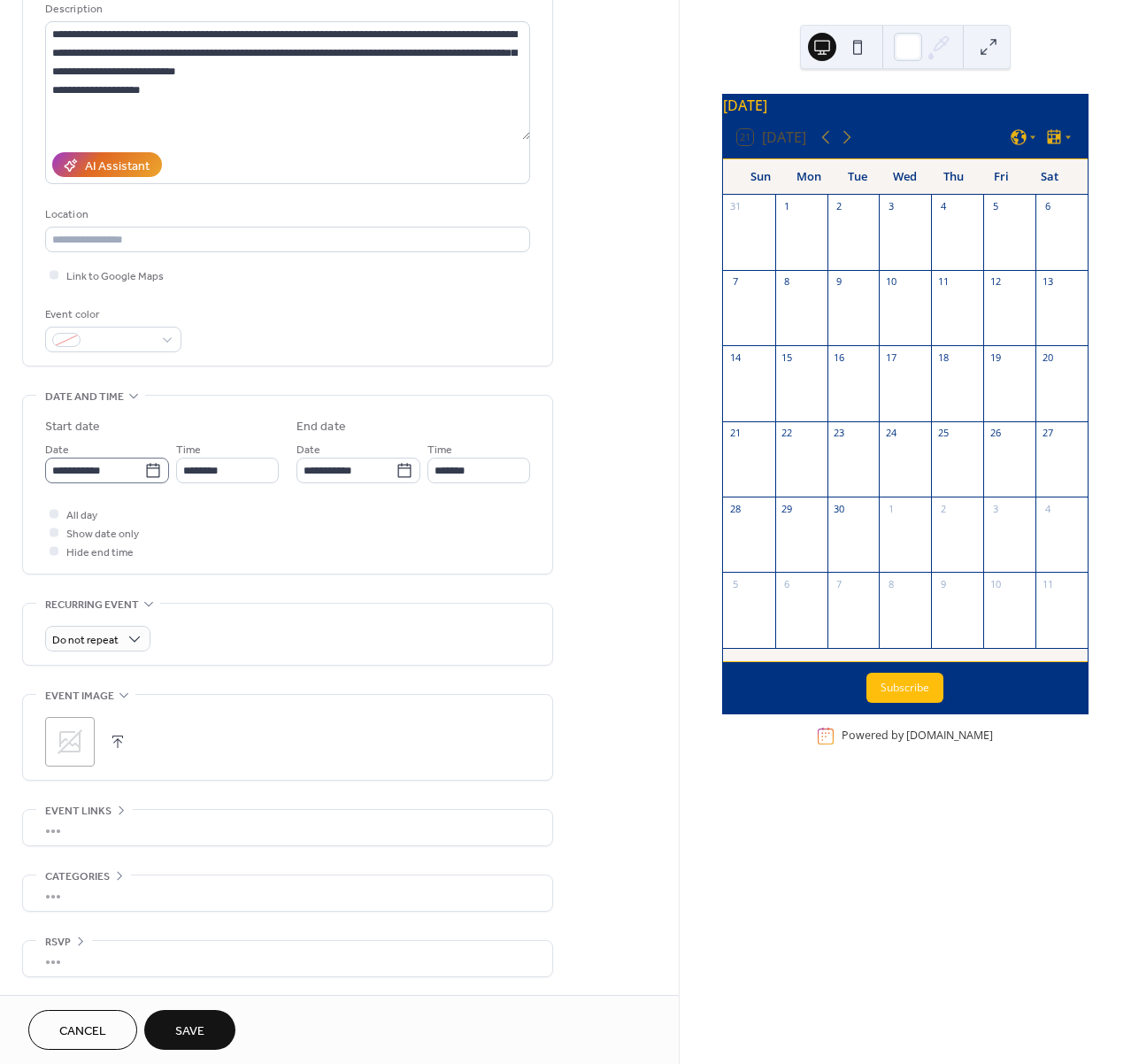 click 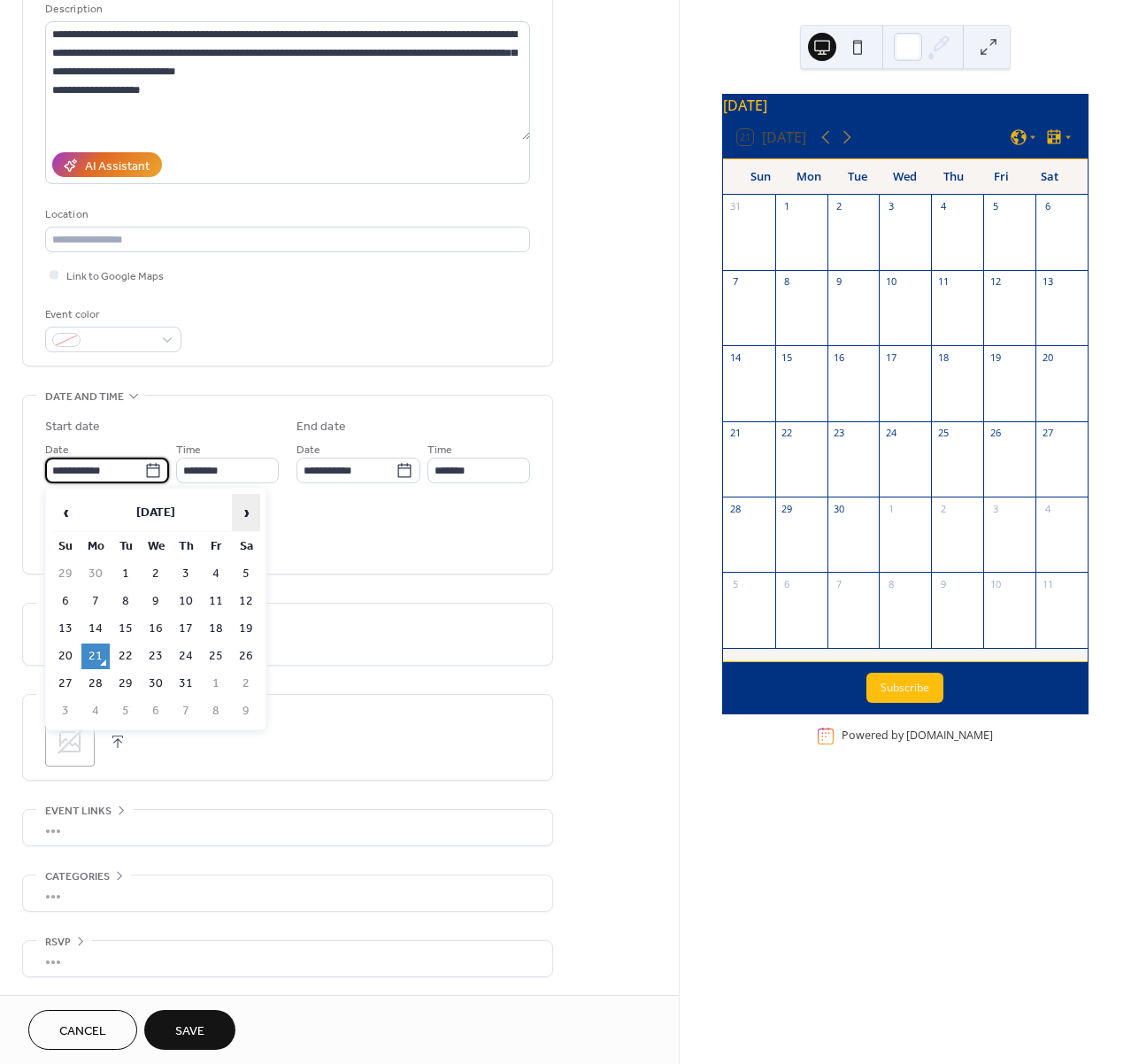 click on "›" at bounding box center (246, 513) 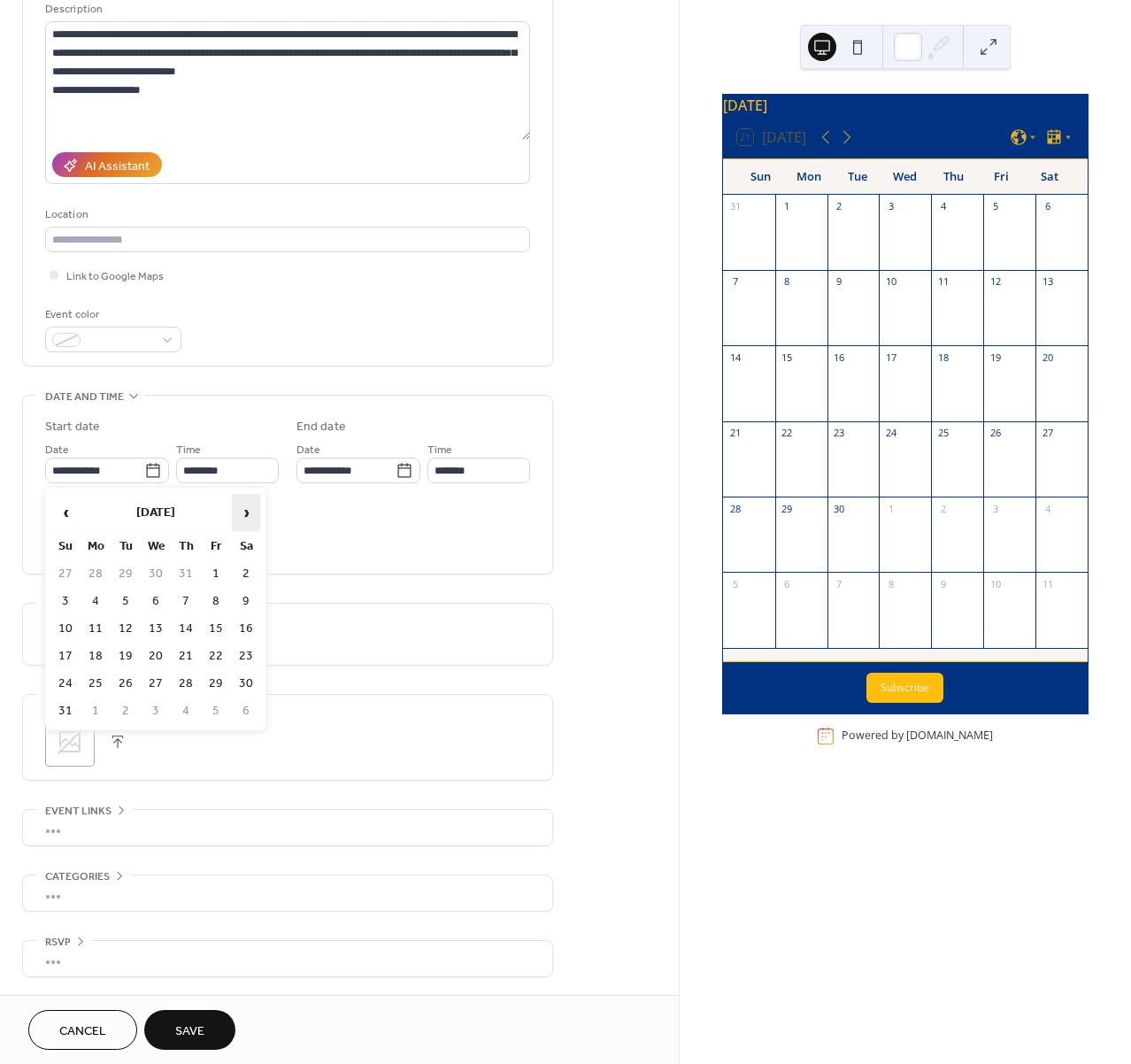 click on "›" at bounding box center (246, 513) 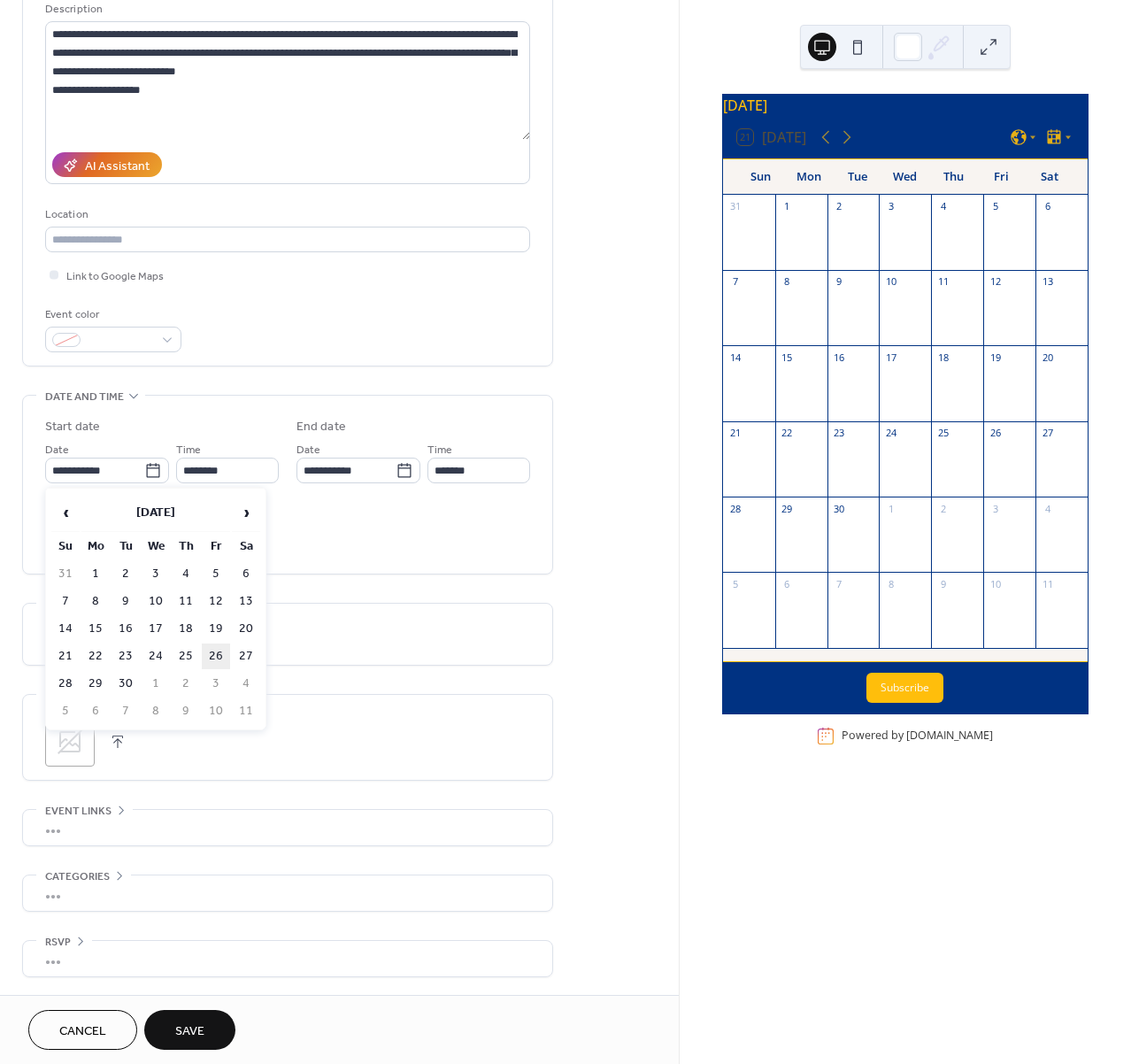 click on "26" at bounding box center [216, 656] 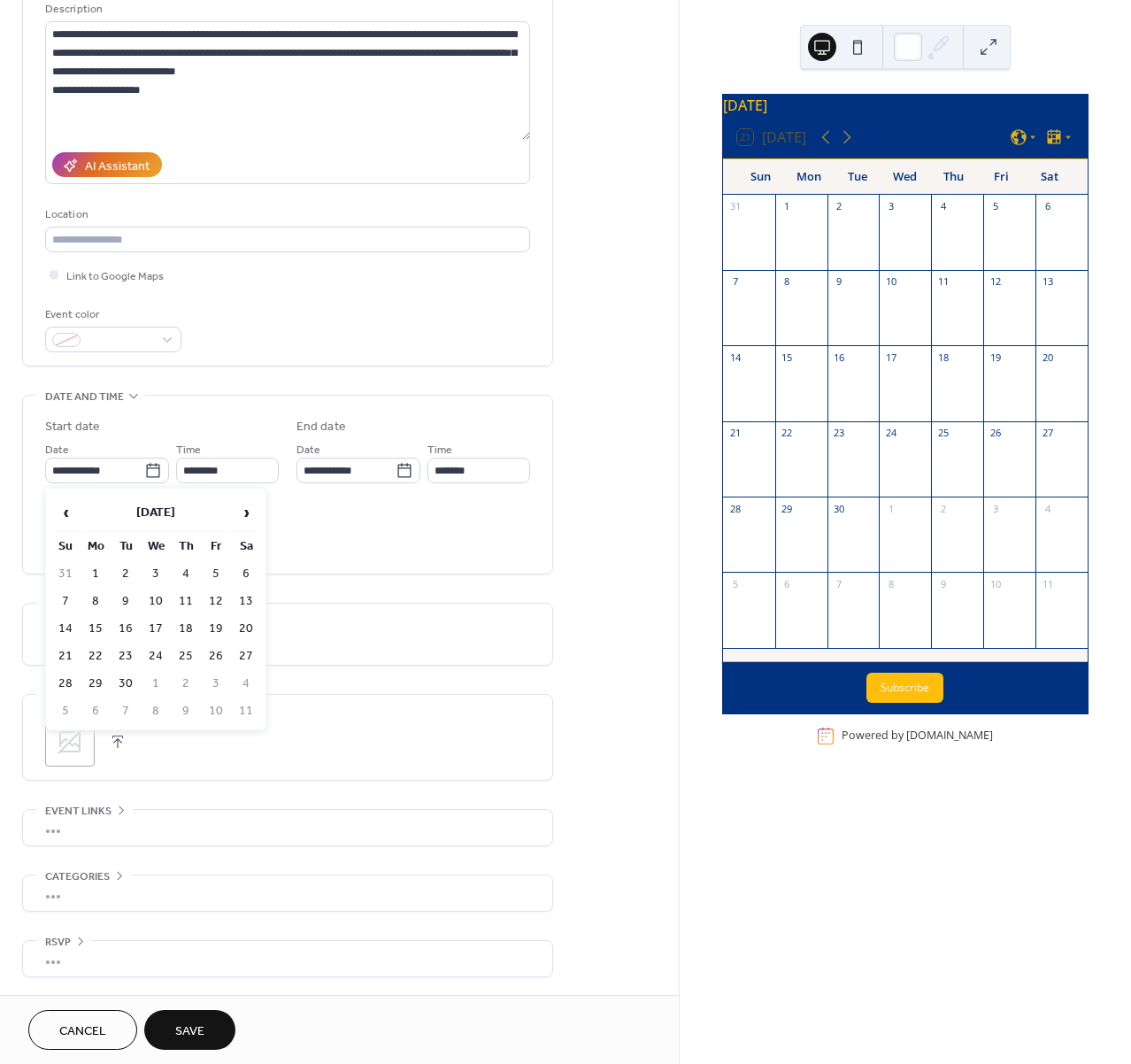 type on "**********" 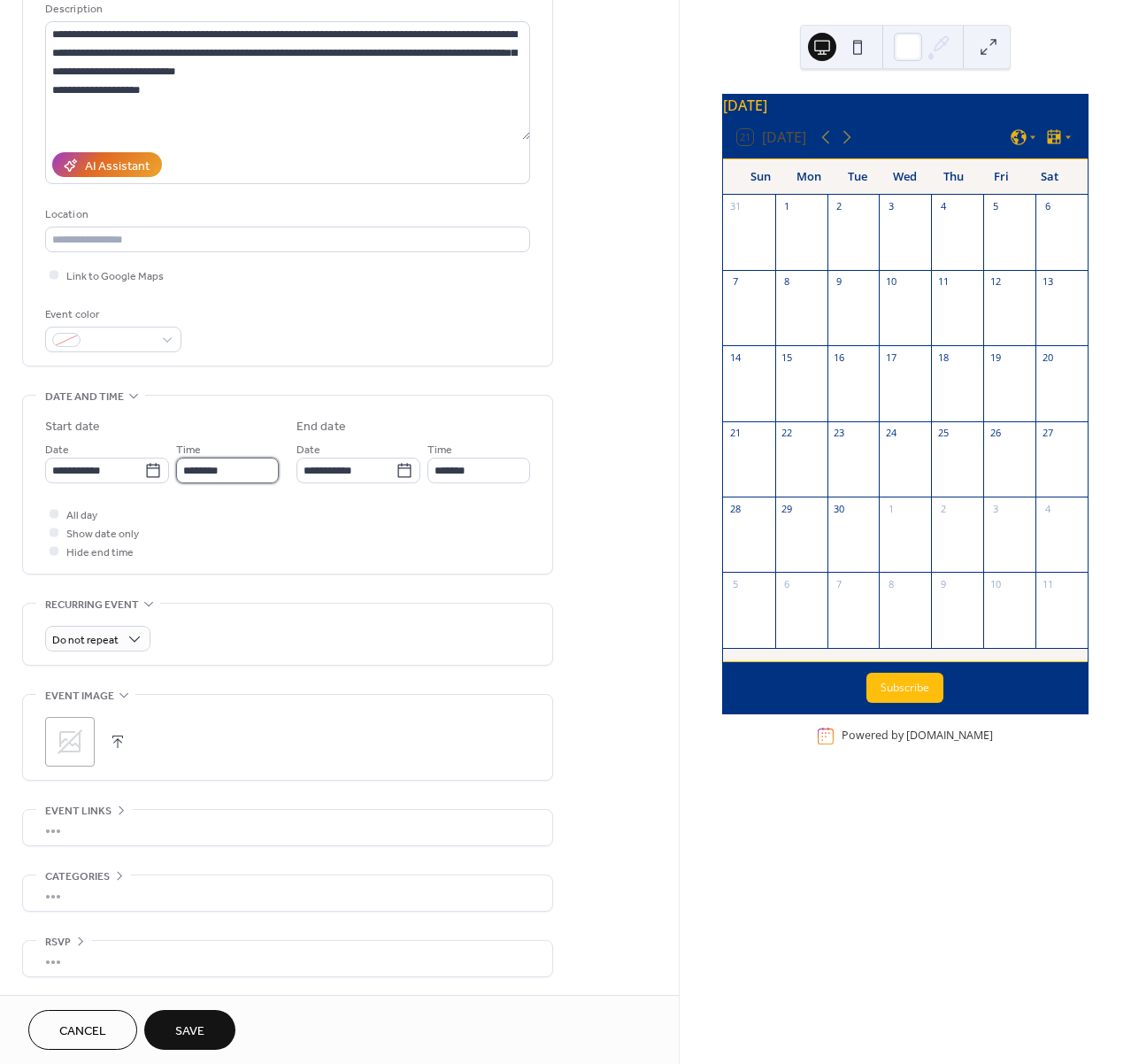 click on "********" at bounding box center [227, 470] 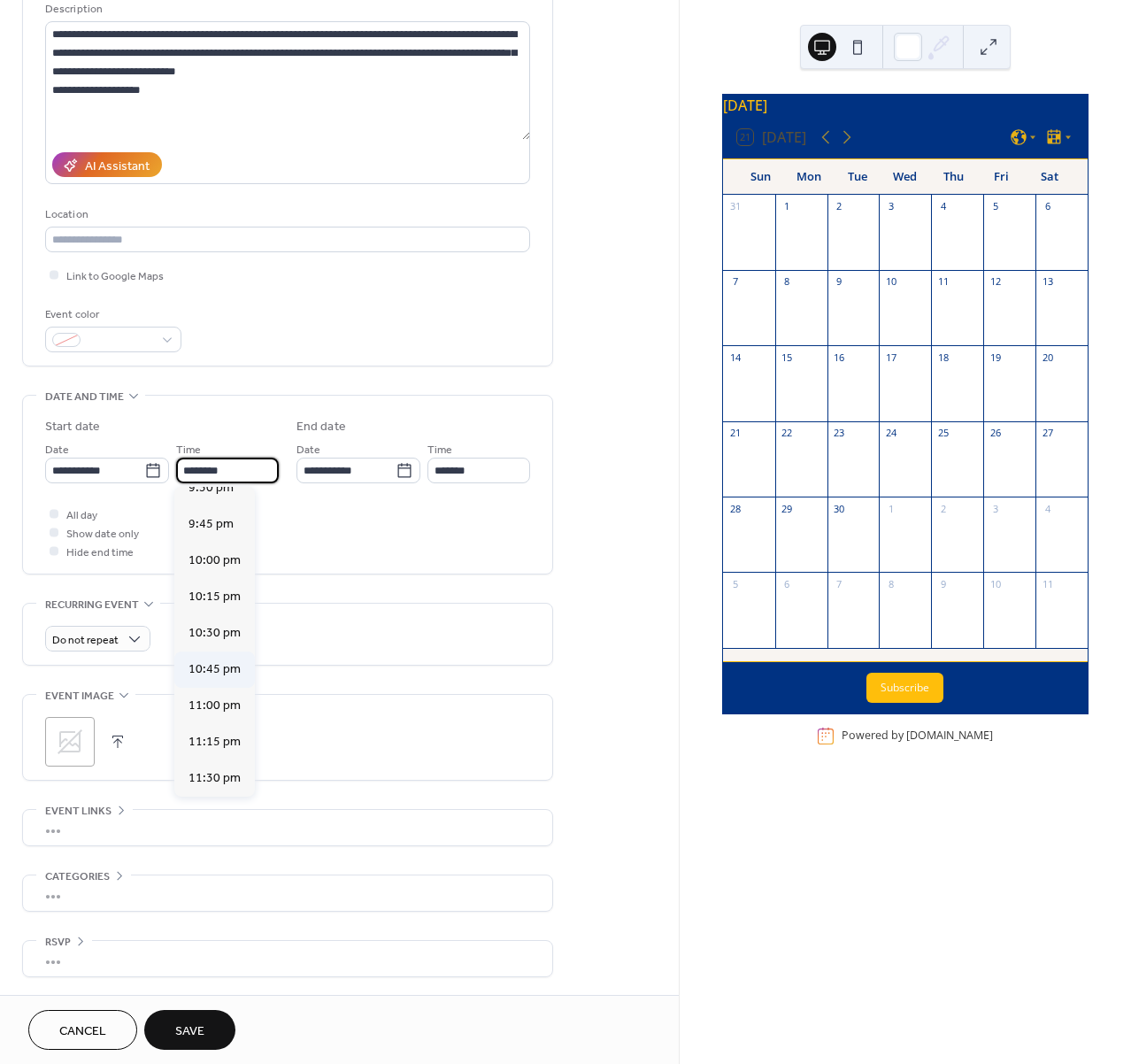 scroll, scrollTop: 3150, scrollLeft: 0, axis: vertical 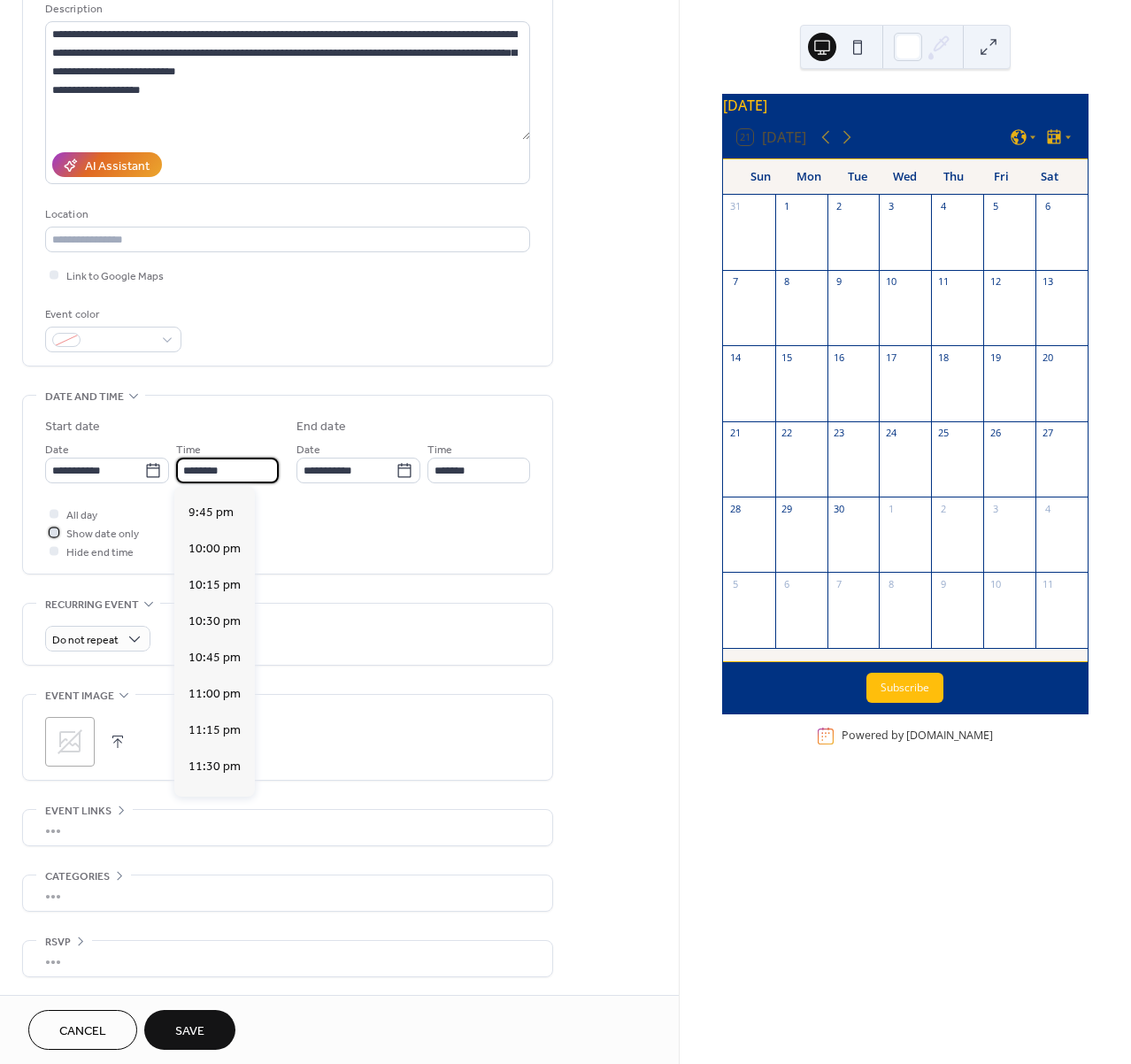 click on "Show date only" at bounding box center [103, 534] 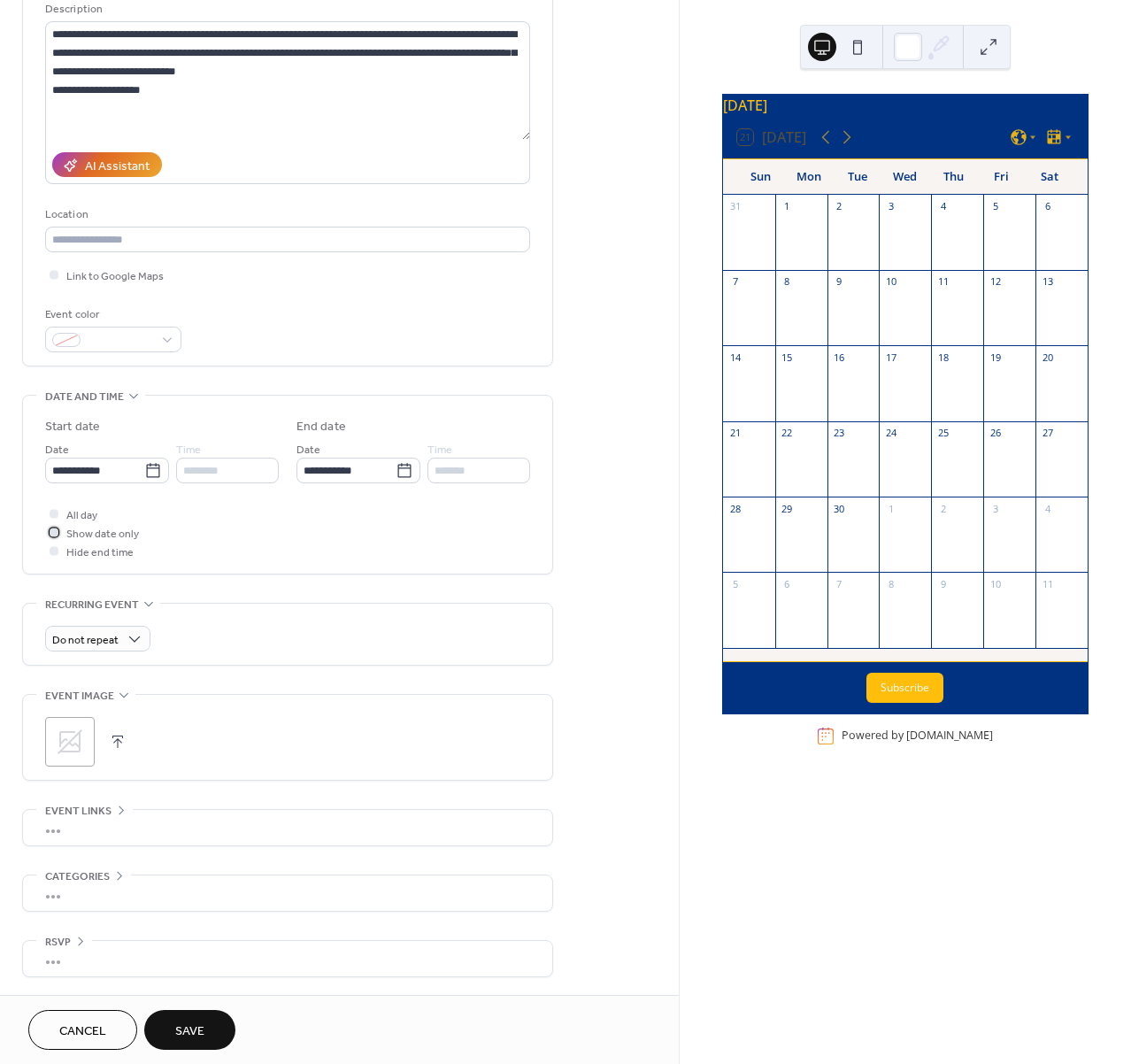 click at bounding box center (54, 532) 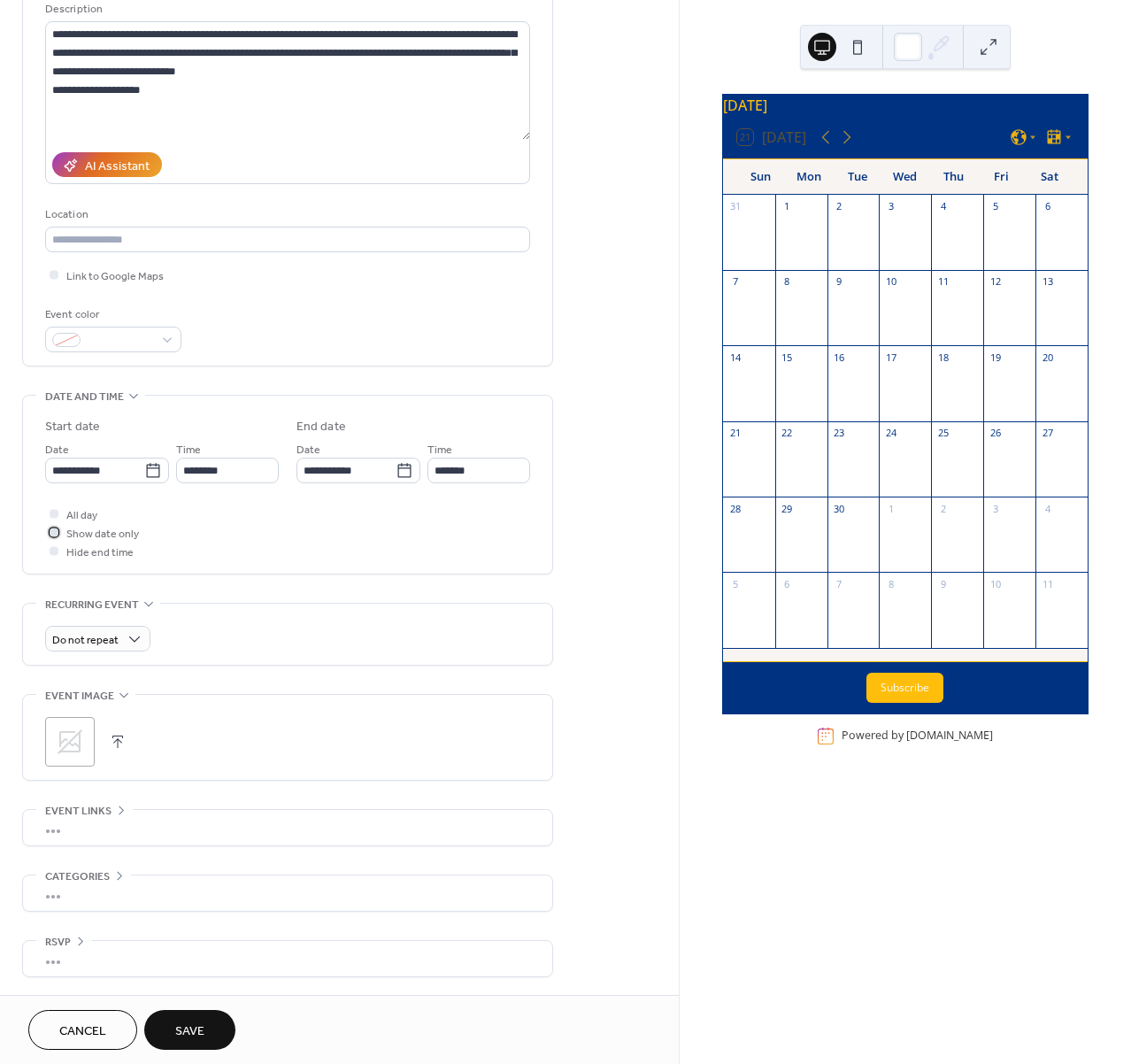 click at bounding box center (54, 532) 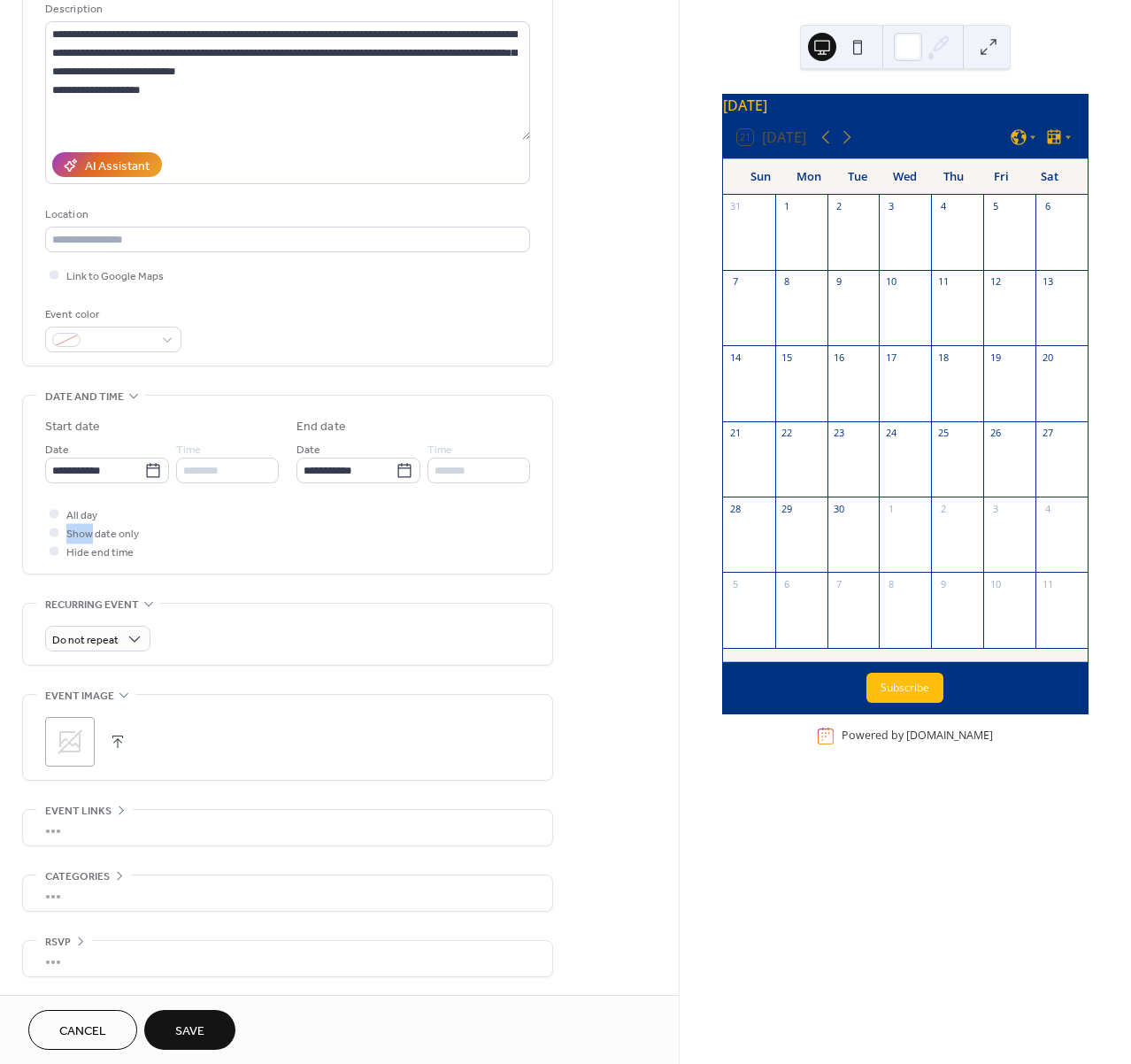 click on "Save" at bounding box center [189, 1029] 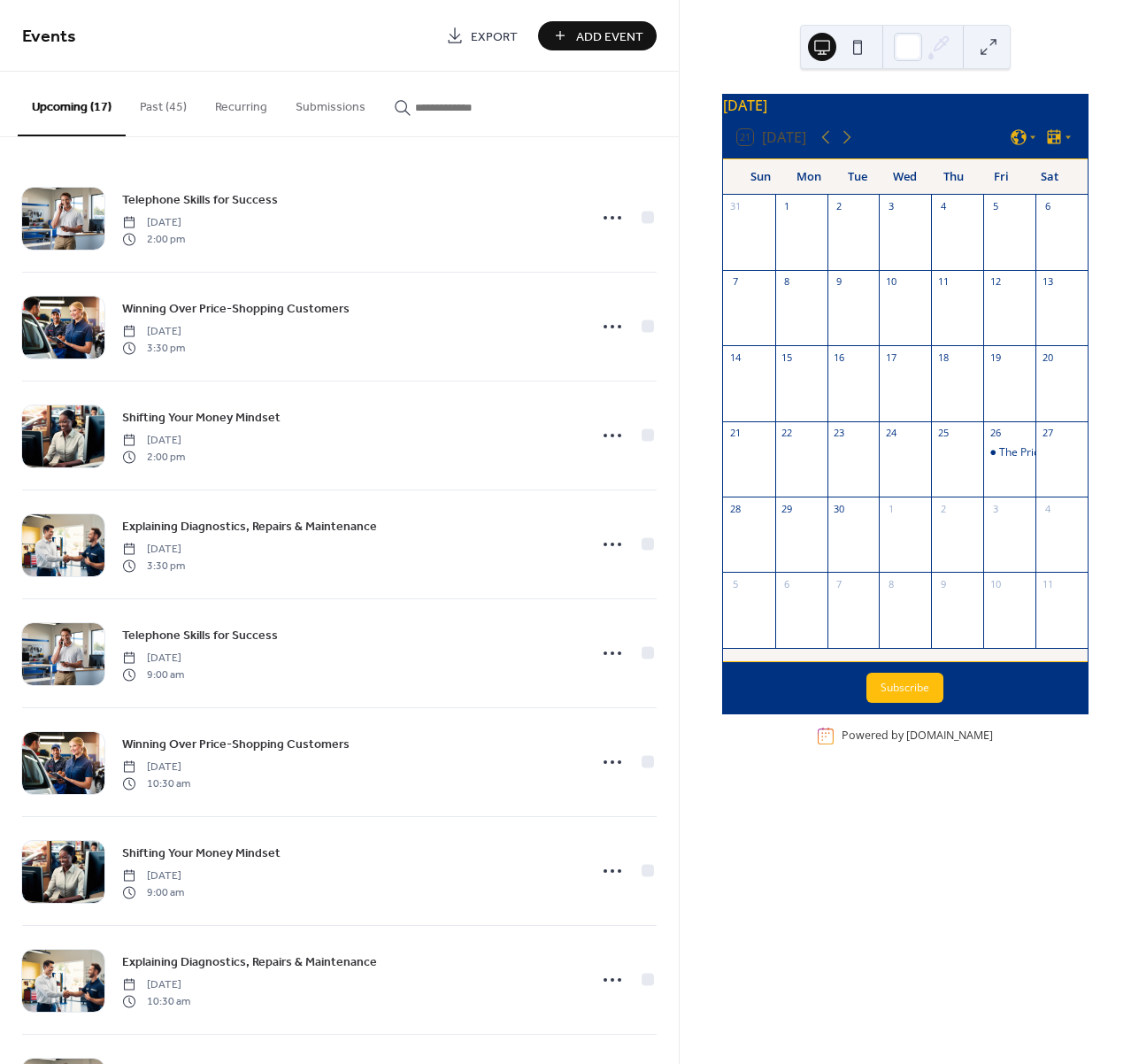 drag, startPoint x: 618, startPoint y: 38, endPoint x: 624, endPoint y: 104, distance: 66.27217 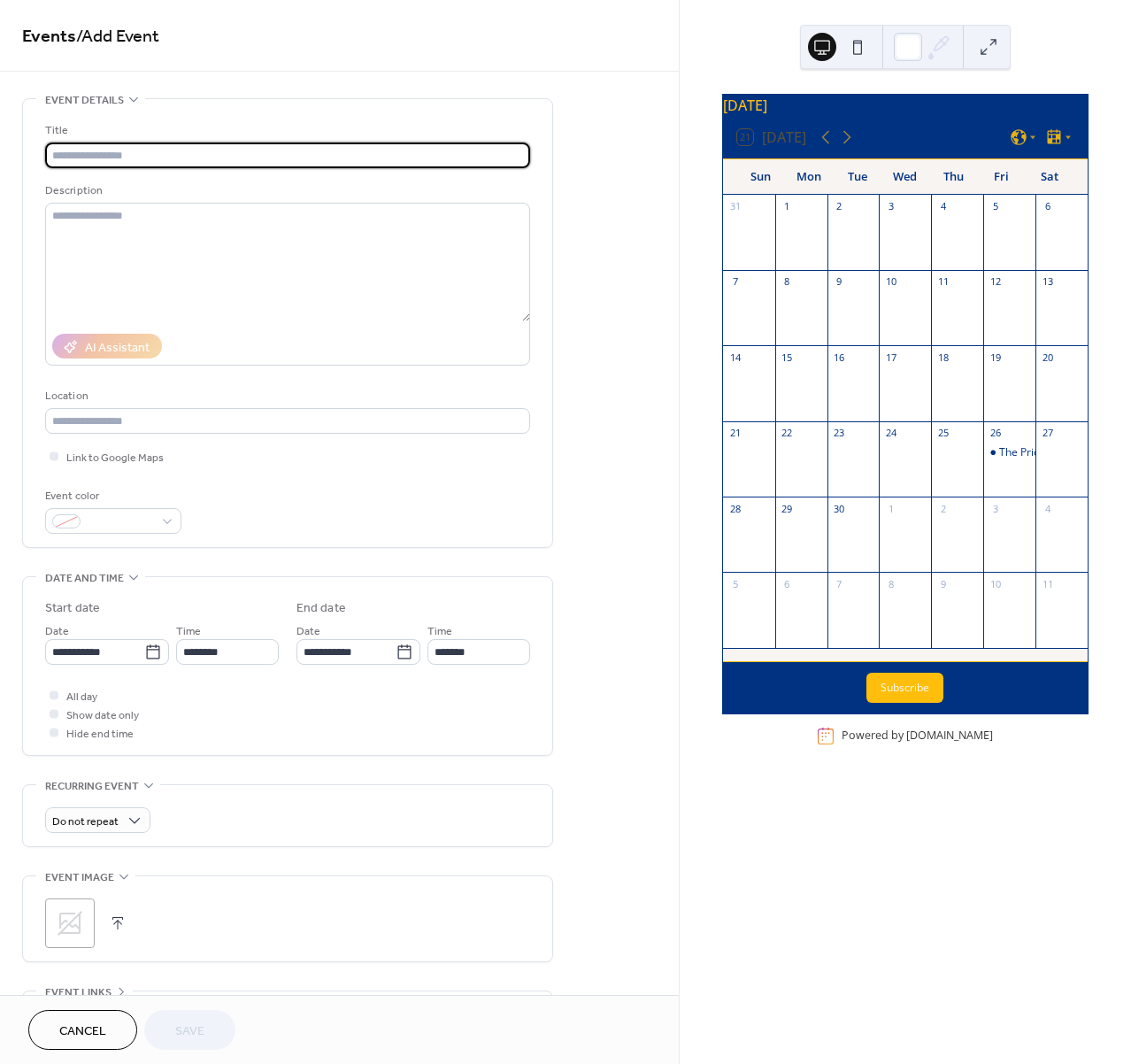 paste on "**********" 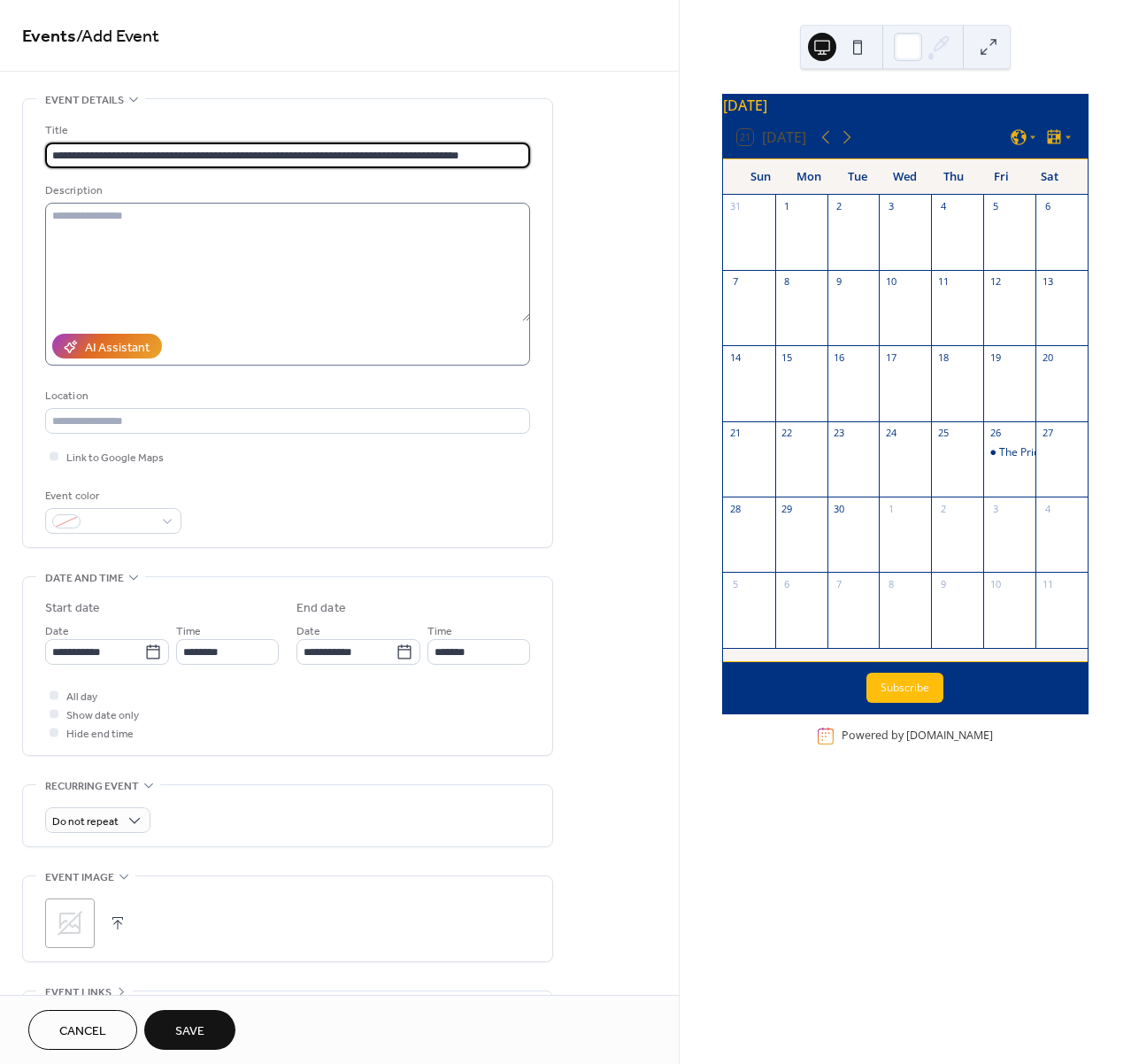 type on "**********" 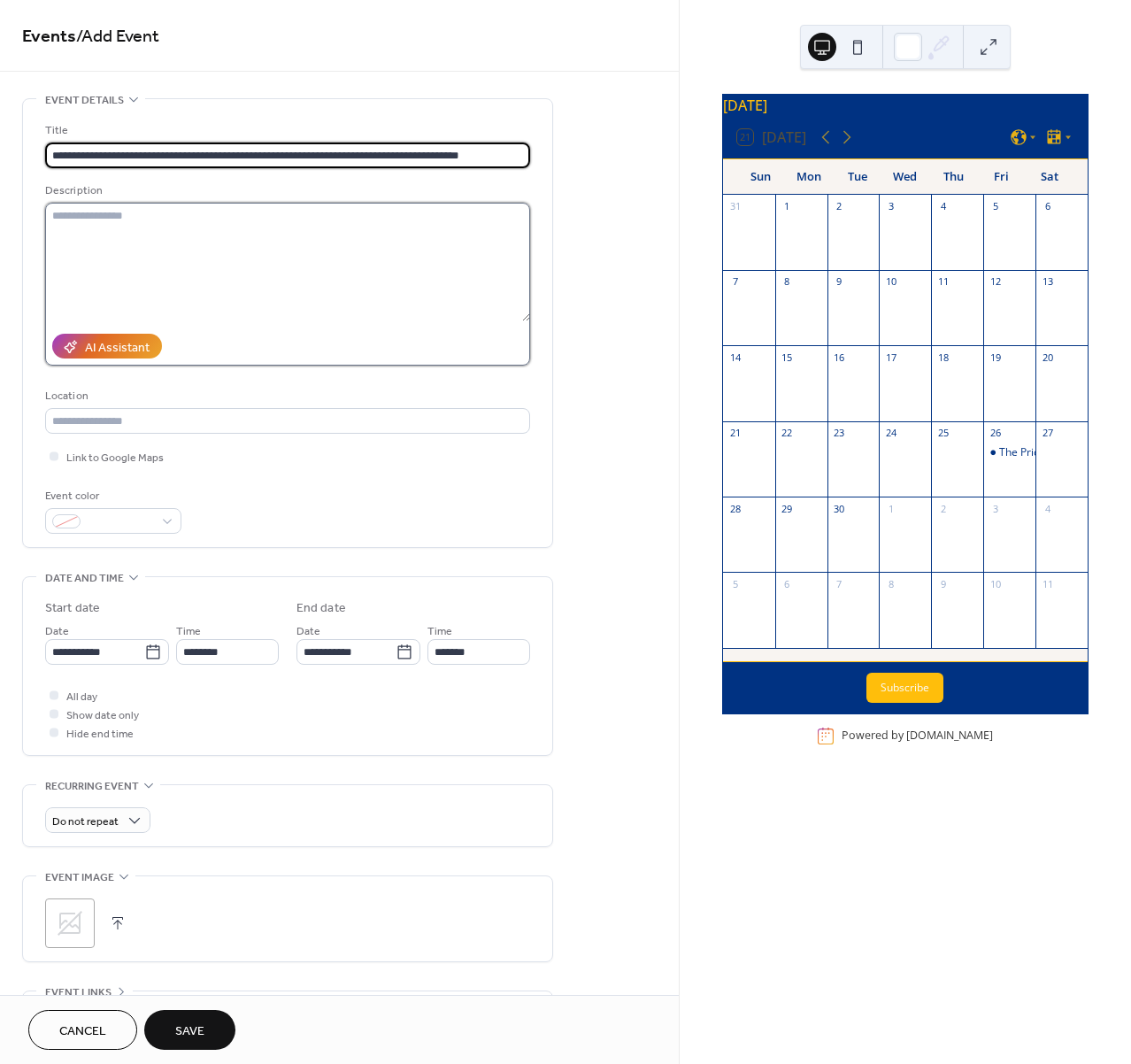 click at bounding box center [288, 262] 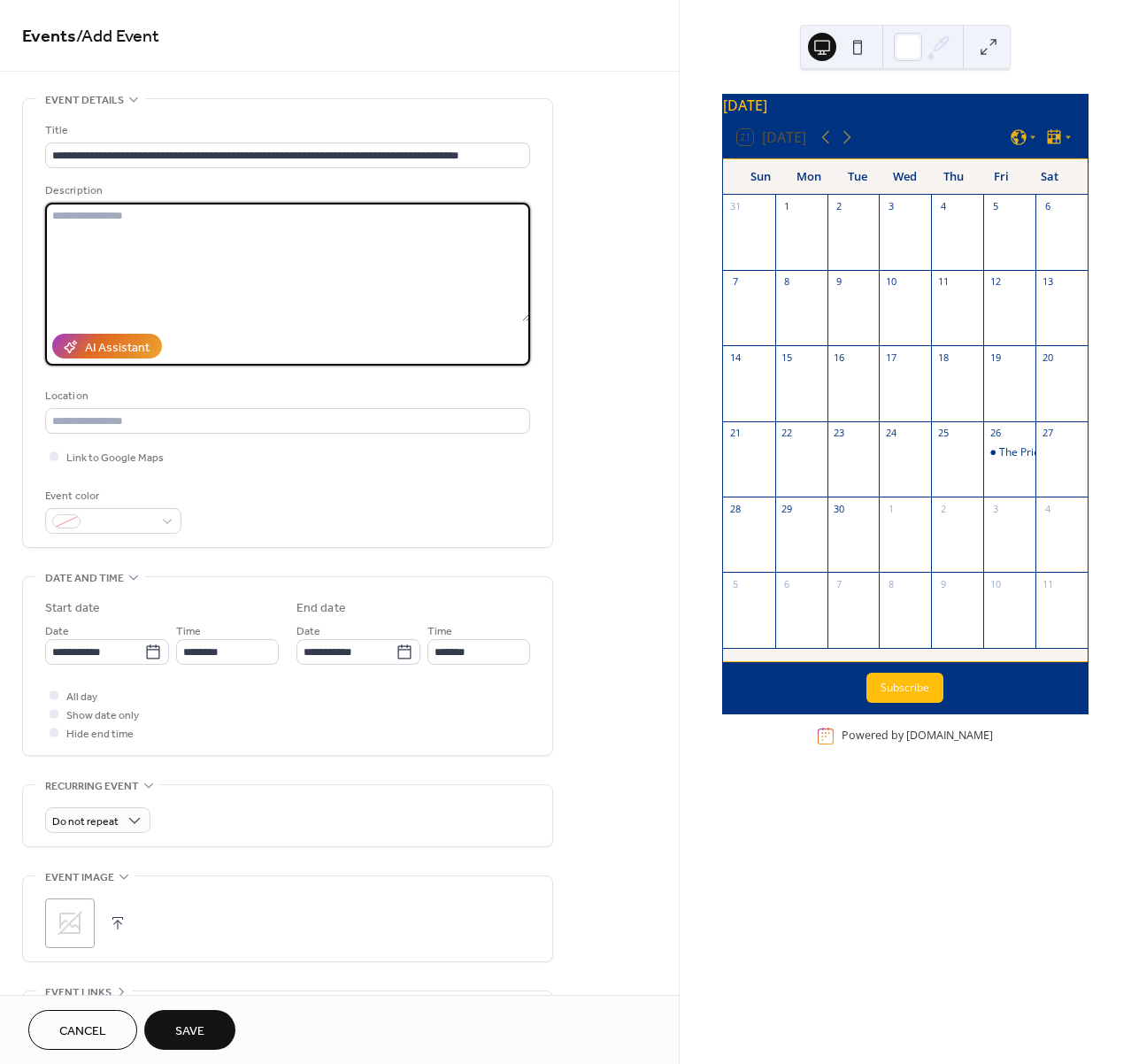paste on "**********" 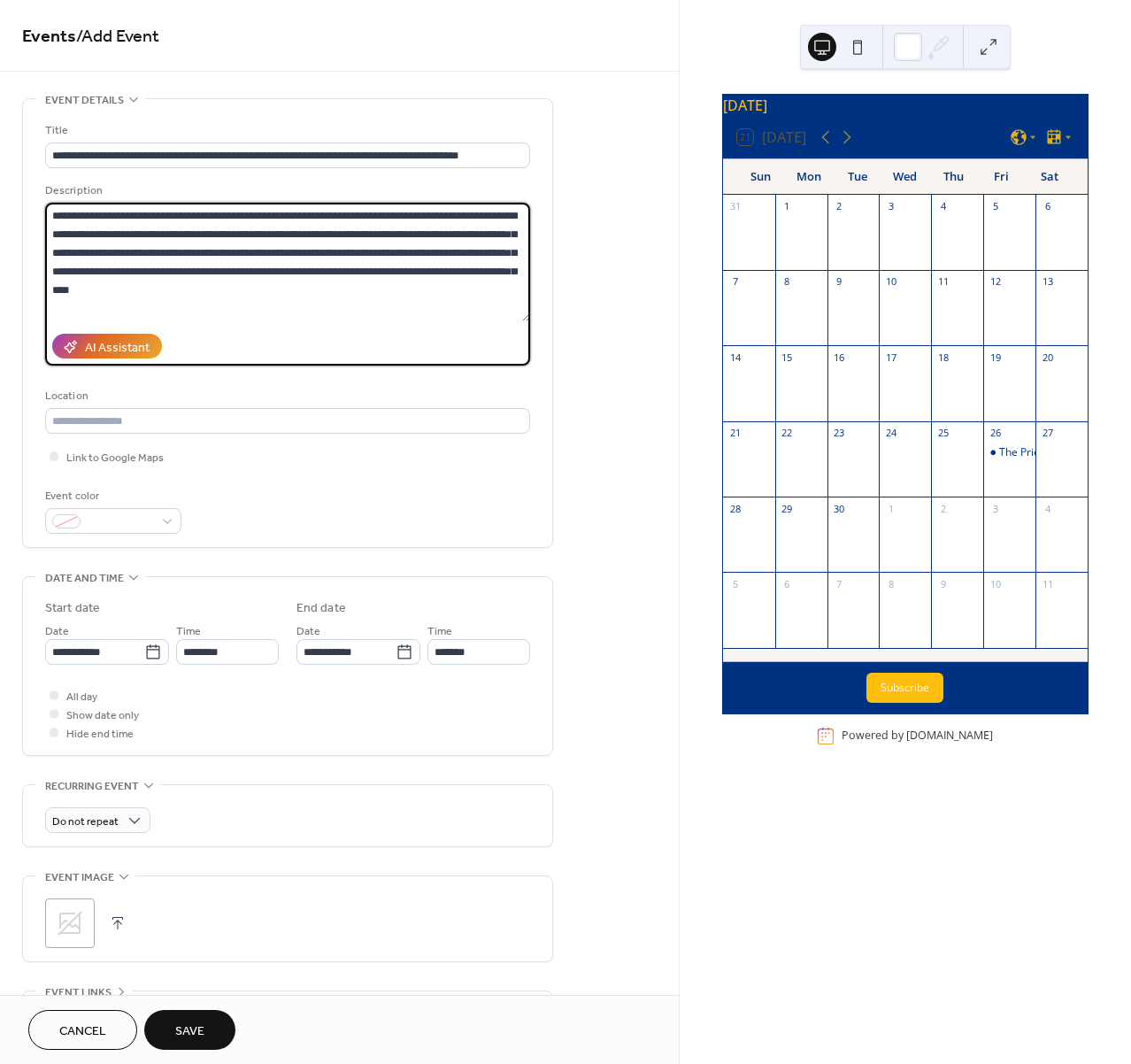 paste on "**********" 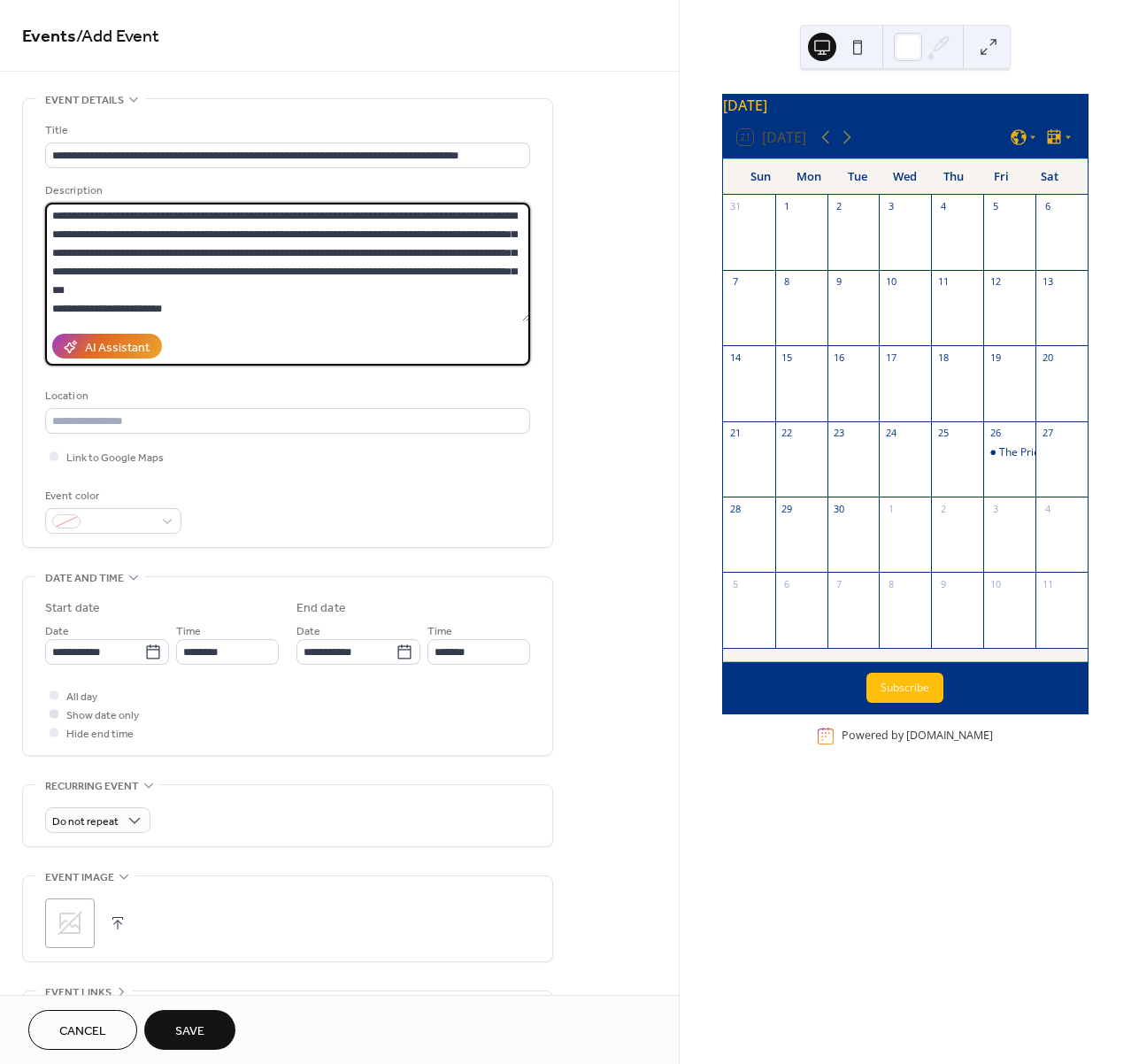 type on "**********" 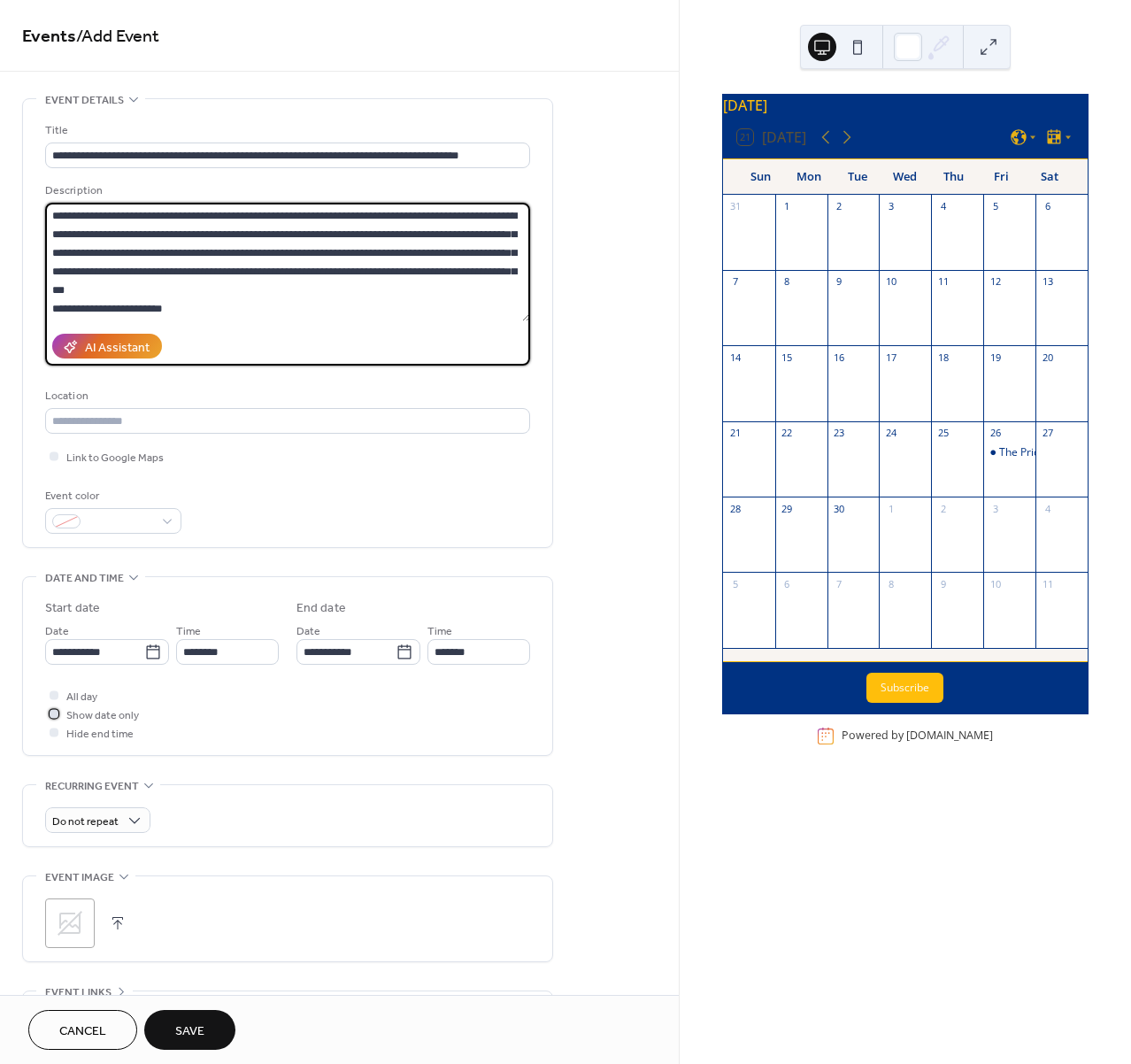 click at bounding box center [54, 713] 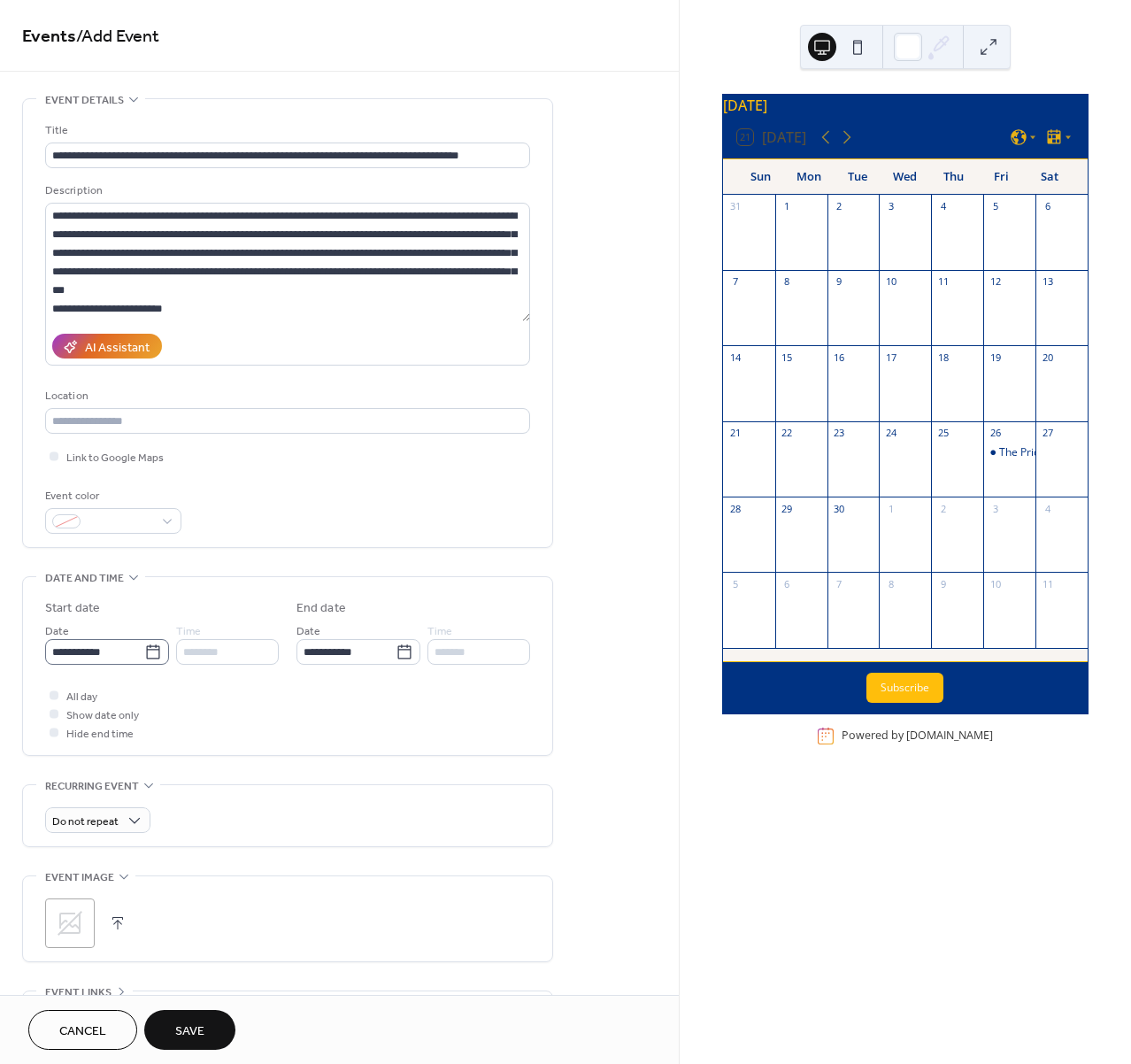 click 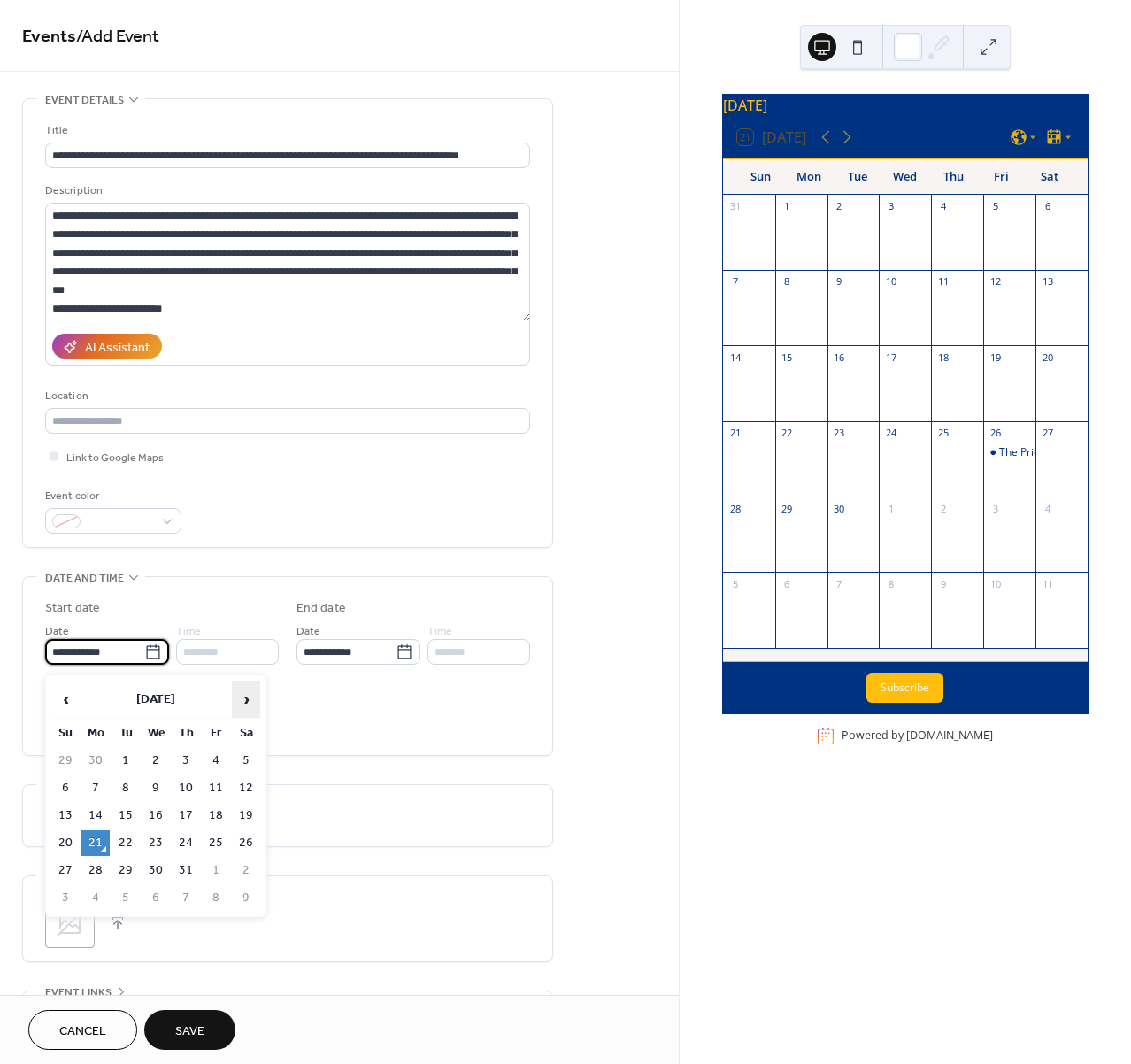 click on "›" at bounding box center (246, 699) 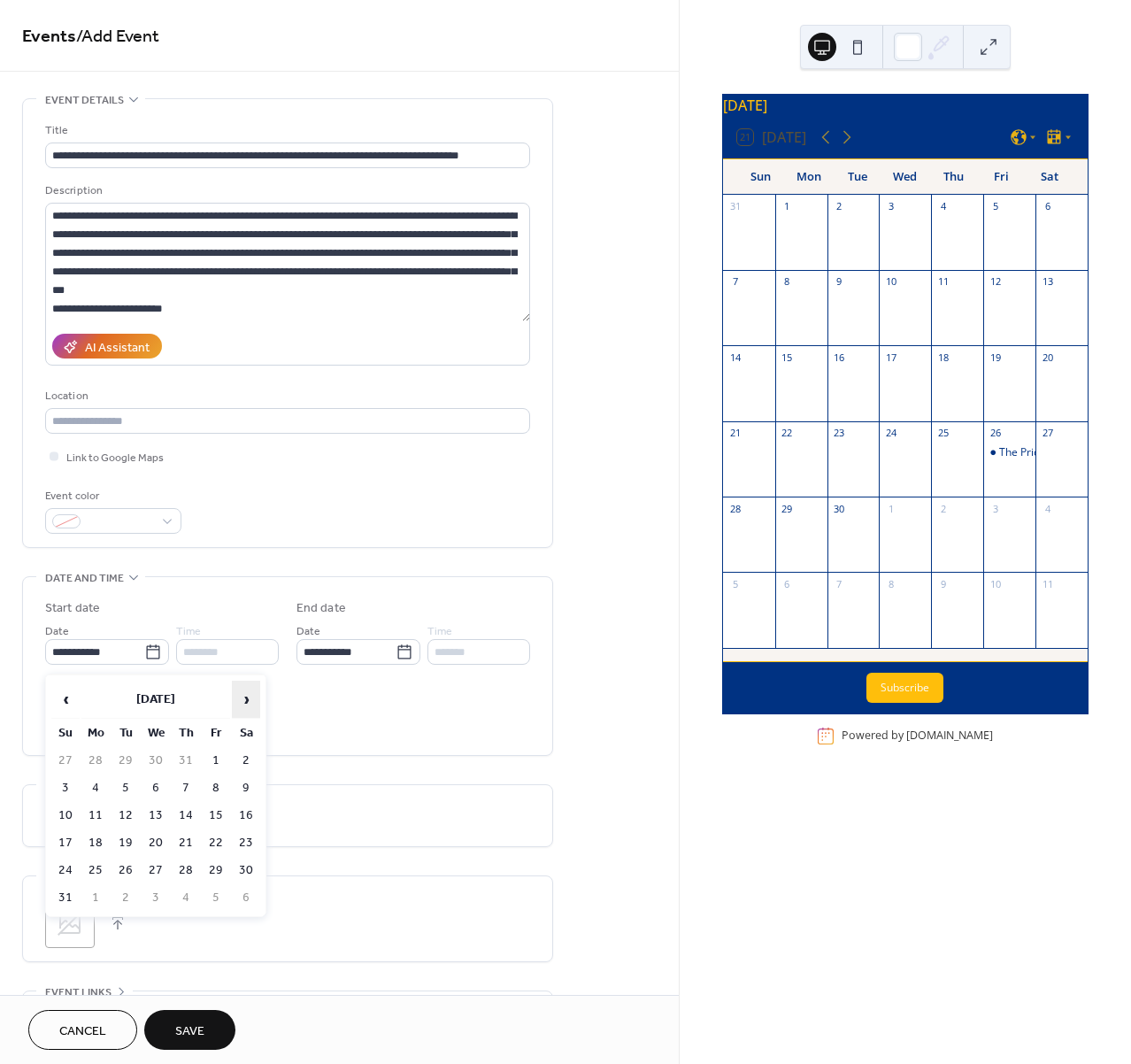 click on "›" at bounding box center [246, 699] 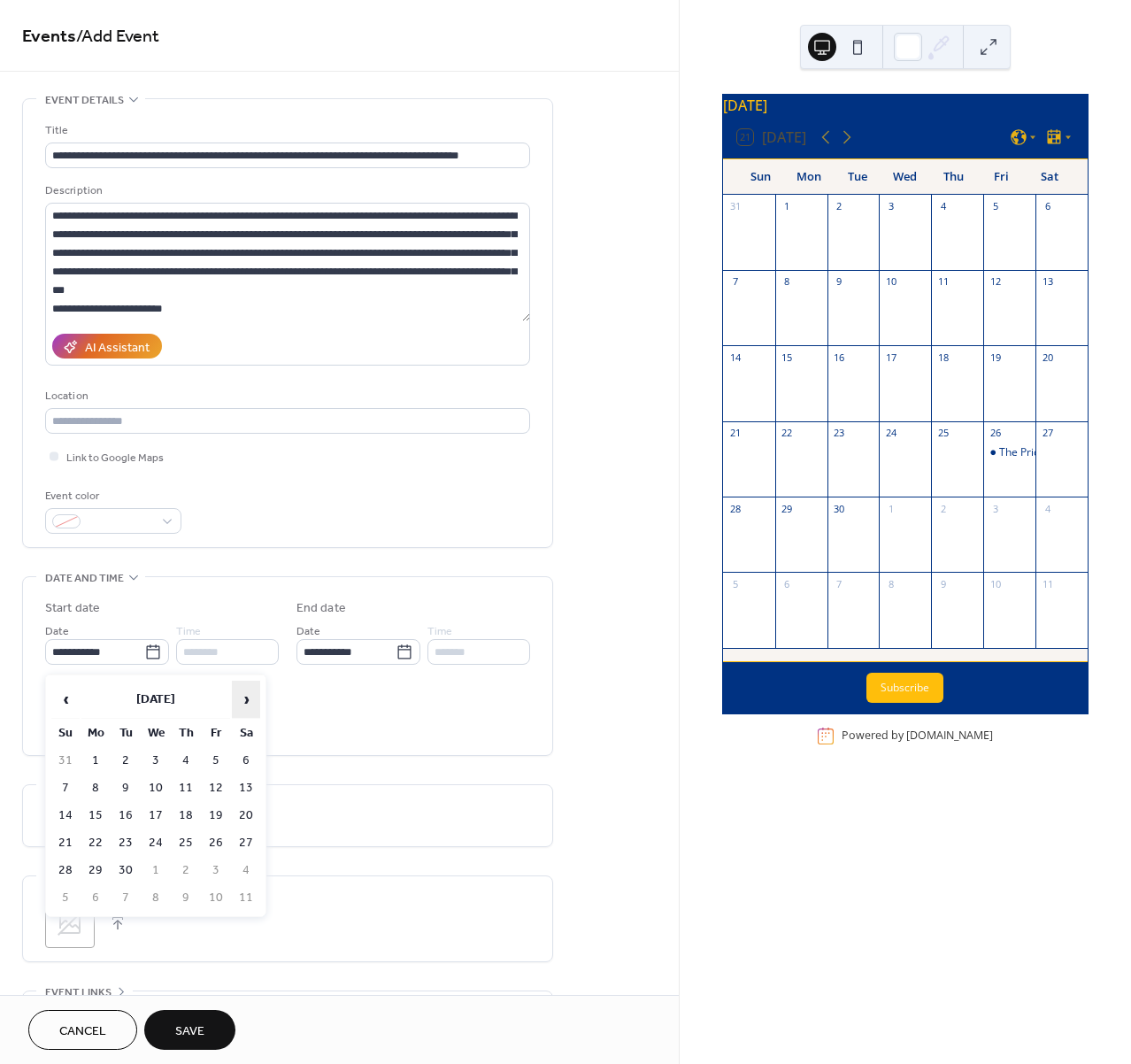 click on "›" at bounding box center (246, 699) 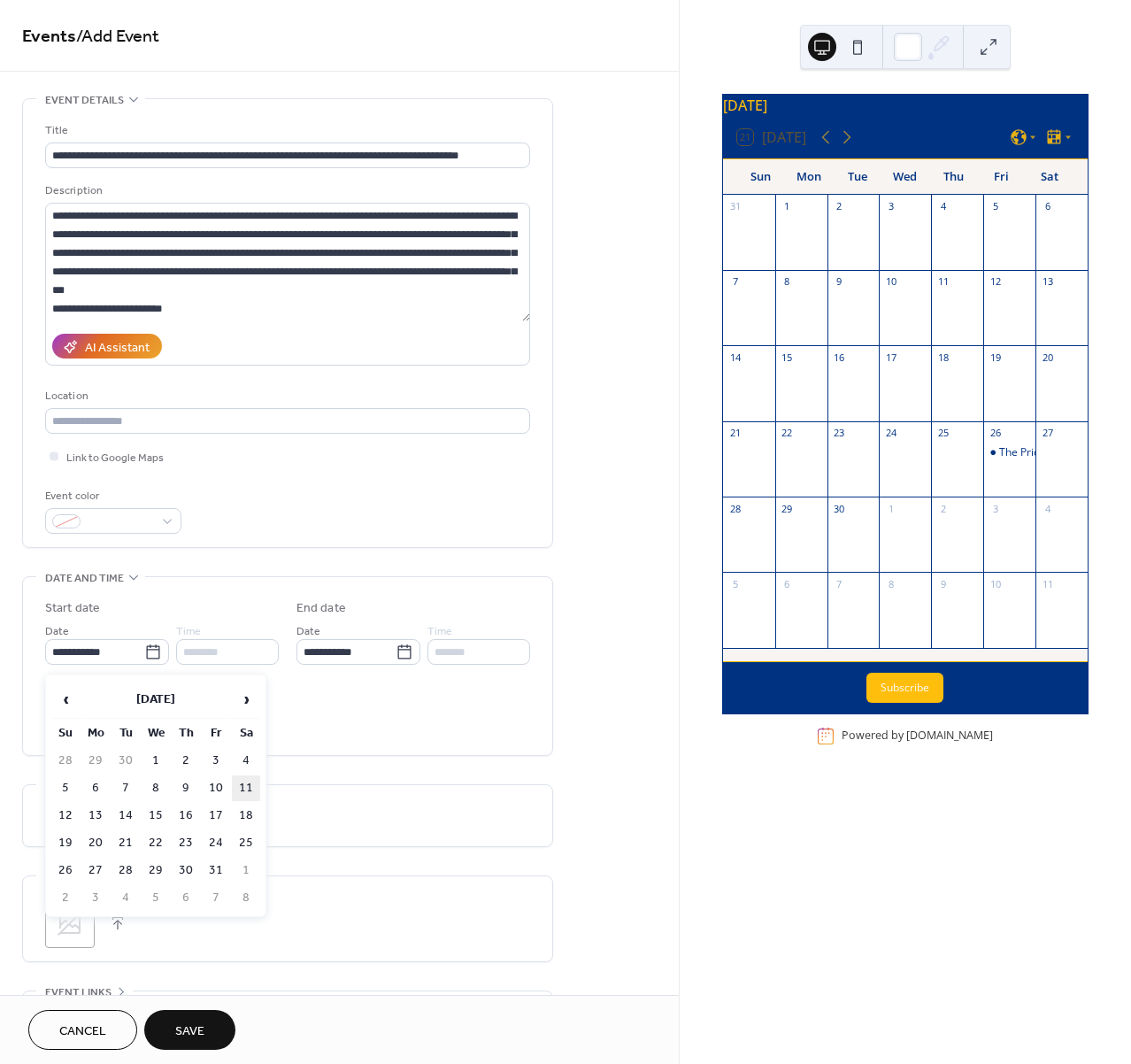 click on "11" at bounding box center [246, 788] 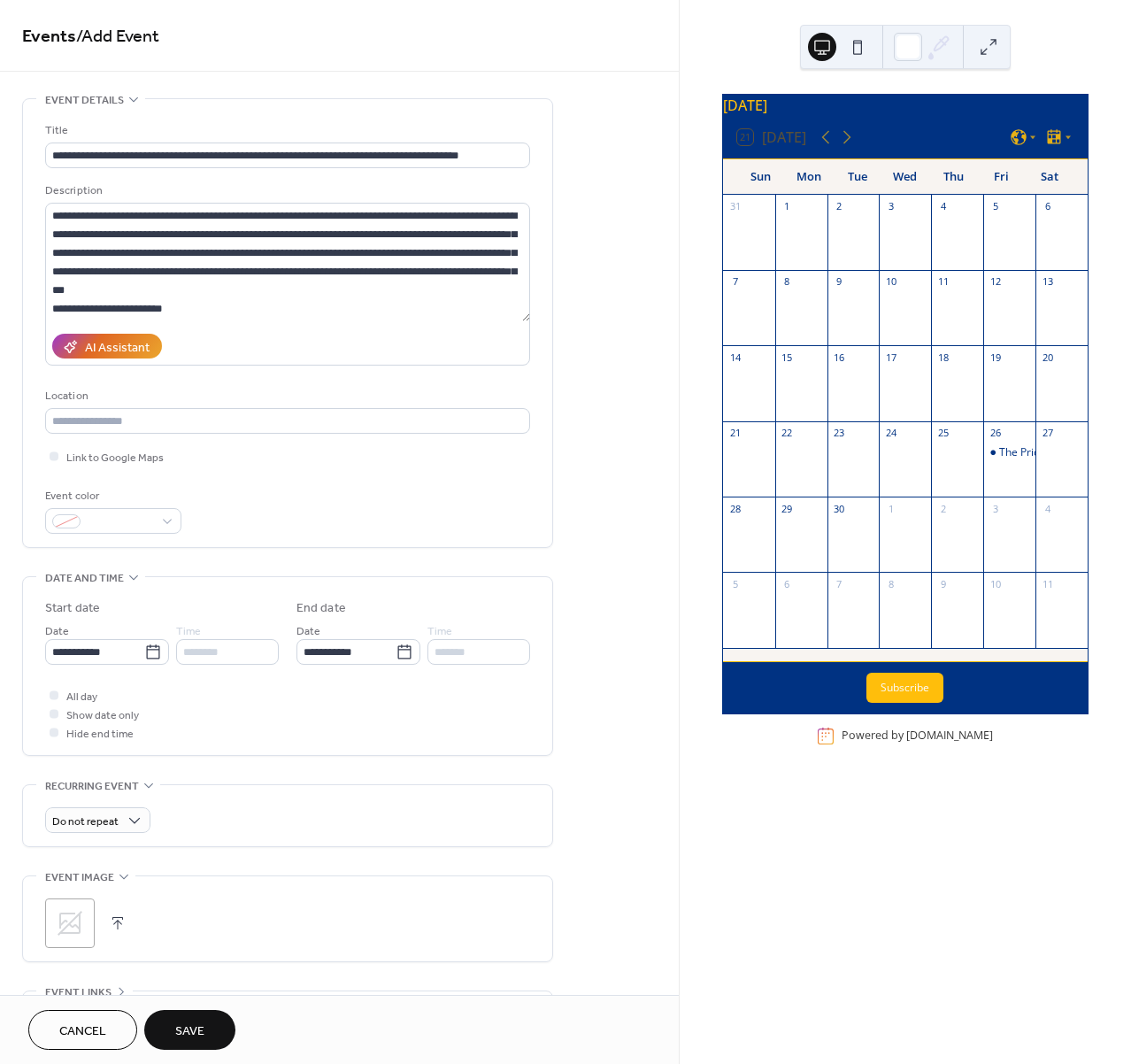 type on "**********" 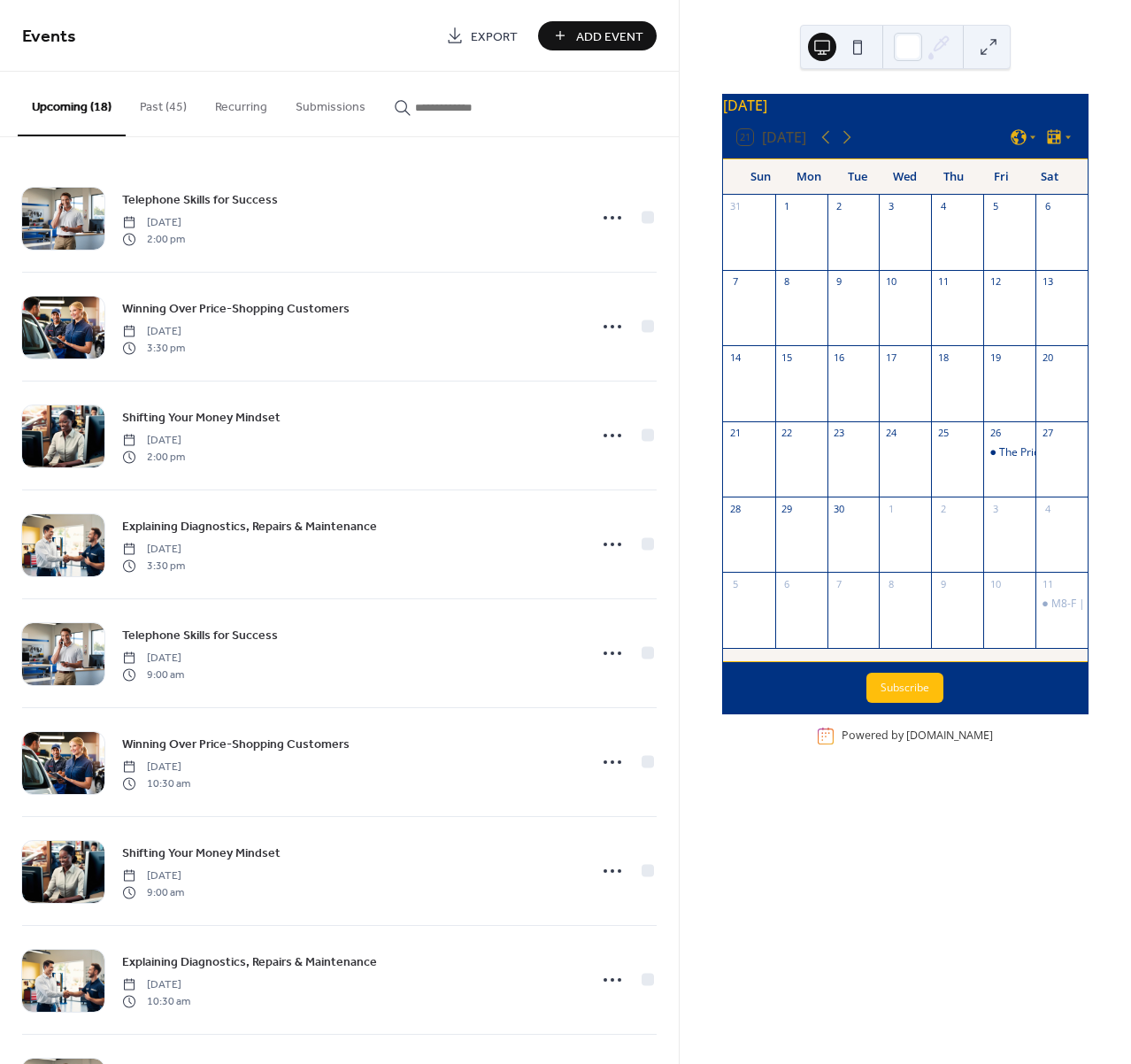 click on "Add Event" at bounding box center [597, 35] 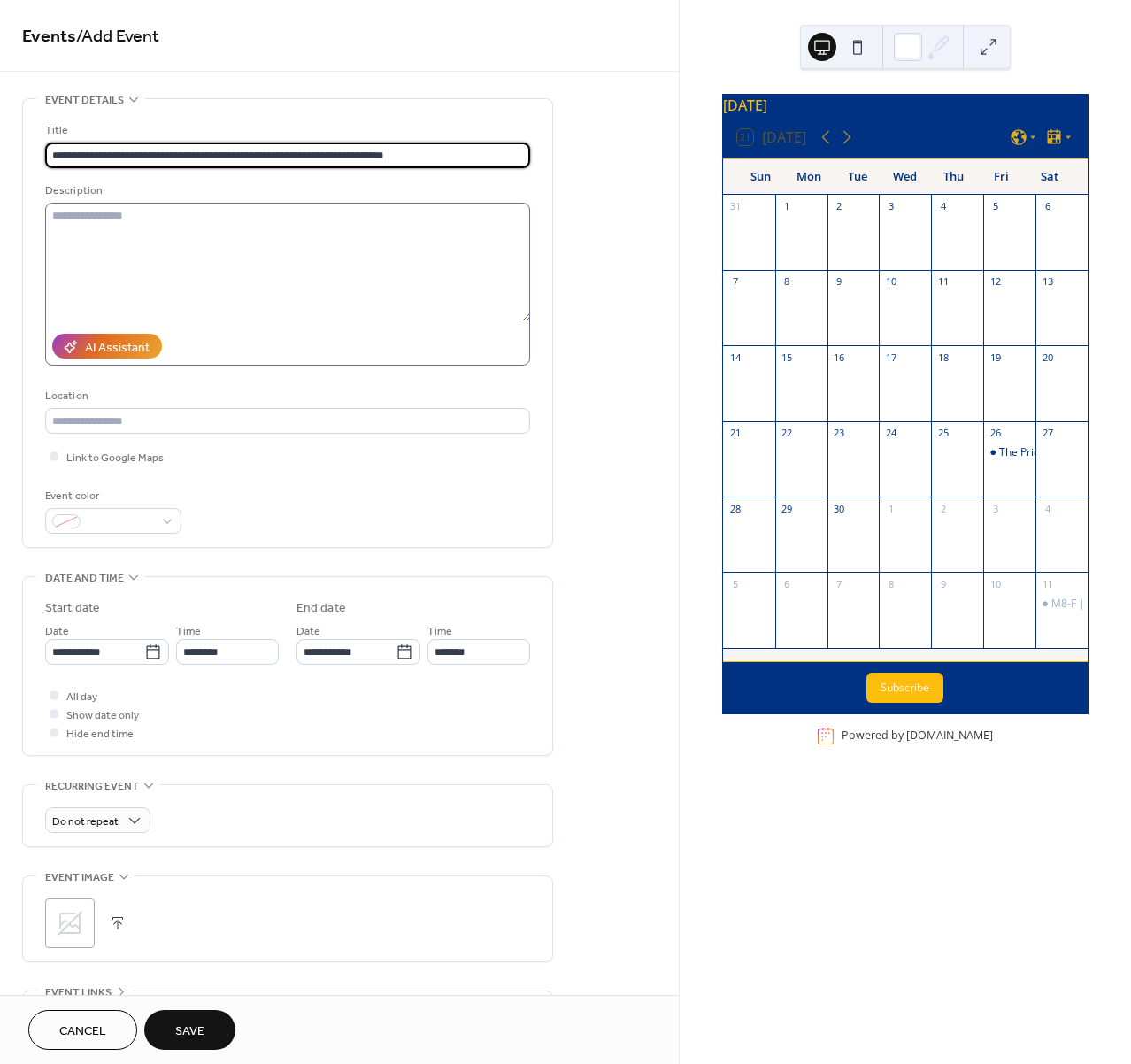 type on "**********" 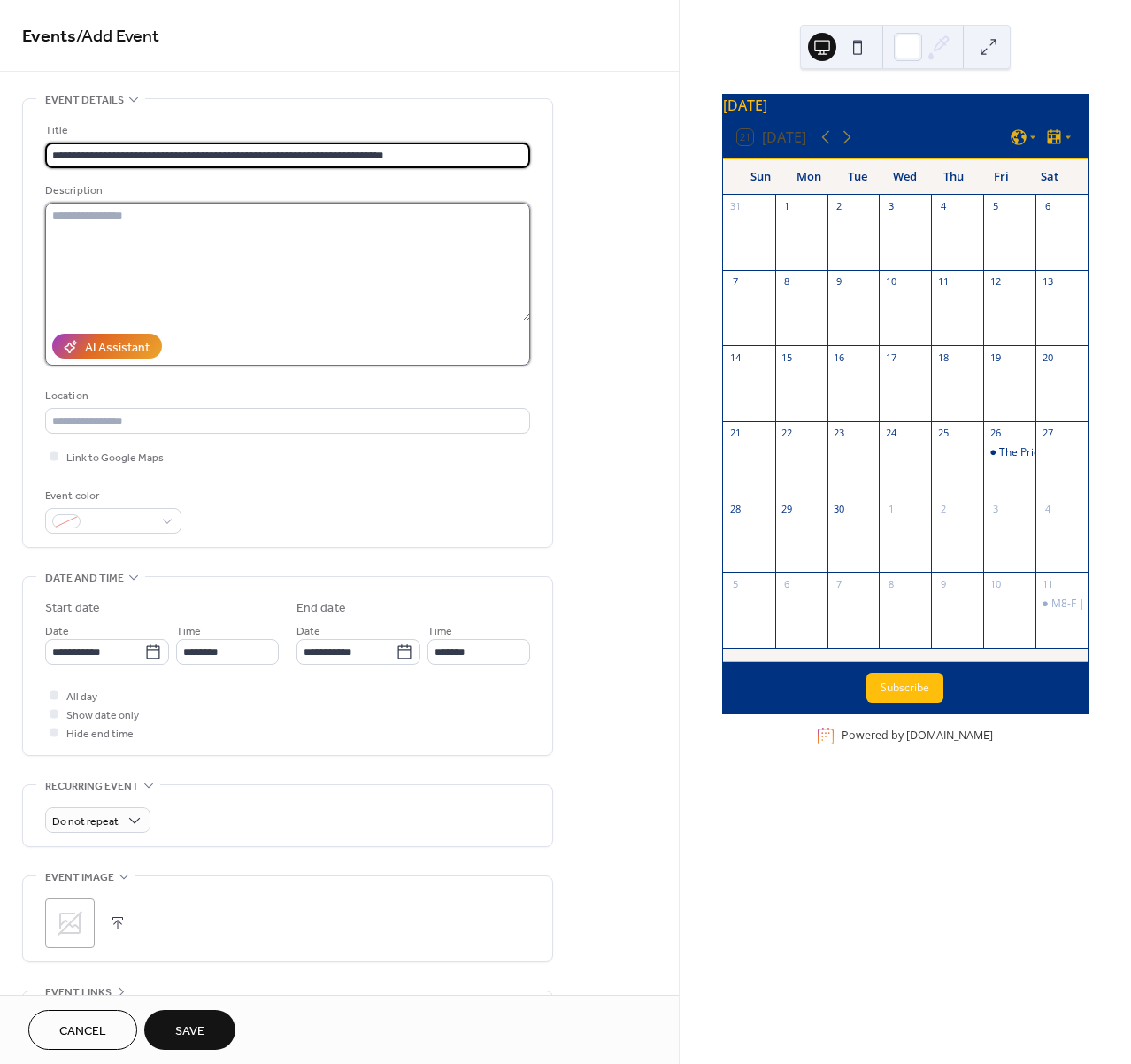 click at bounding box center [288, 262] 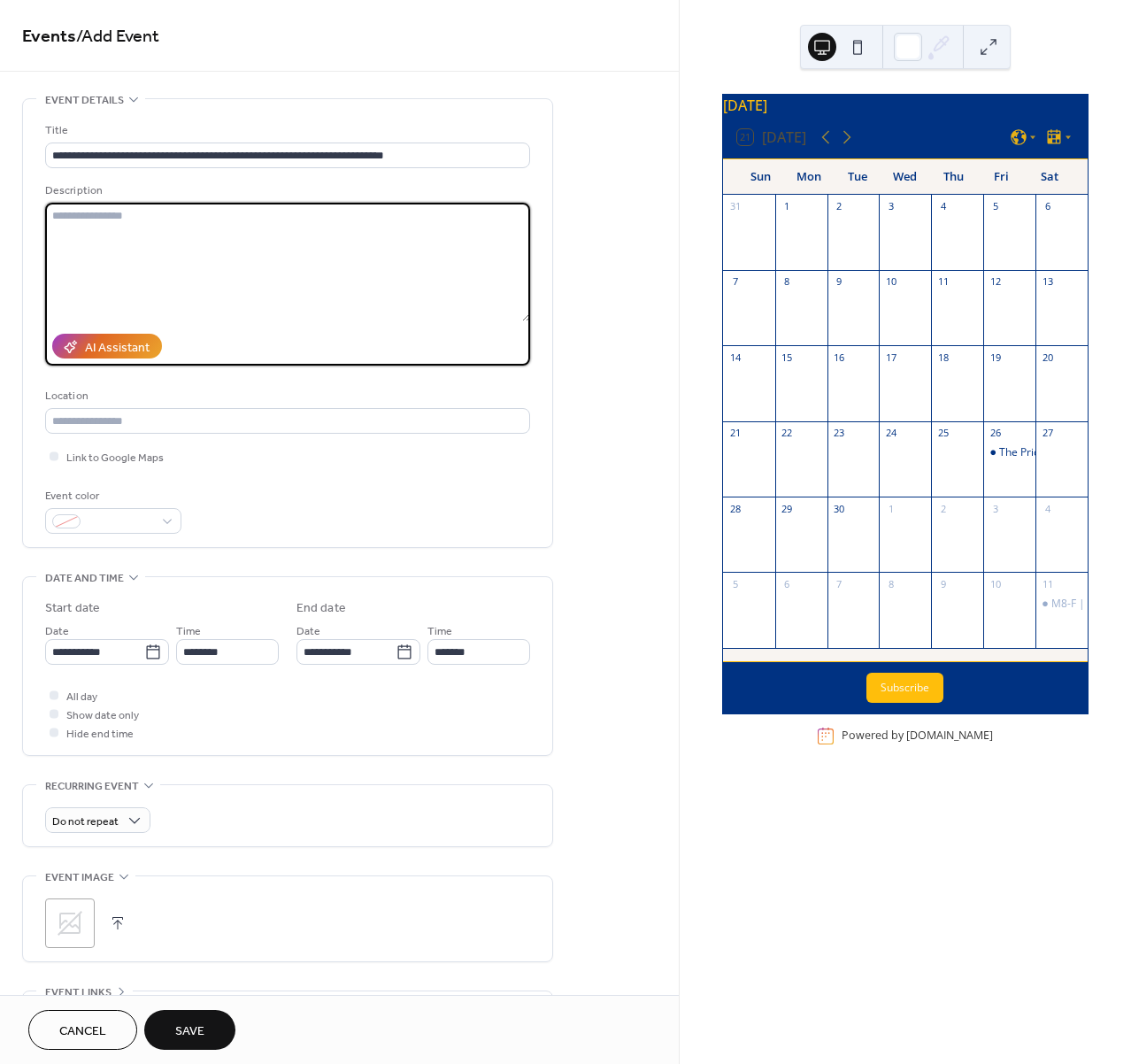 paste on "**********" 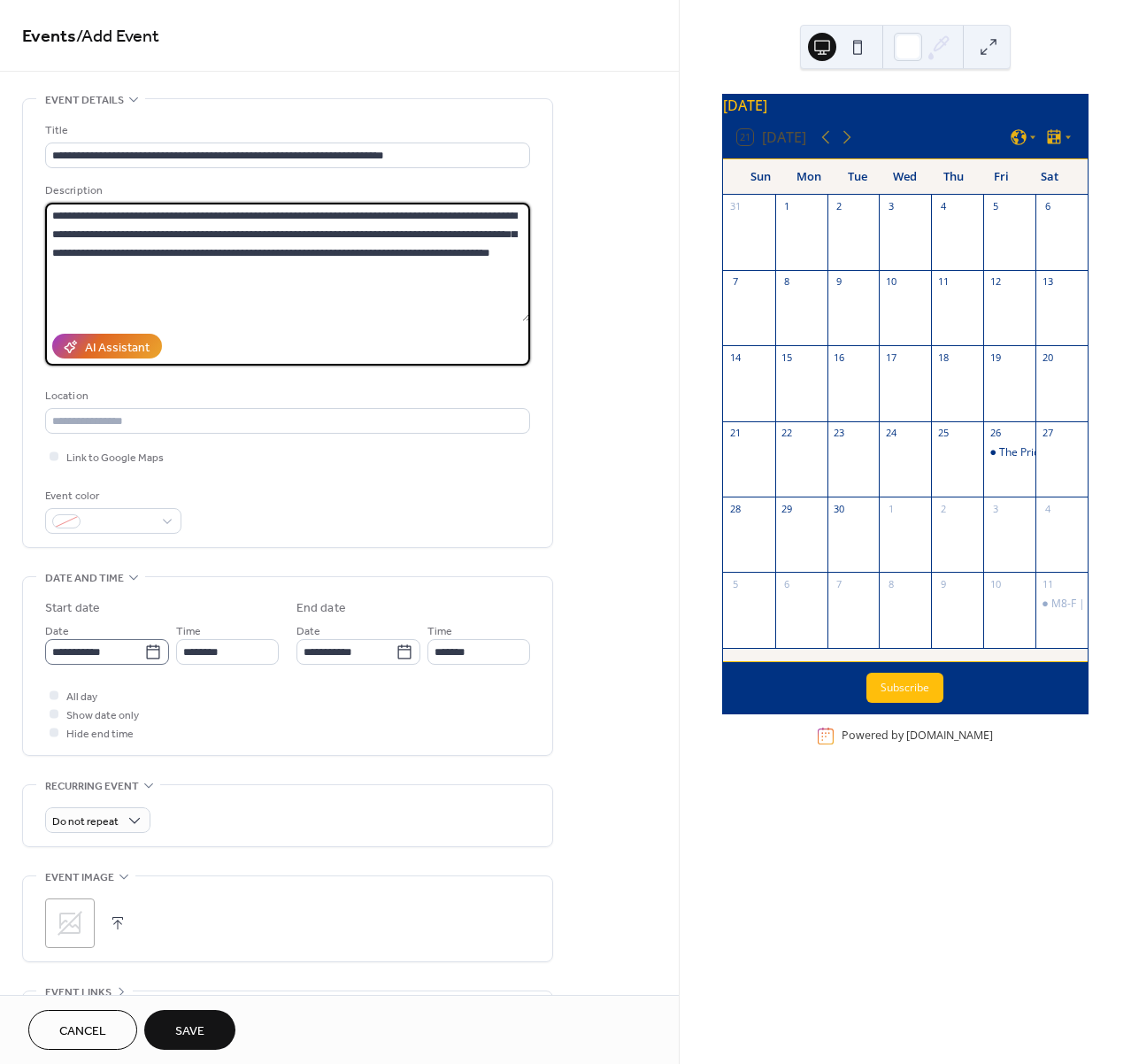 type on "**********" 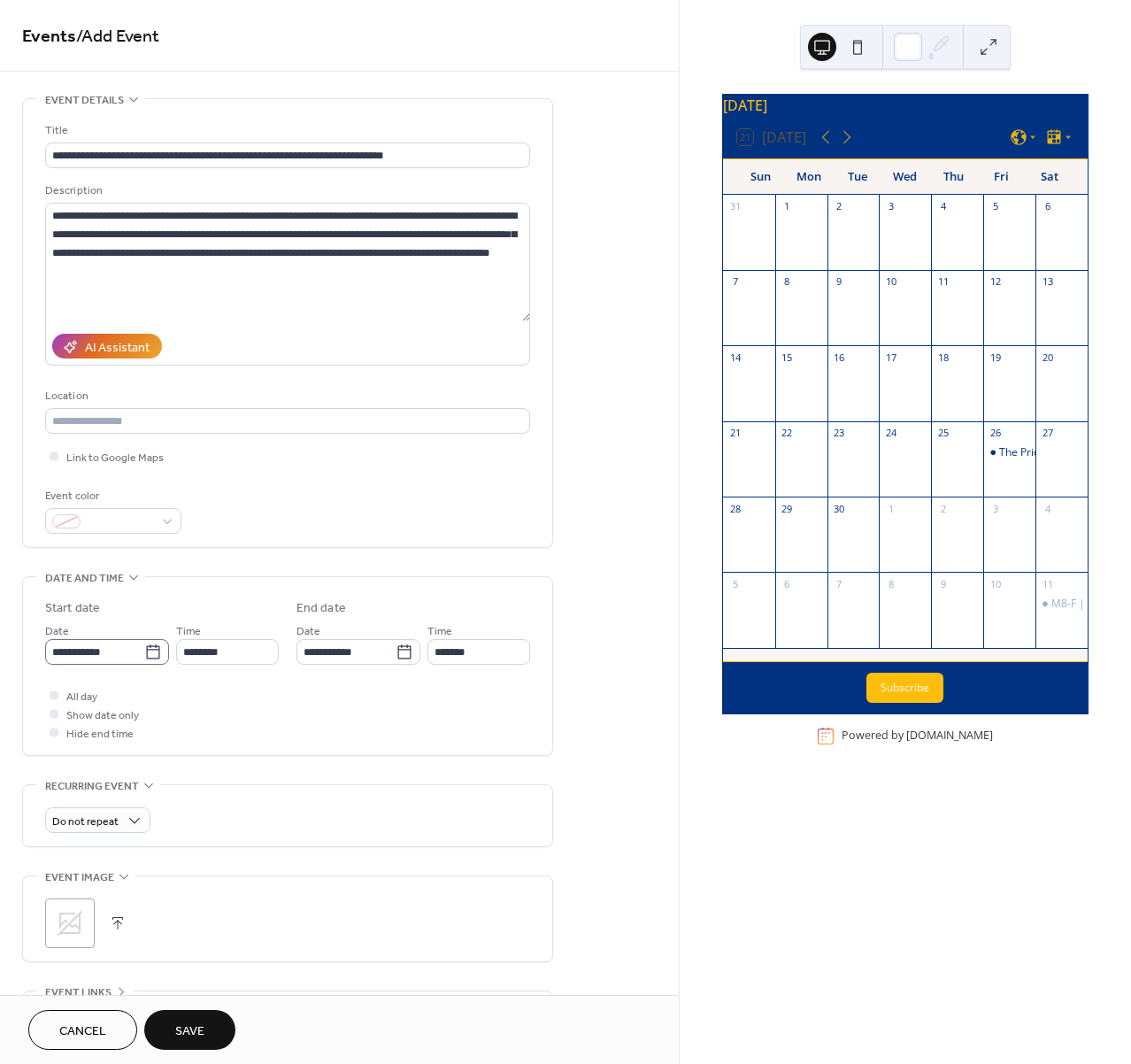 click 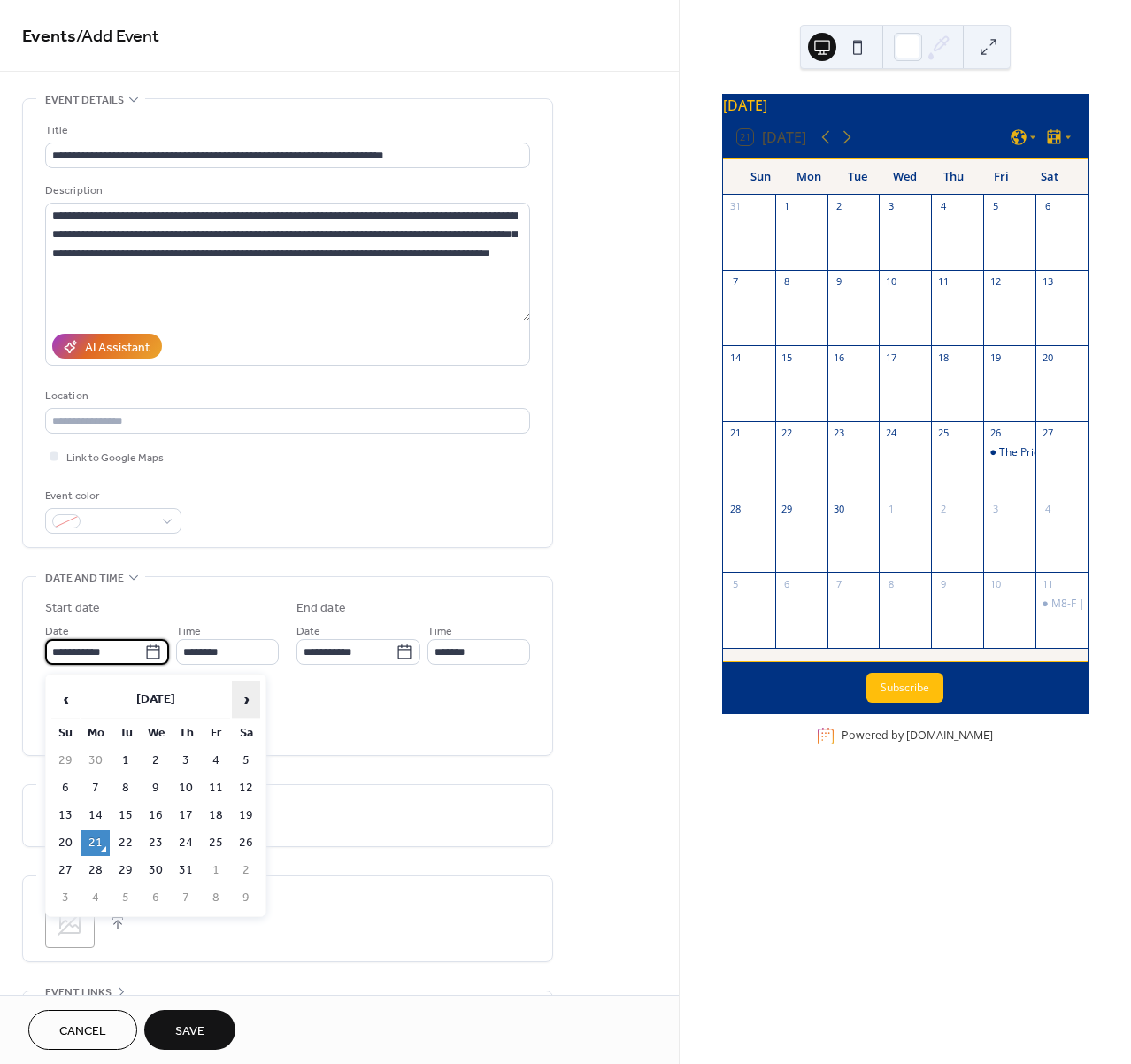 click on "›" at bounding box center [246, 699] 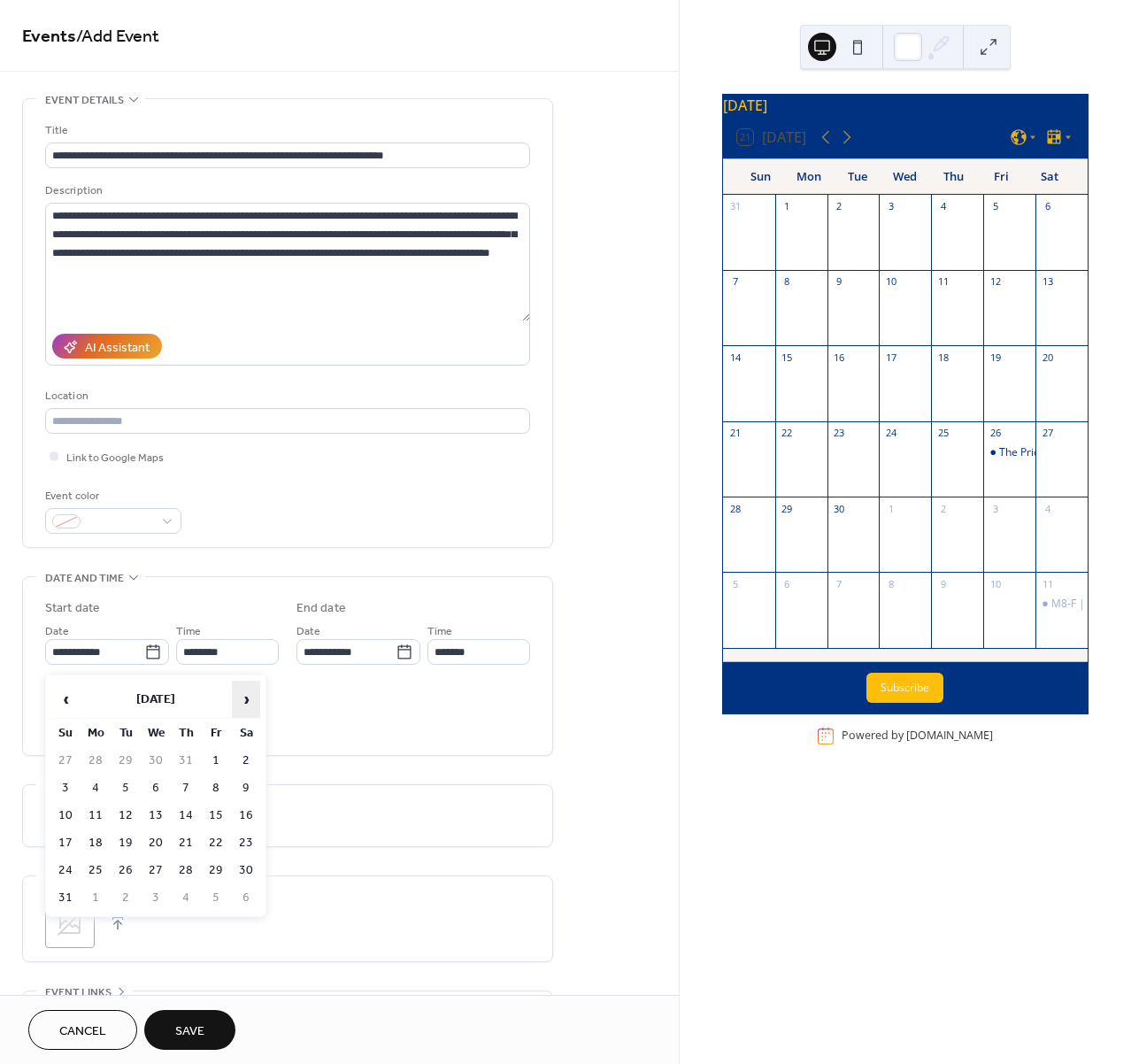 click on "›" at bounding box center (246, 699) 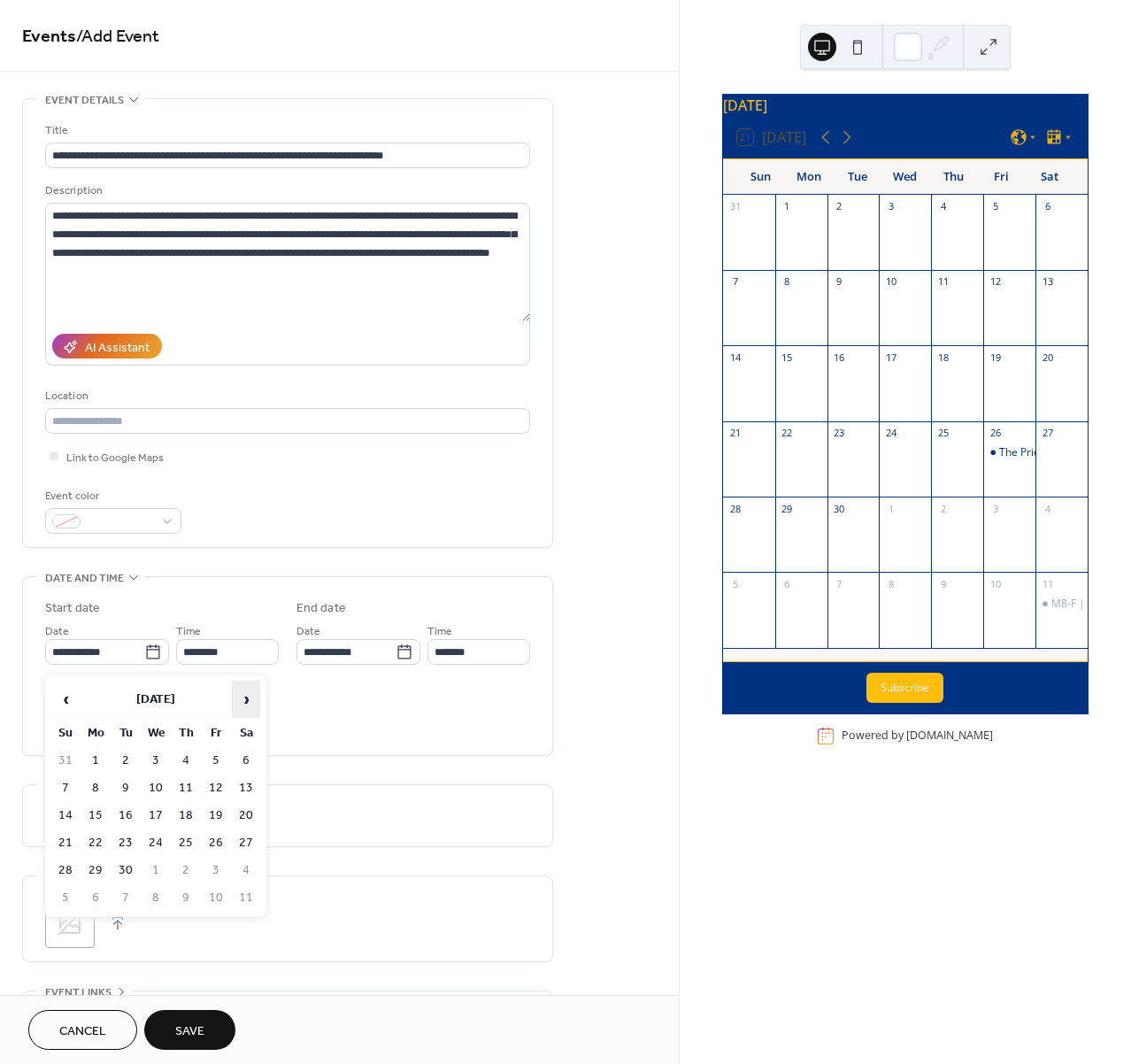 click on "›" at bounding box center (246, 699) 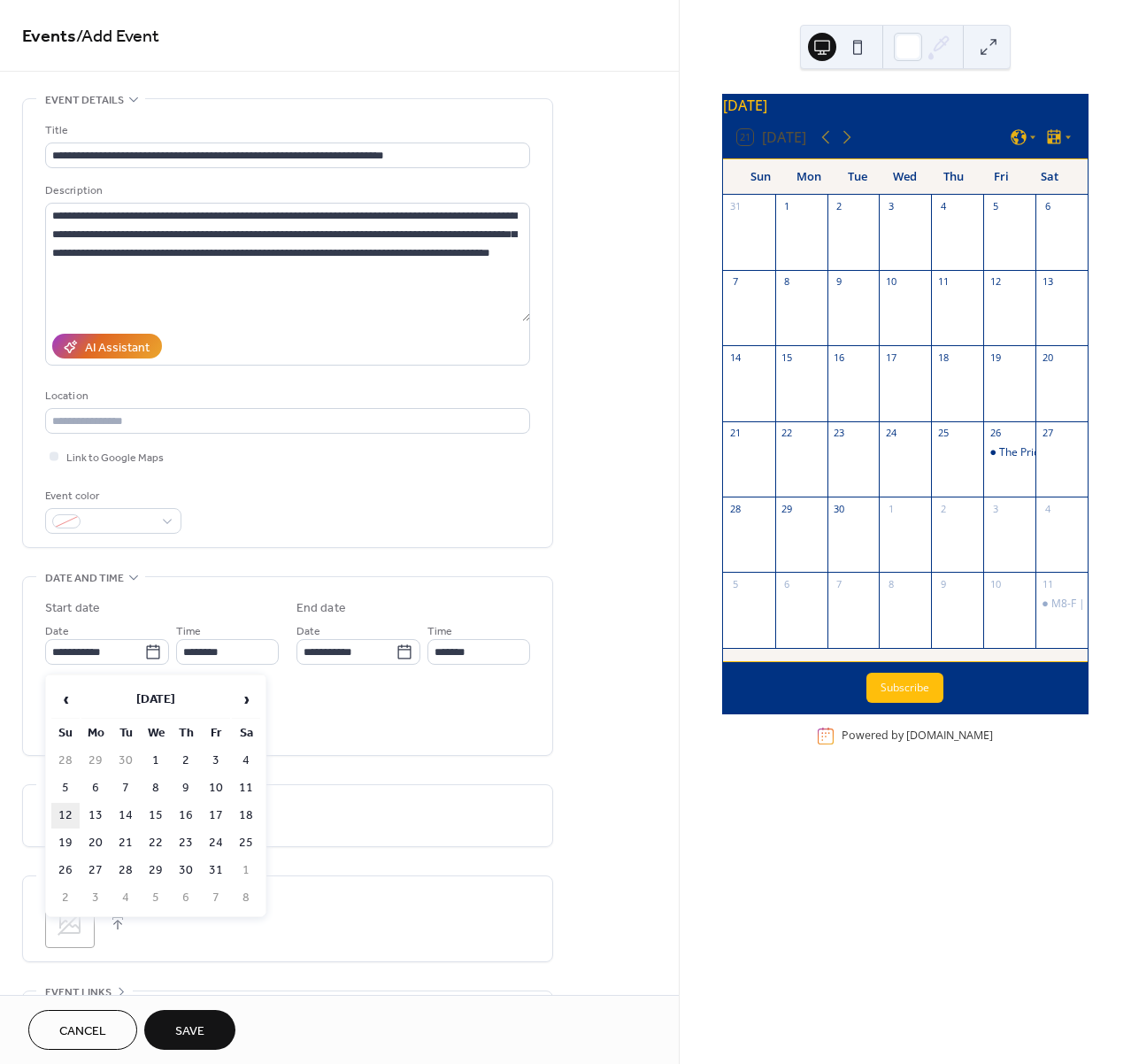 click on "12" at bounding box center (65, 815) 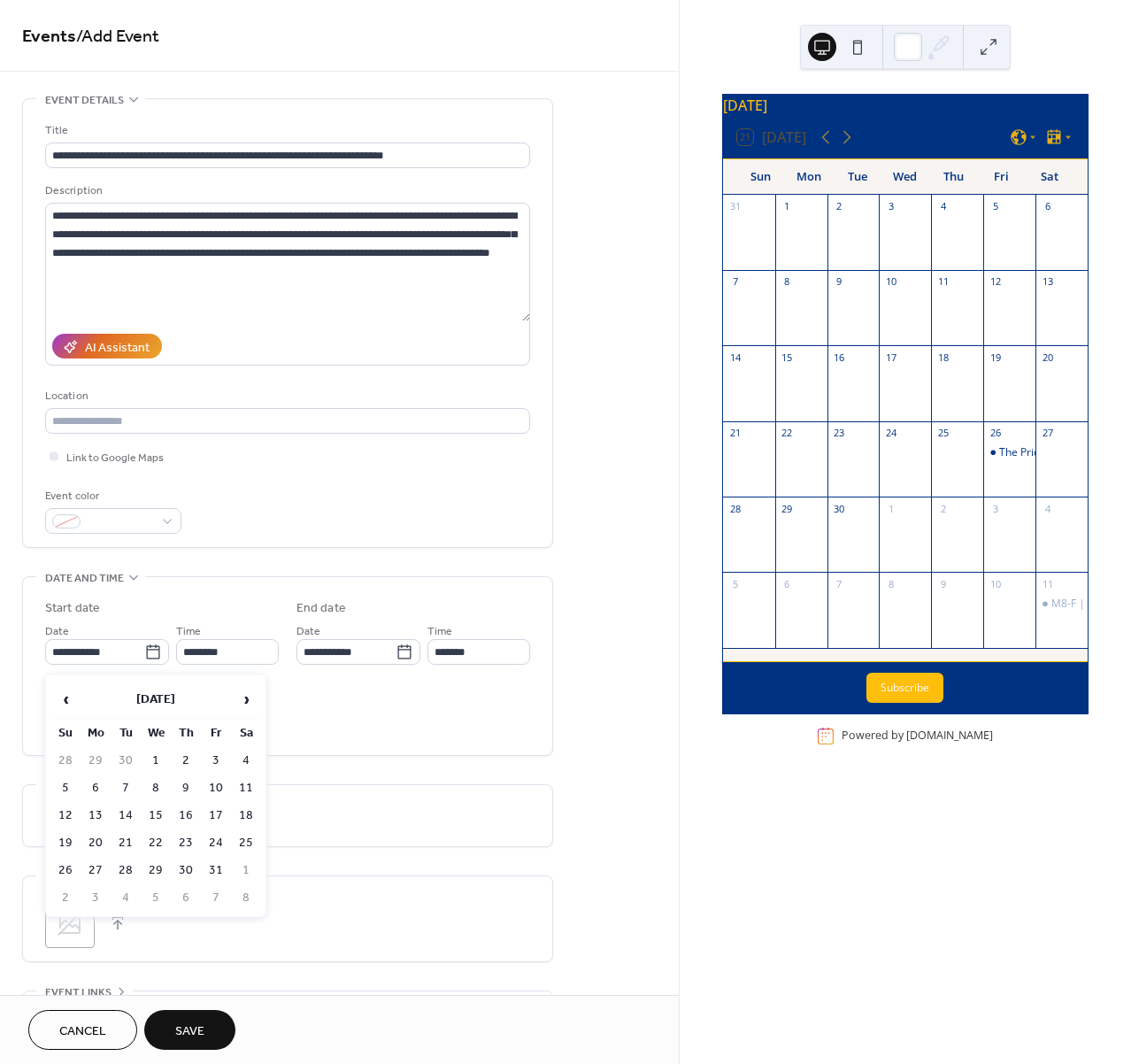 type on "**********" 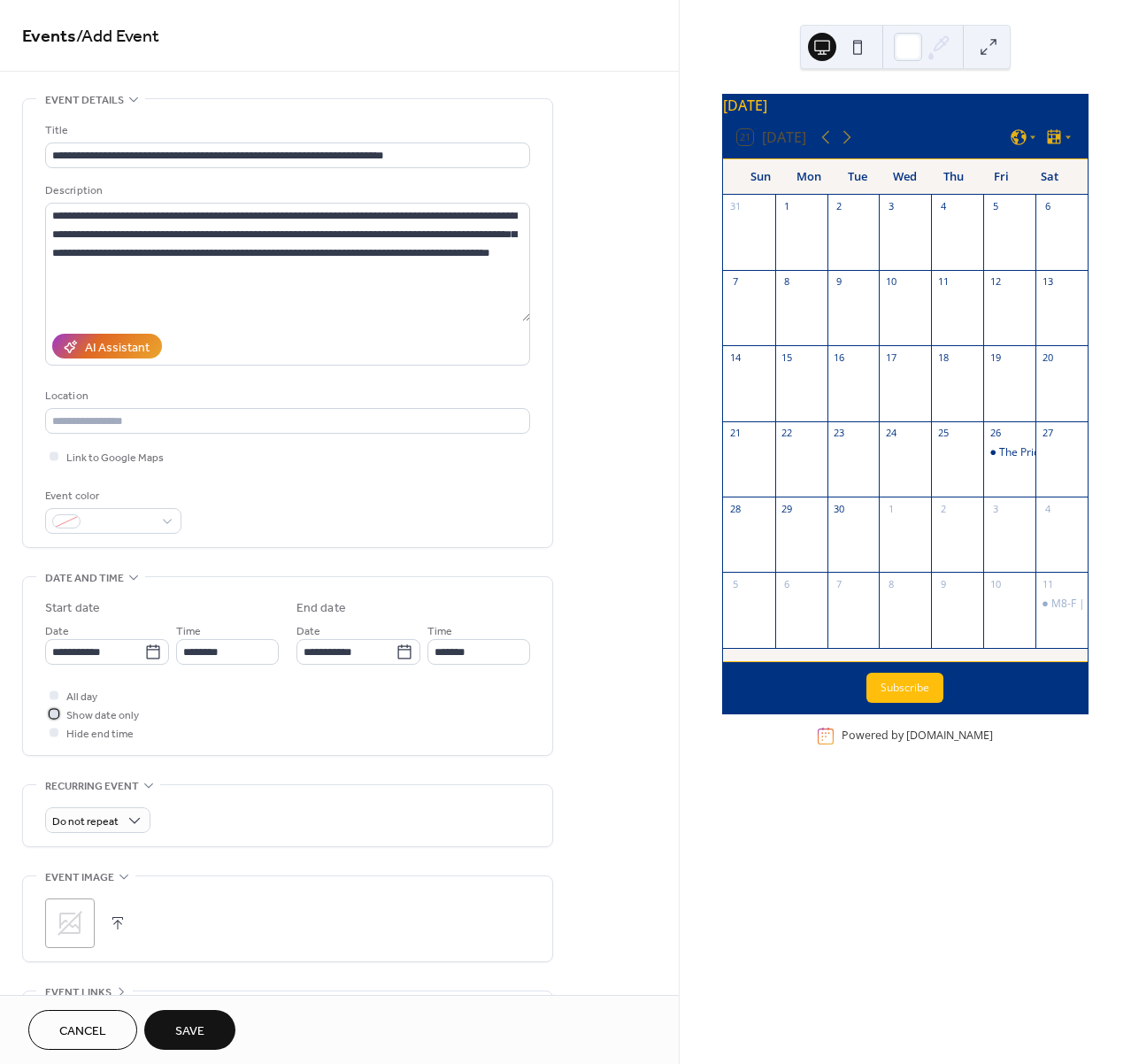 click at bounding box center [54, 713] 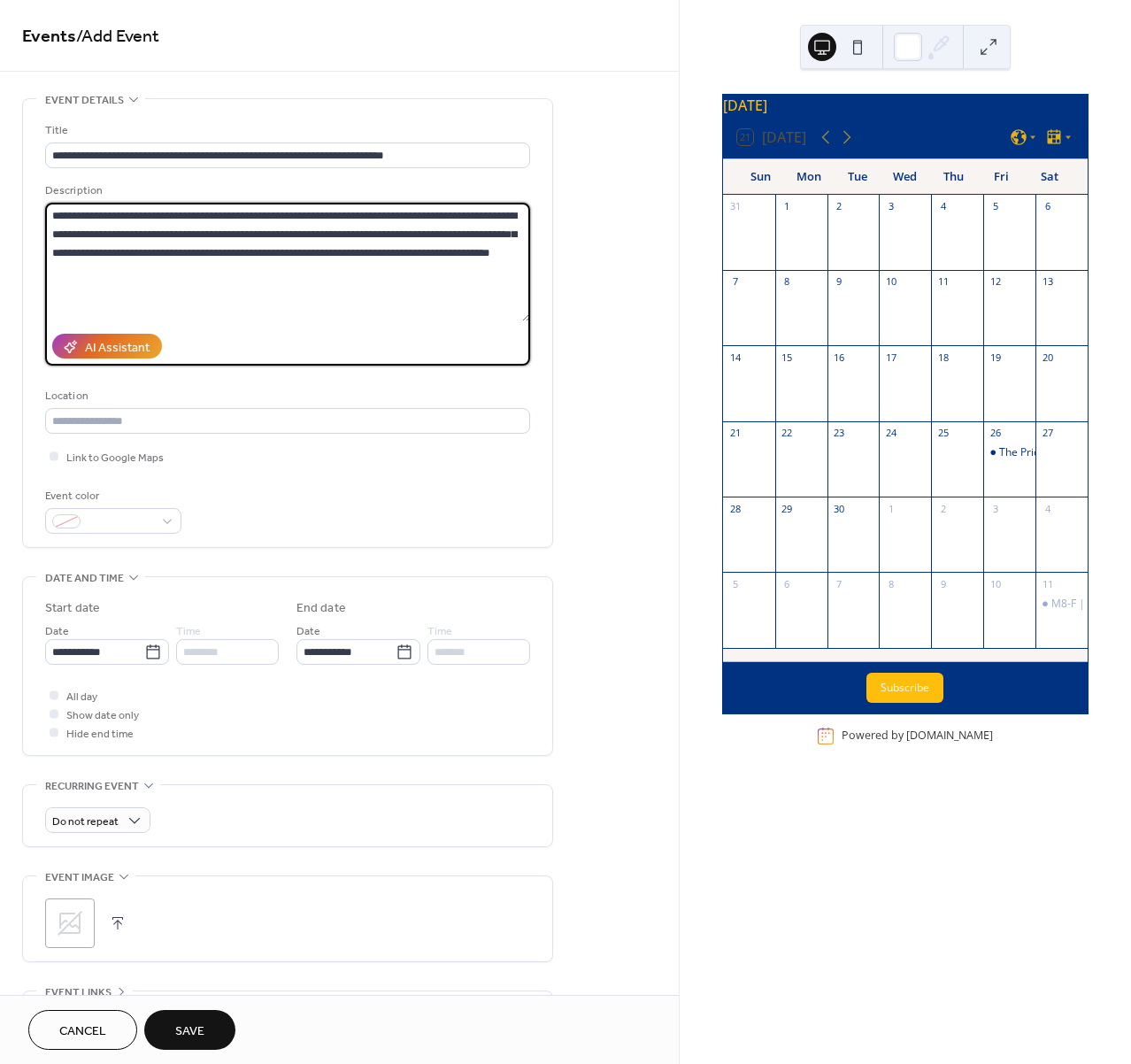 drag, startPoint x: 62, startPoint y: 289, endPoint x: 106, endPoint y: 297, distance: 44.72136 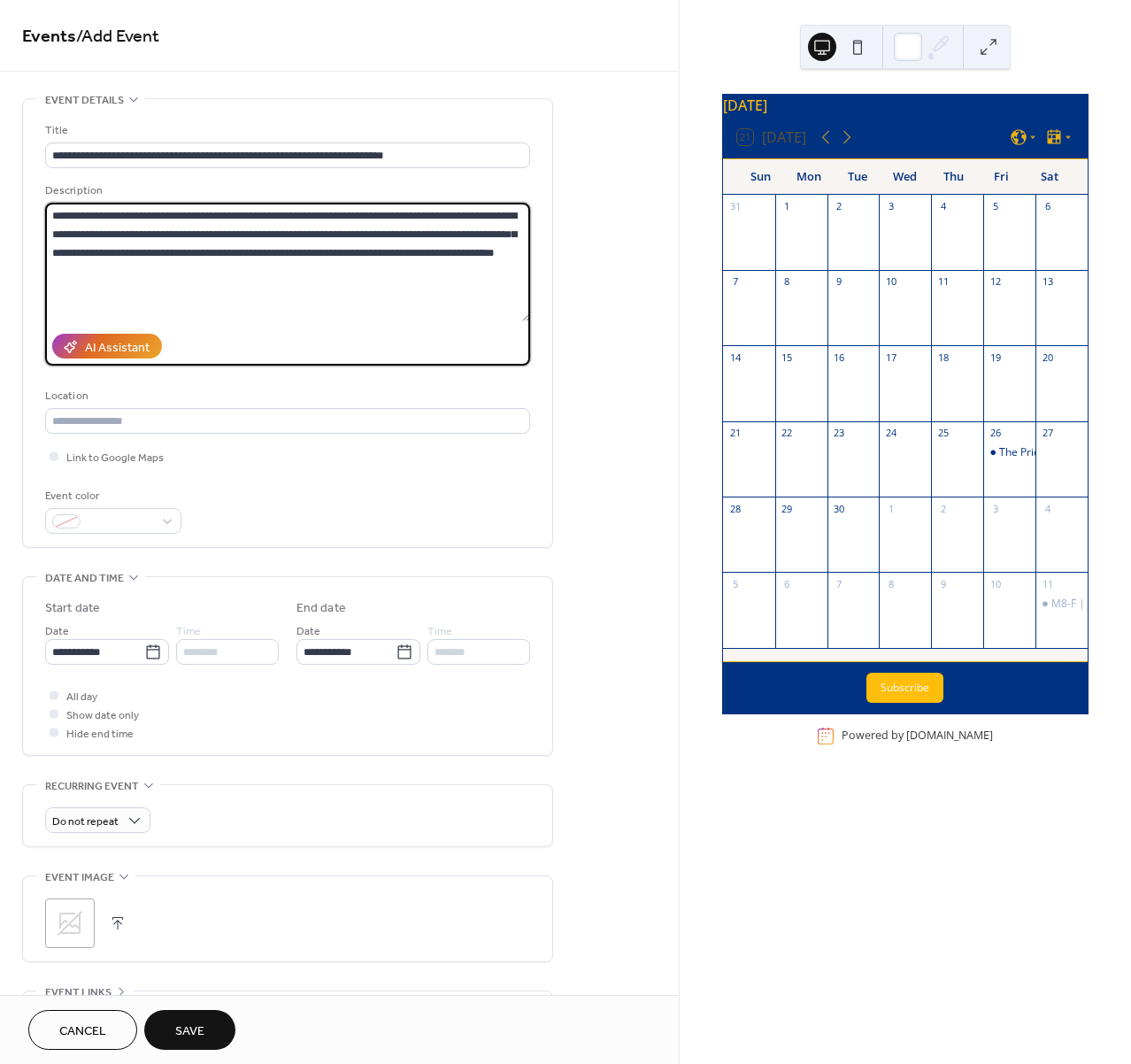 paste on "**********" 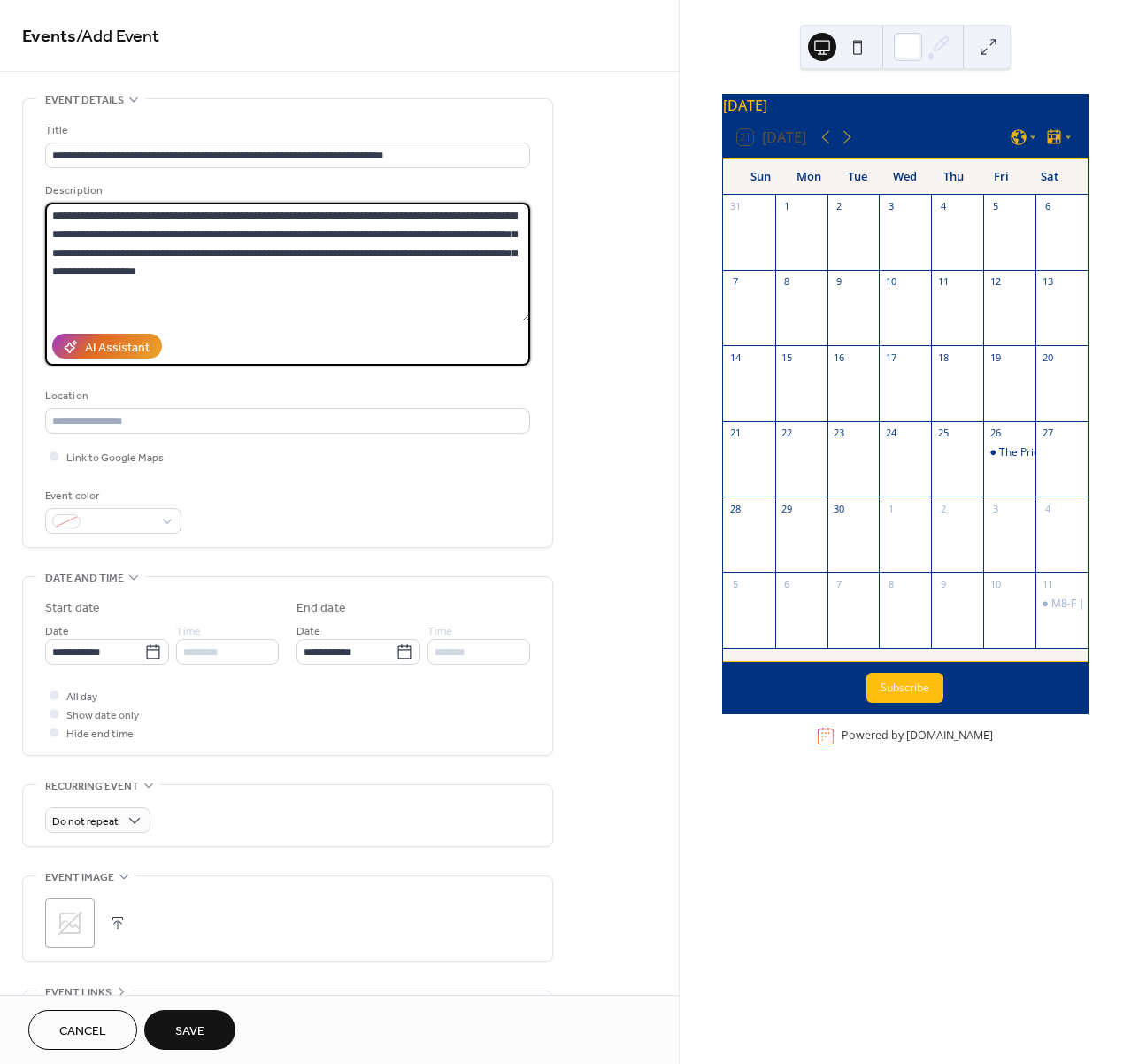 type on "**********" 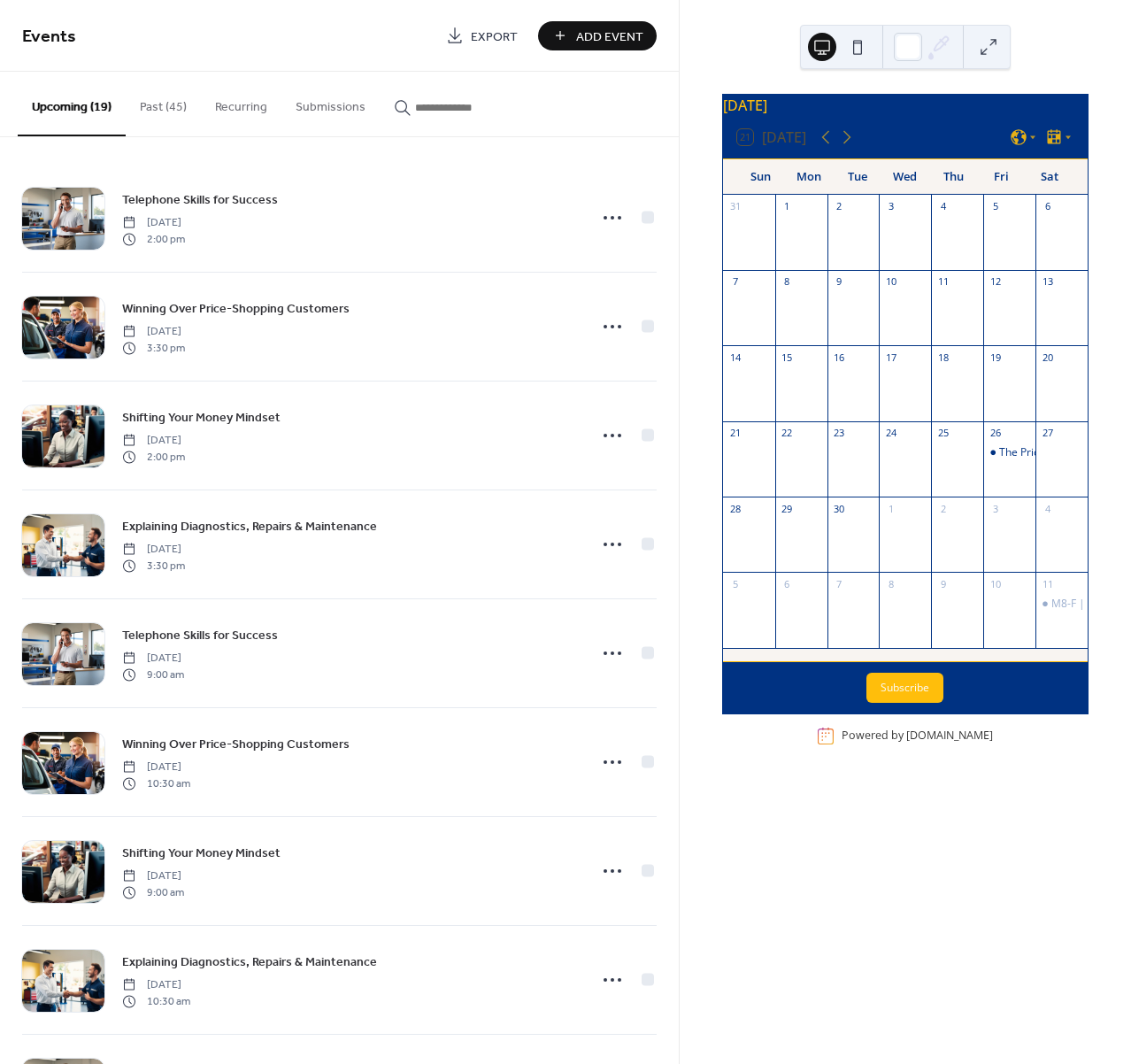 click on "Add Event" at bounding box center (610, 36) 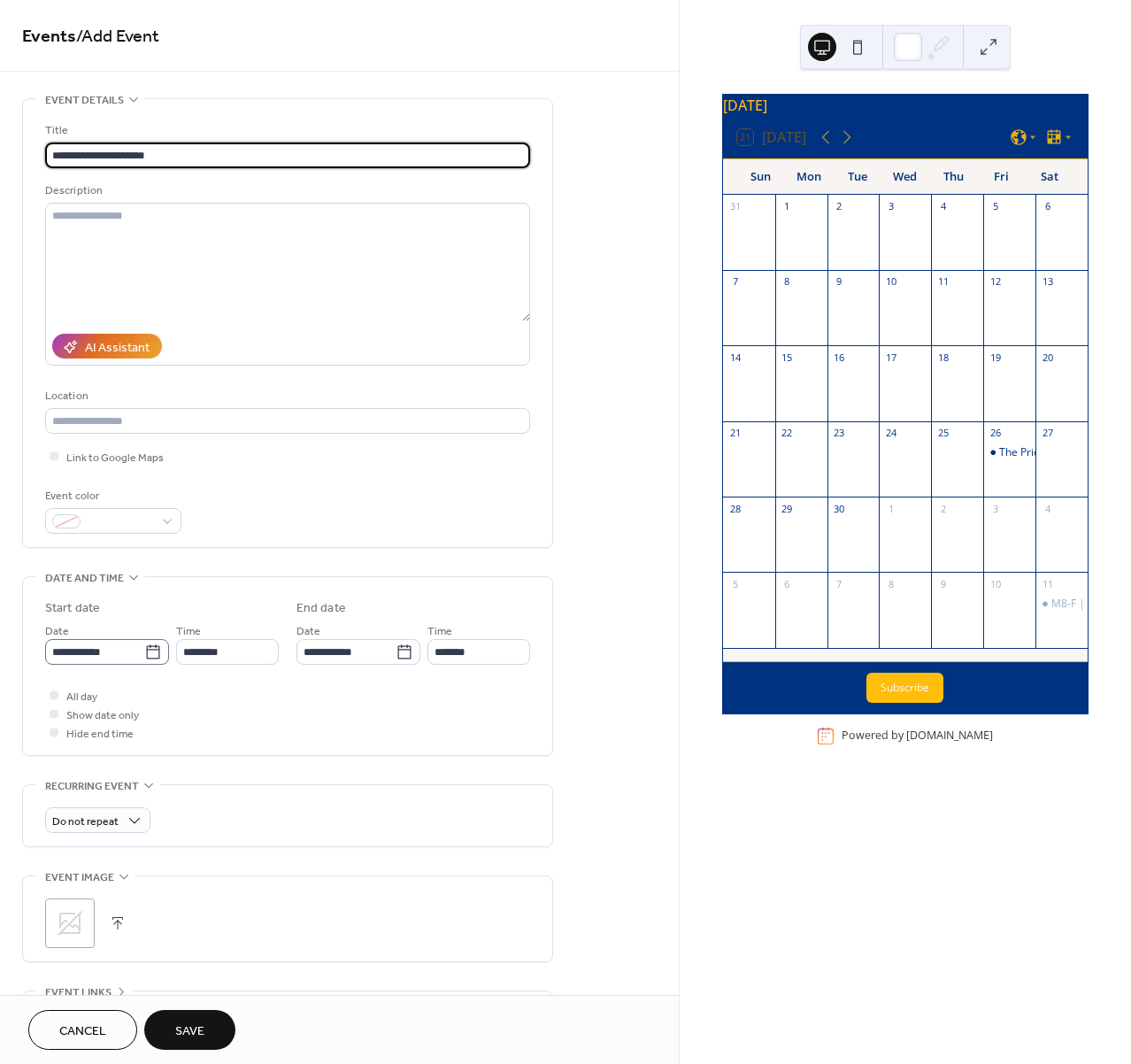 type on "**********" 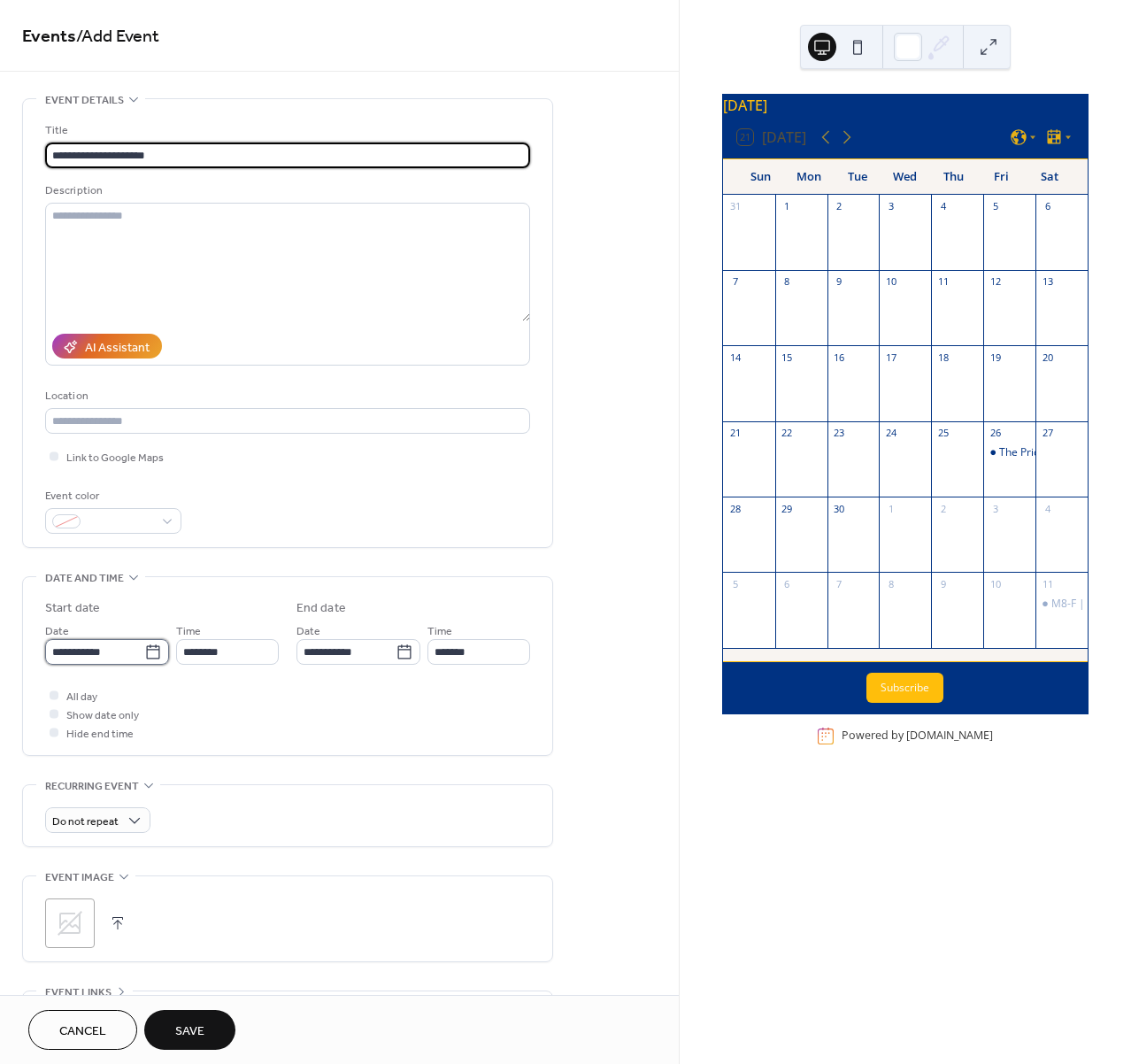 click on "**********" at bounding box center [95, 652] 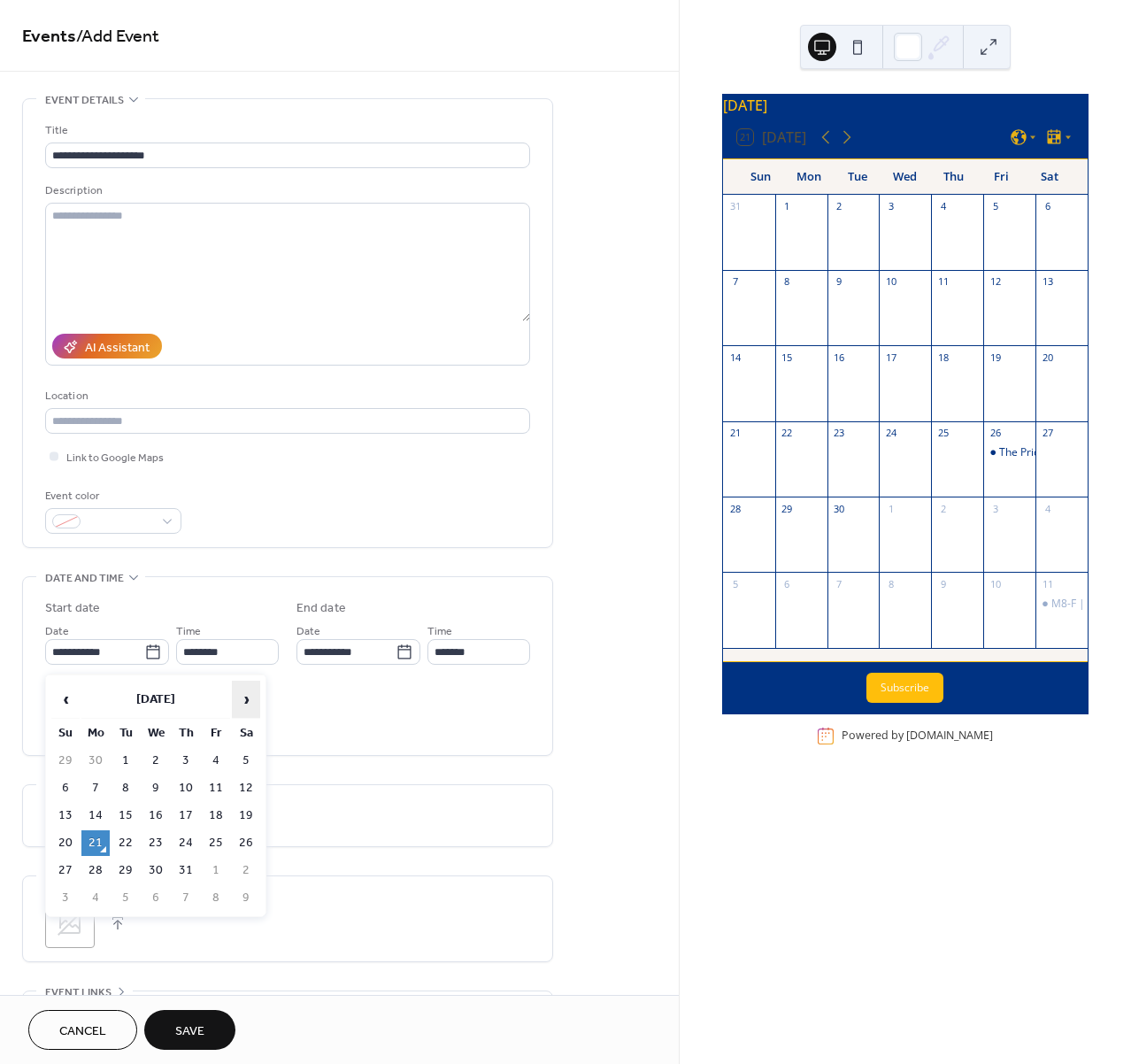 click on "›" at bounding box center [246, 699] 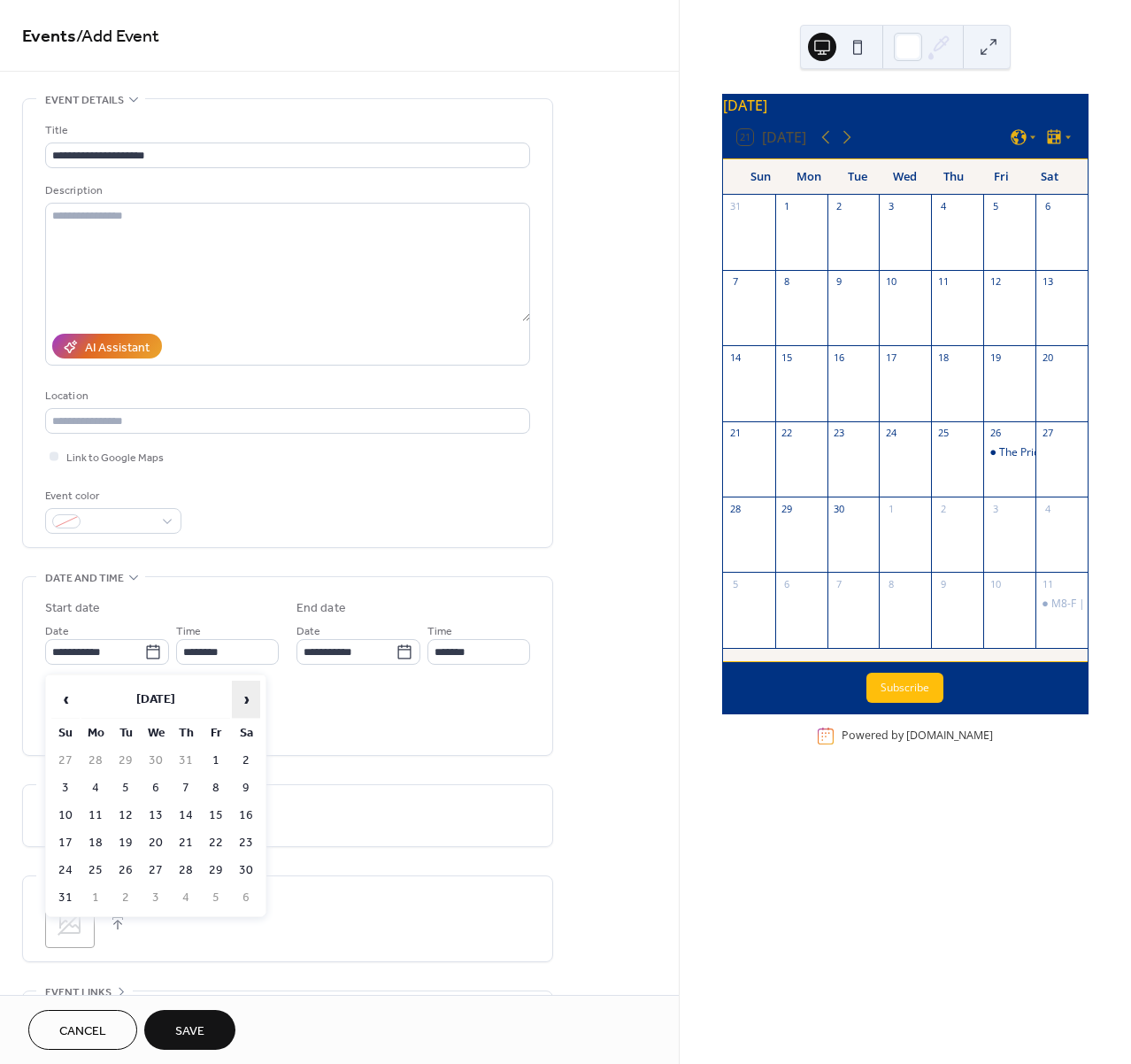 click on "›" at bounding box center [246, 699] 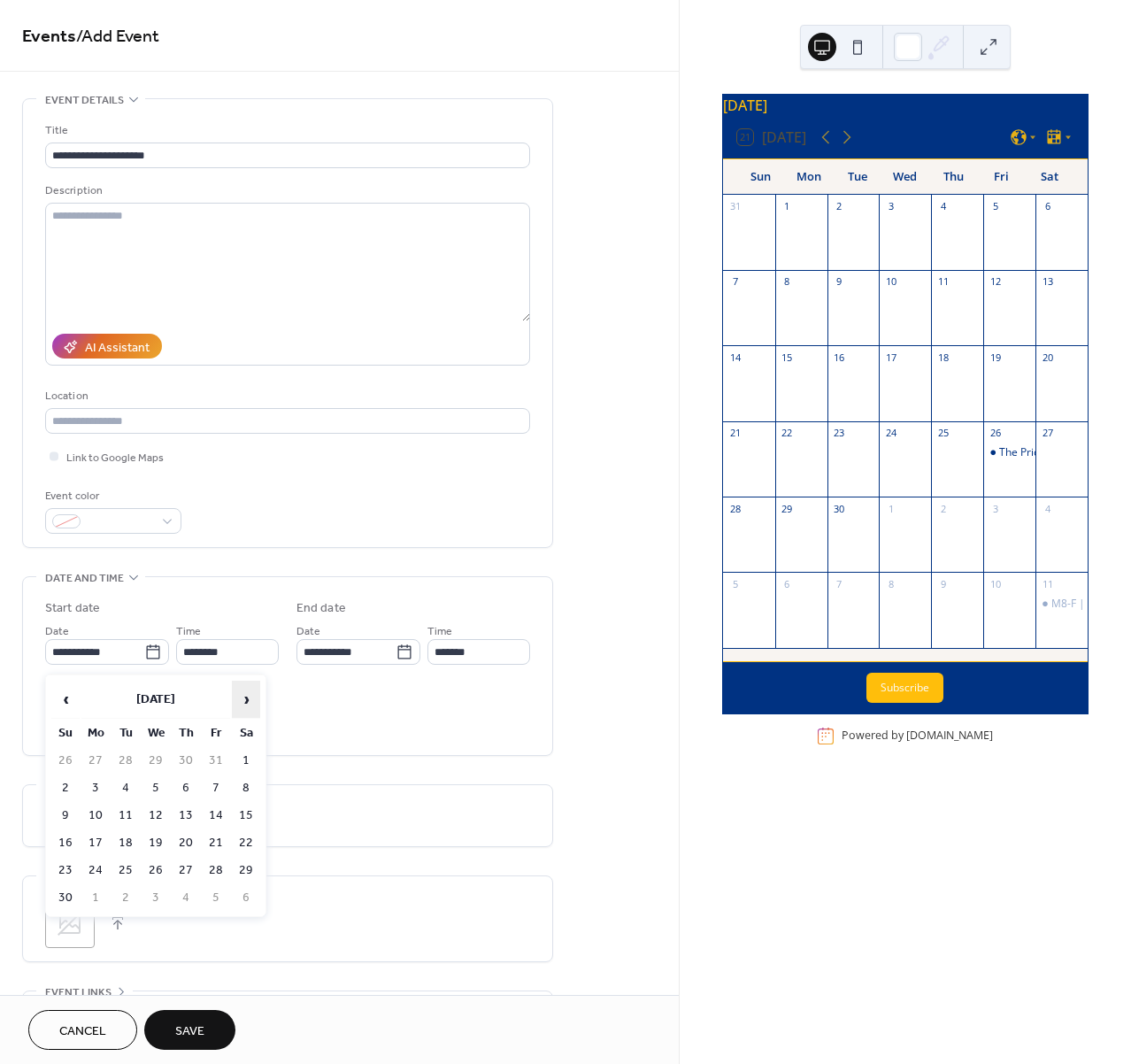 click on "›" at bounding box center [246, 699] 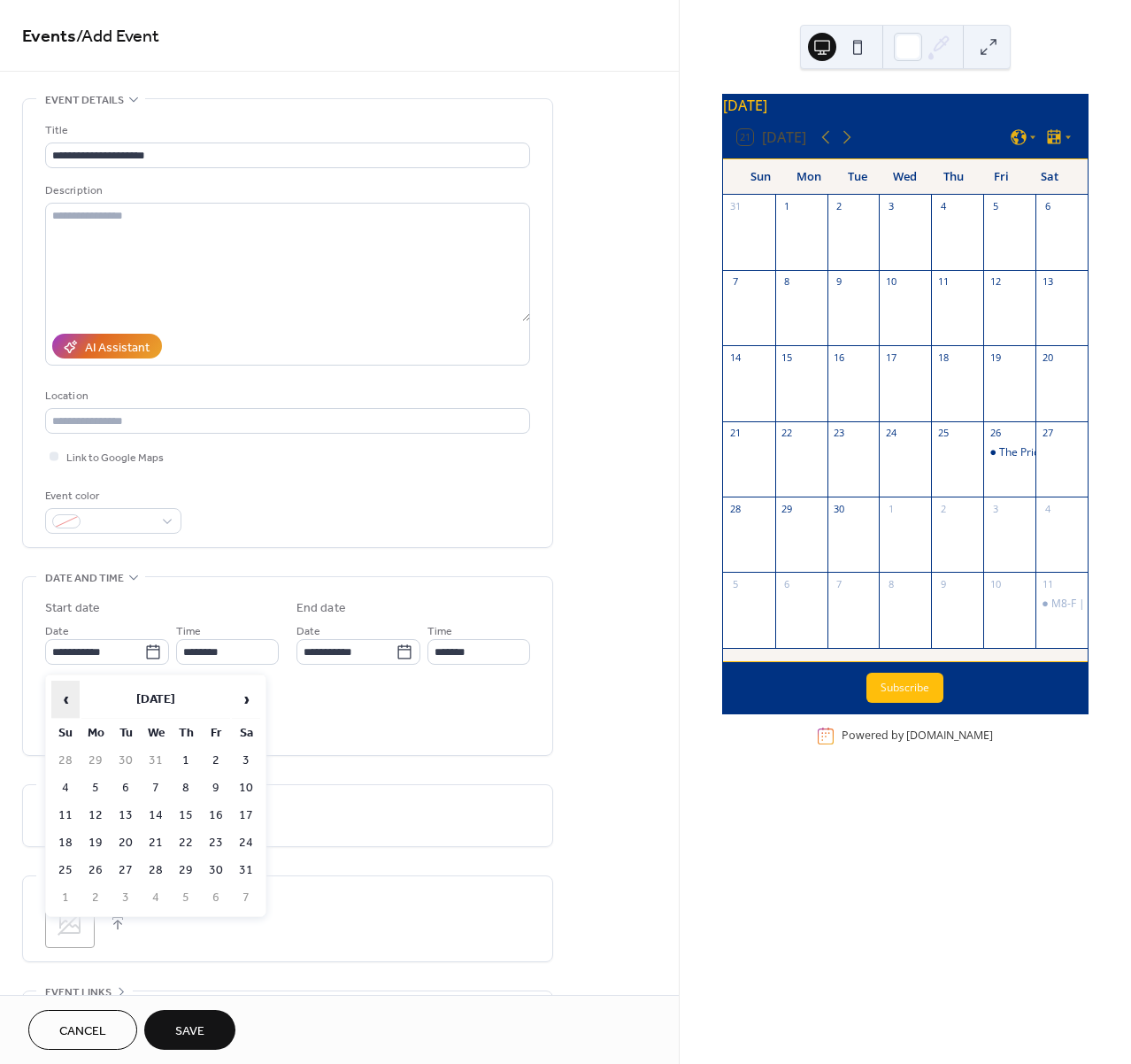 click on "‹" at bounding box center [65, 699] 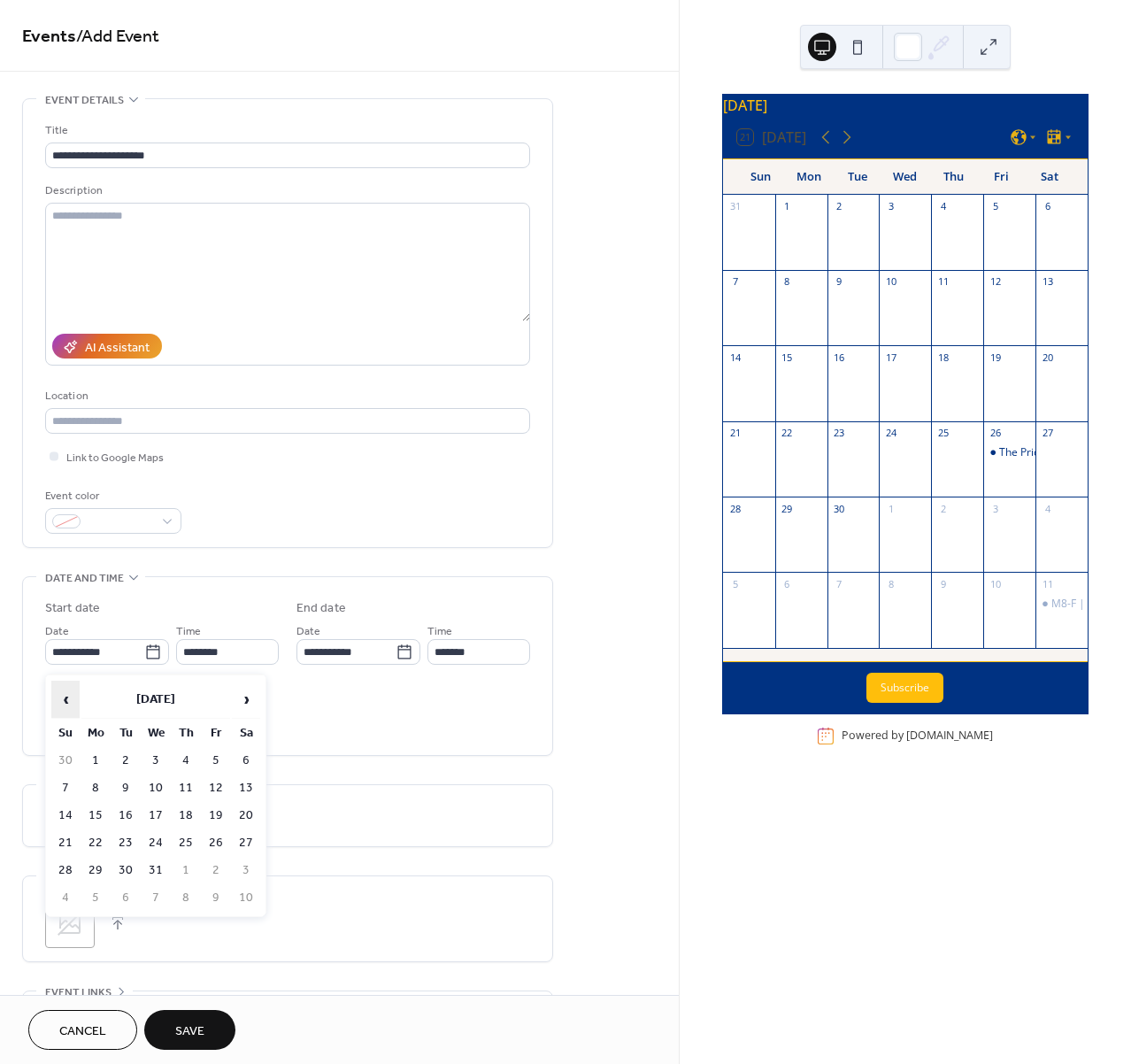 click on "‹" at bounding box center [65, 699] 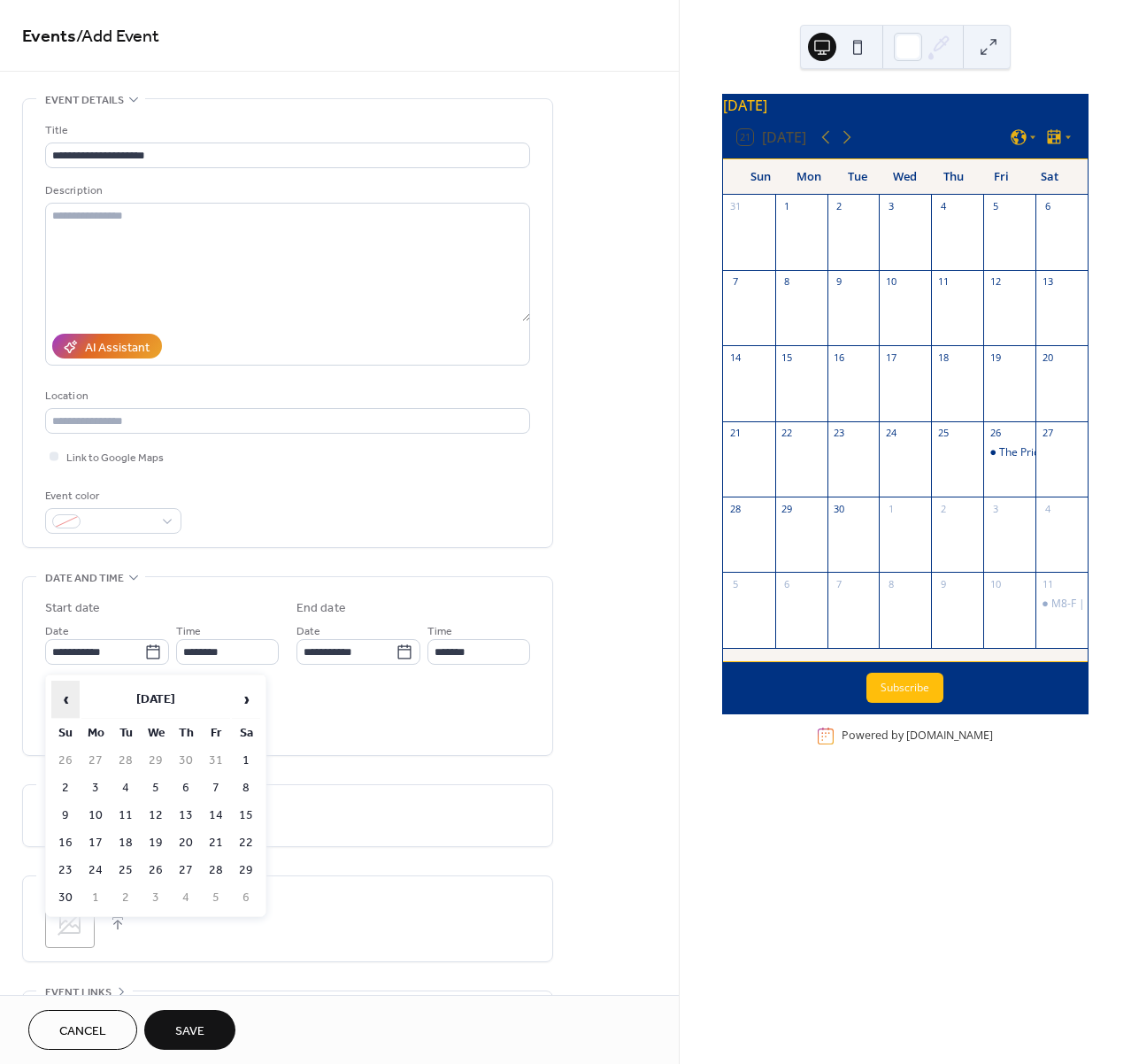 click on "‹" at bounding box center [65, 699] 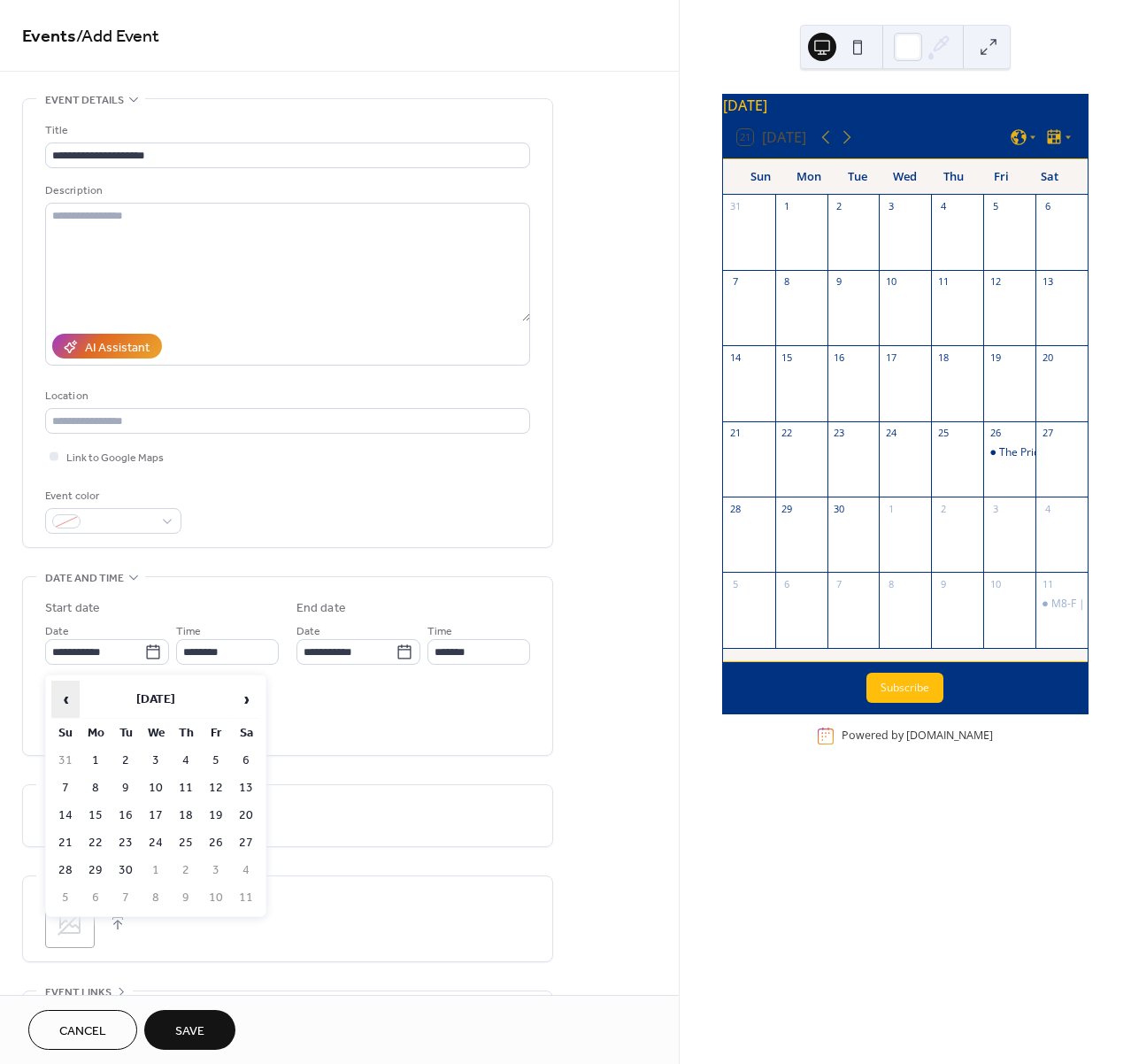 click on "‹" at bounding box center (65, 699) 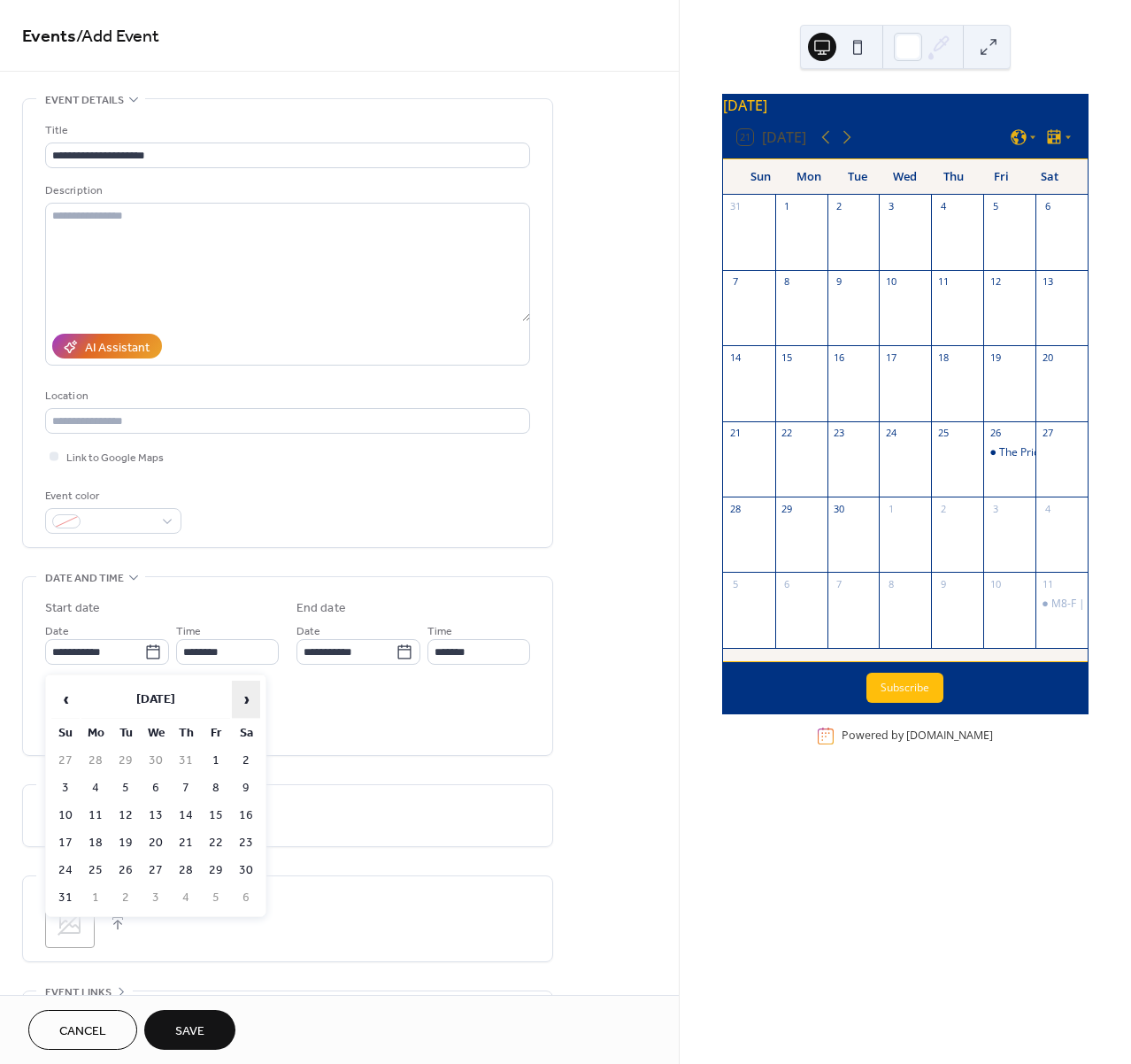 click on "›" at bounding box center (246, 699) 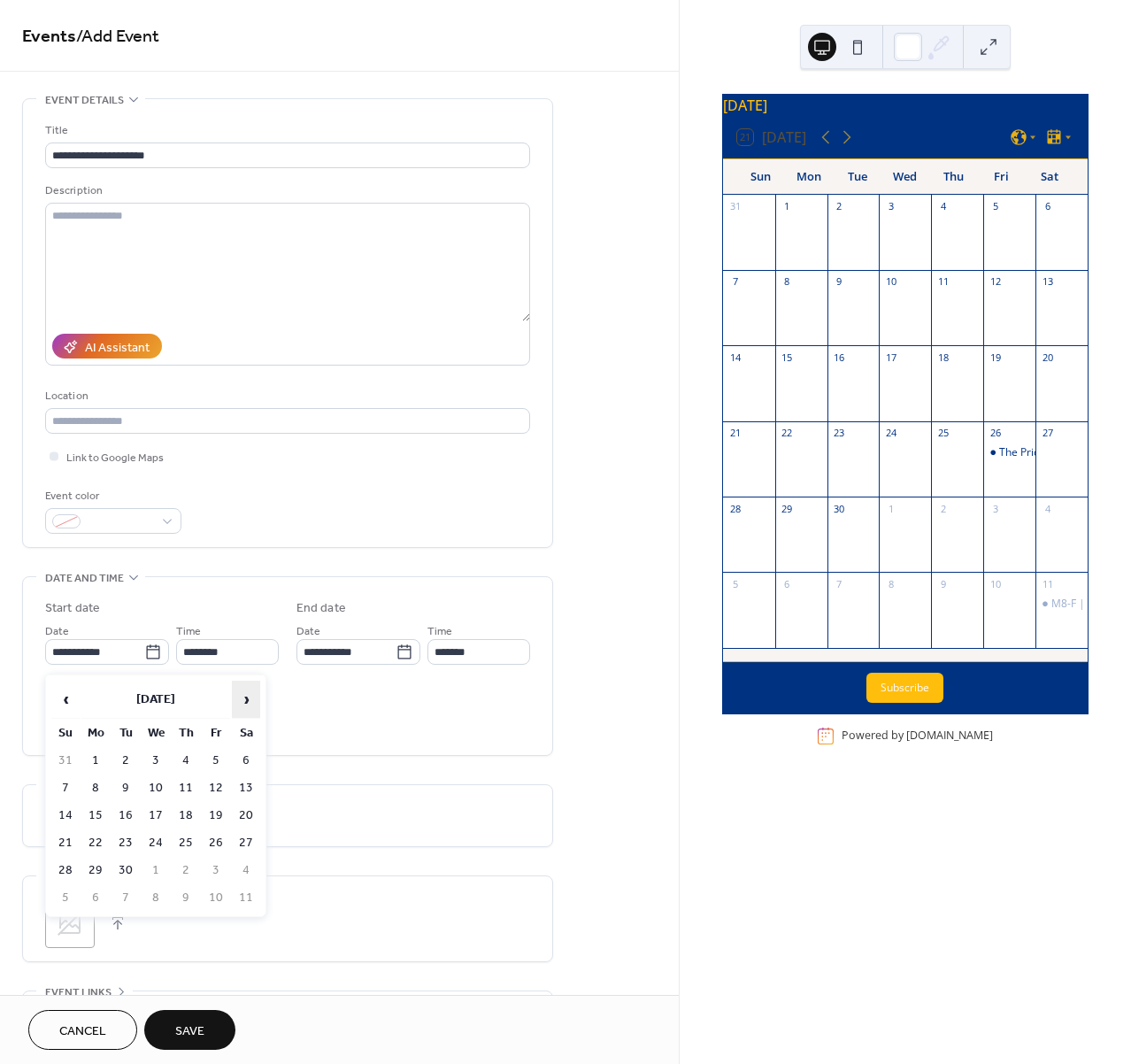 click on "›" at bounding box center [246, 699] 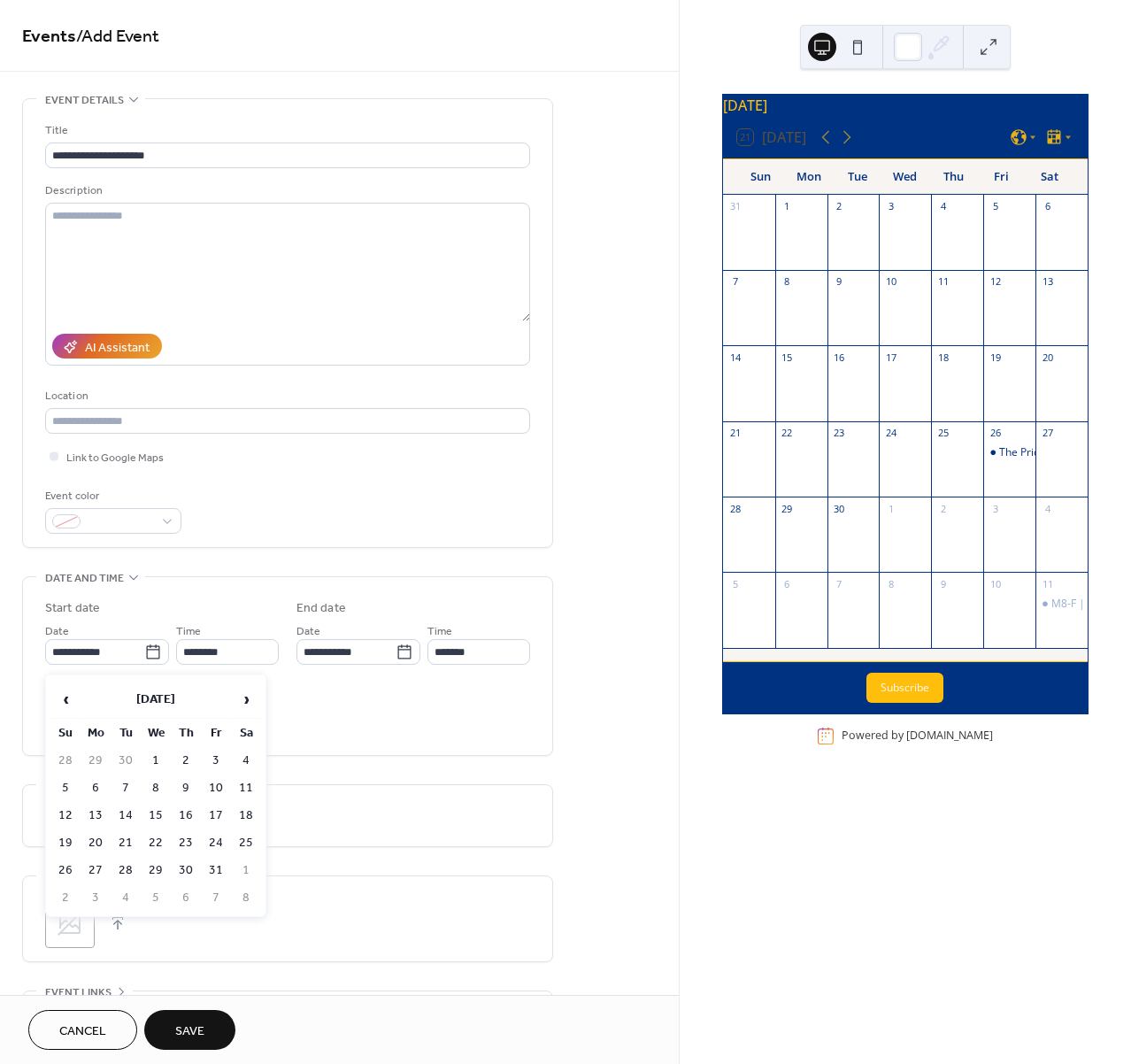 drag, startPoint x: 130, startPoint y: 811, endPoint x: 138, endPoint y: 832, distance: 22.472205 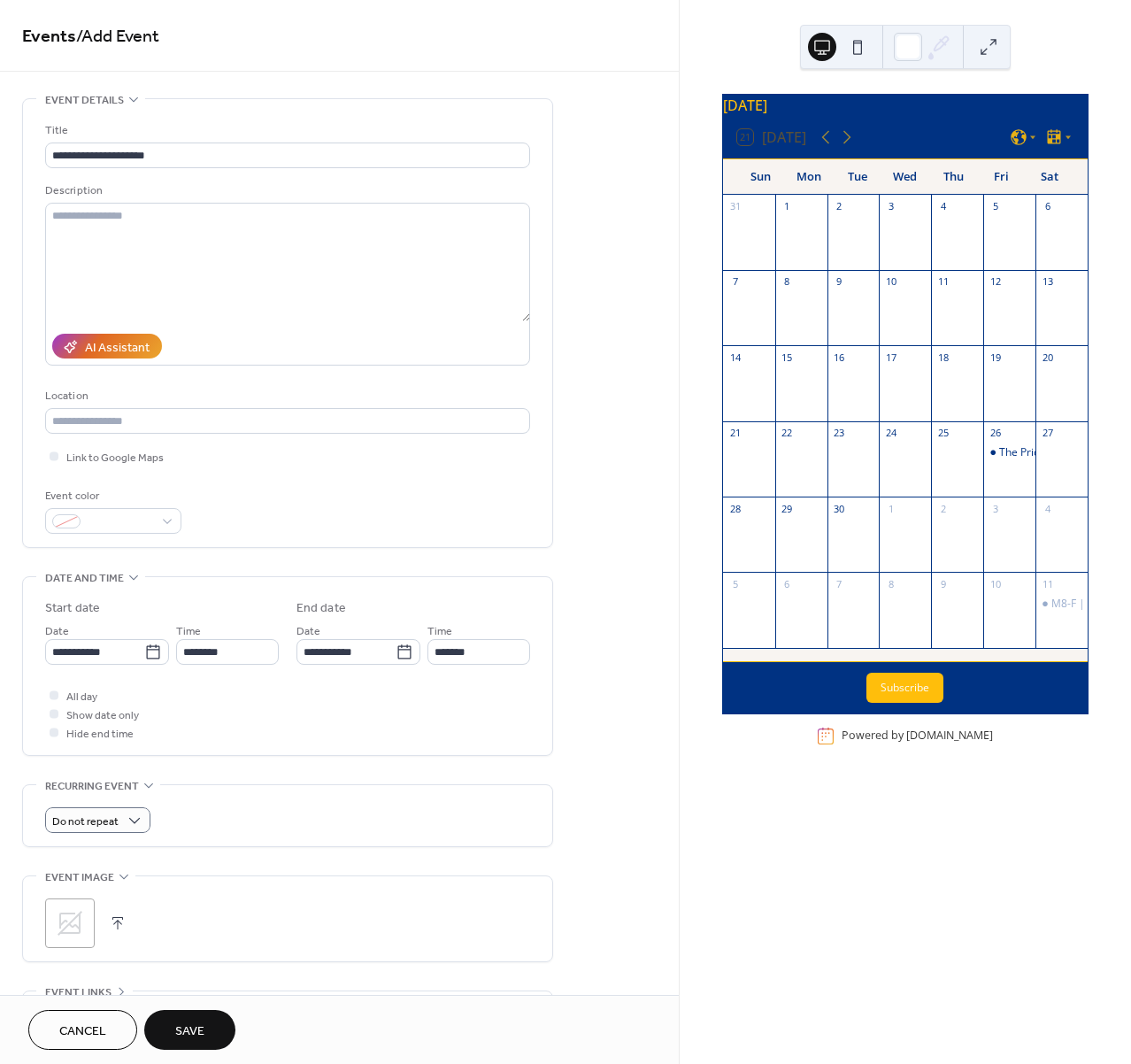 type on "**********" 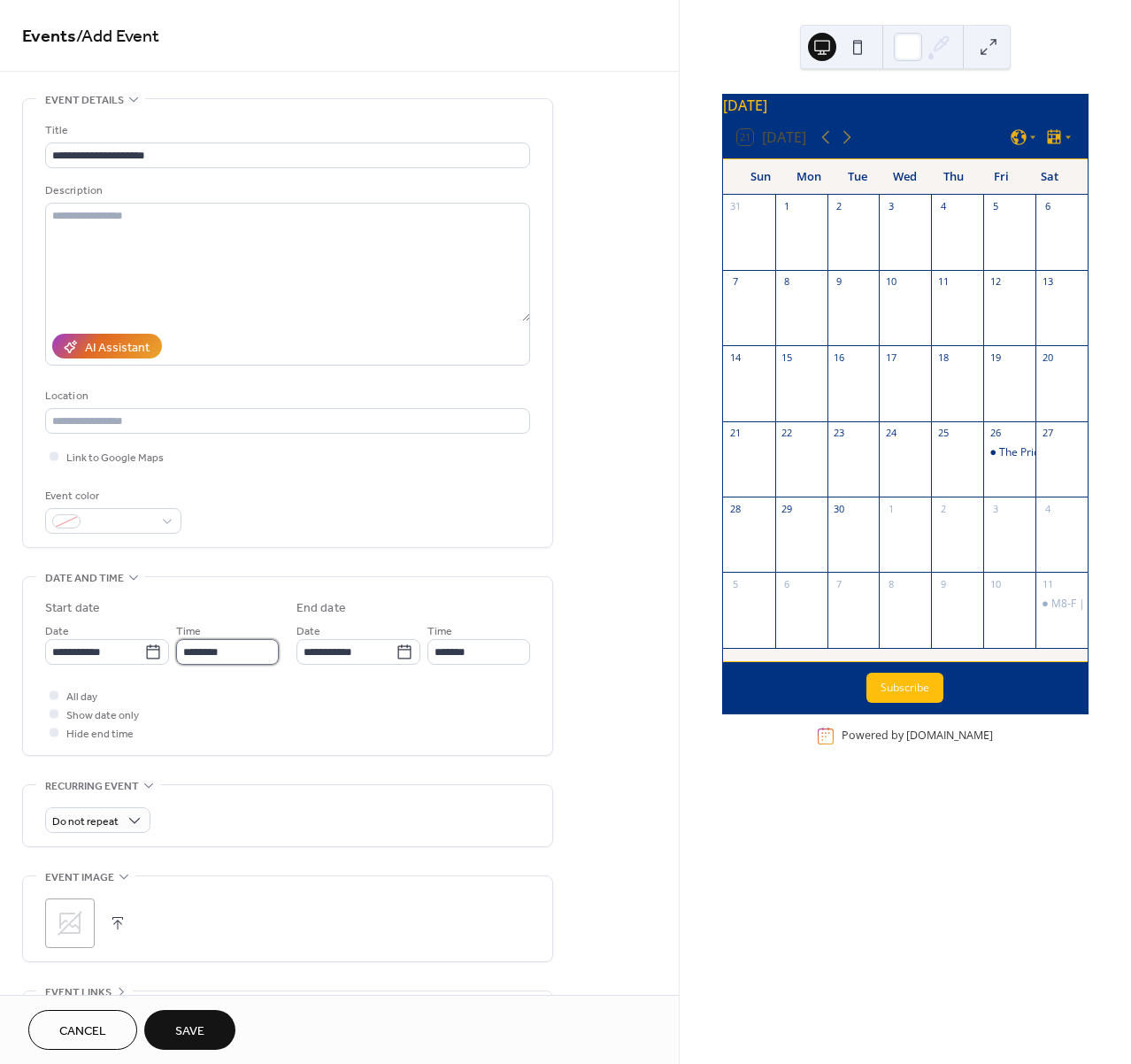 click on "********" at bounding box center (227, 652) 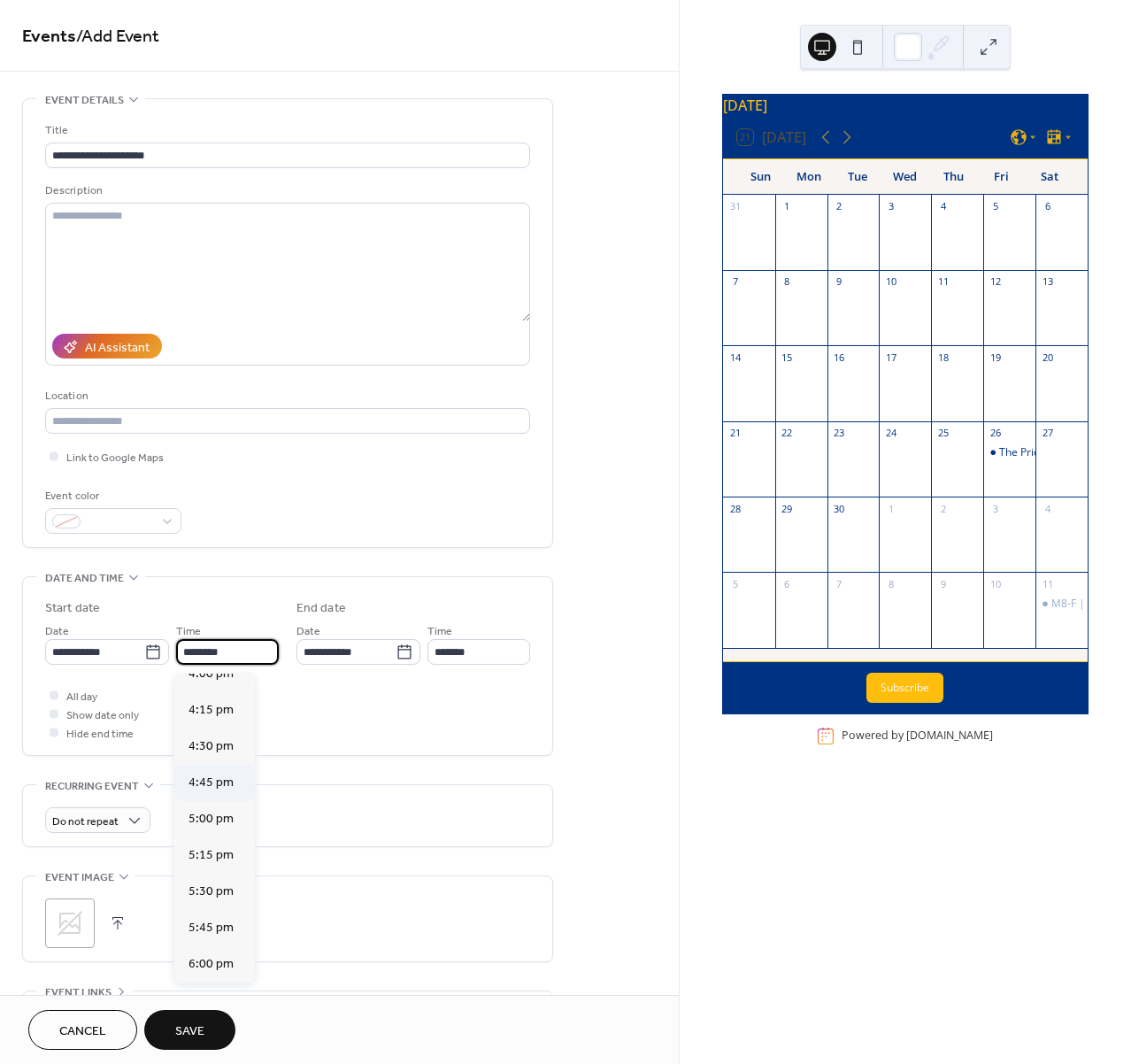 scroll, scrollTop: 2352, scrollLeft: 0, axis: vertical 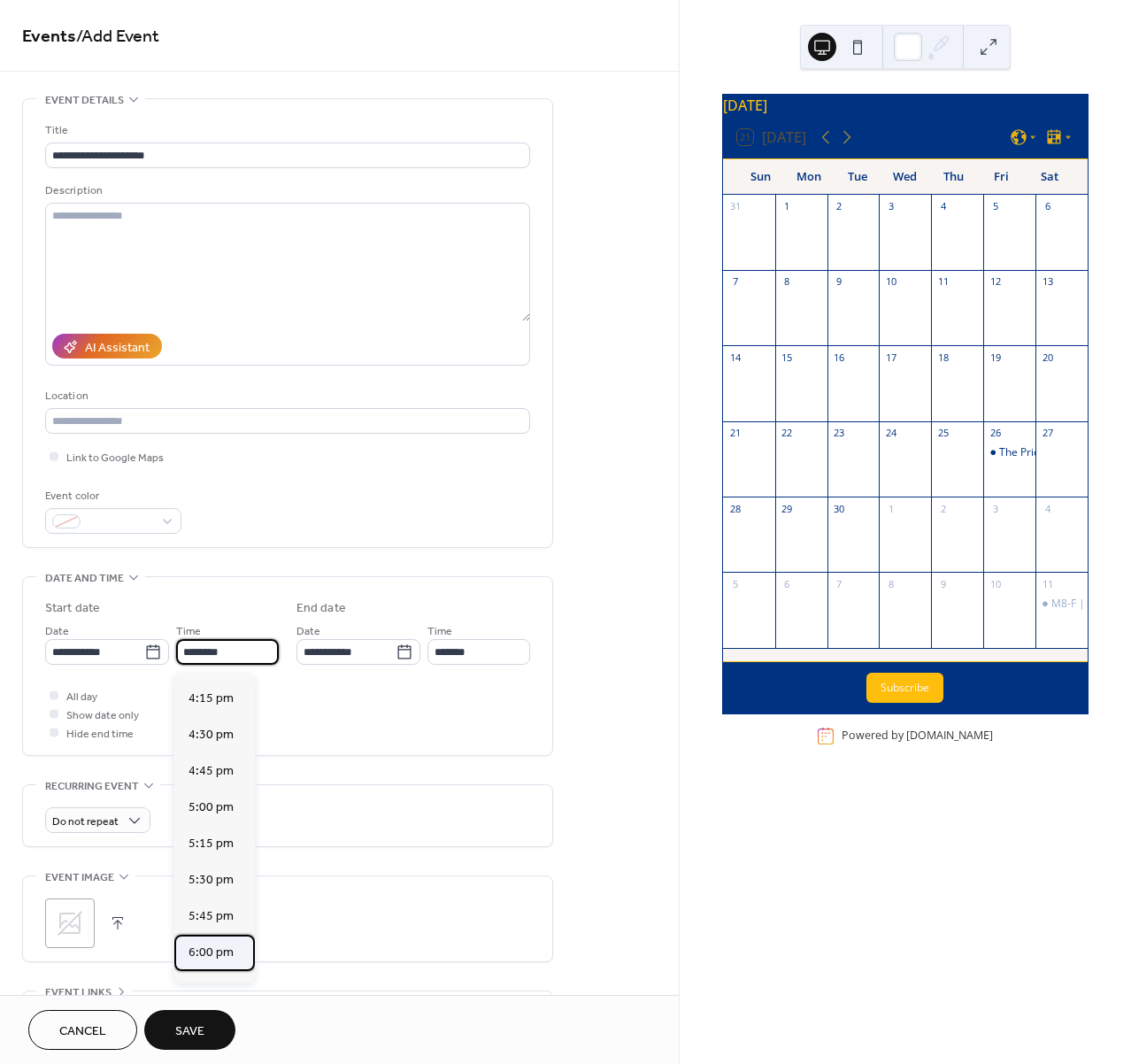 click on "6:00 pm" at bounding box center (211, 952) 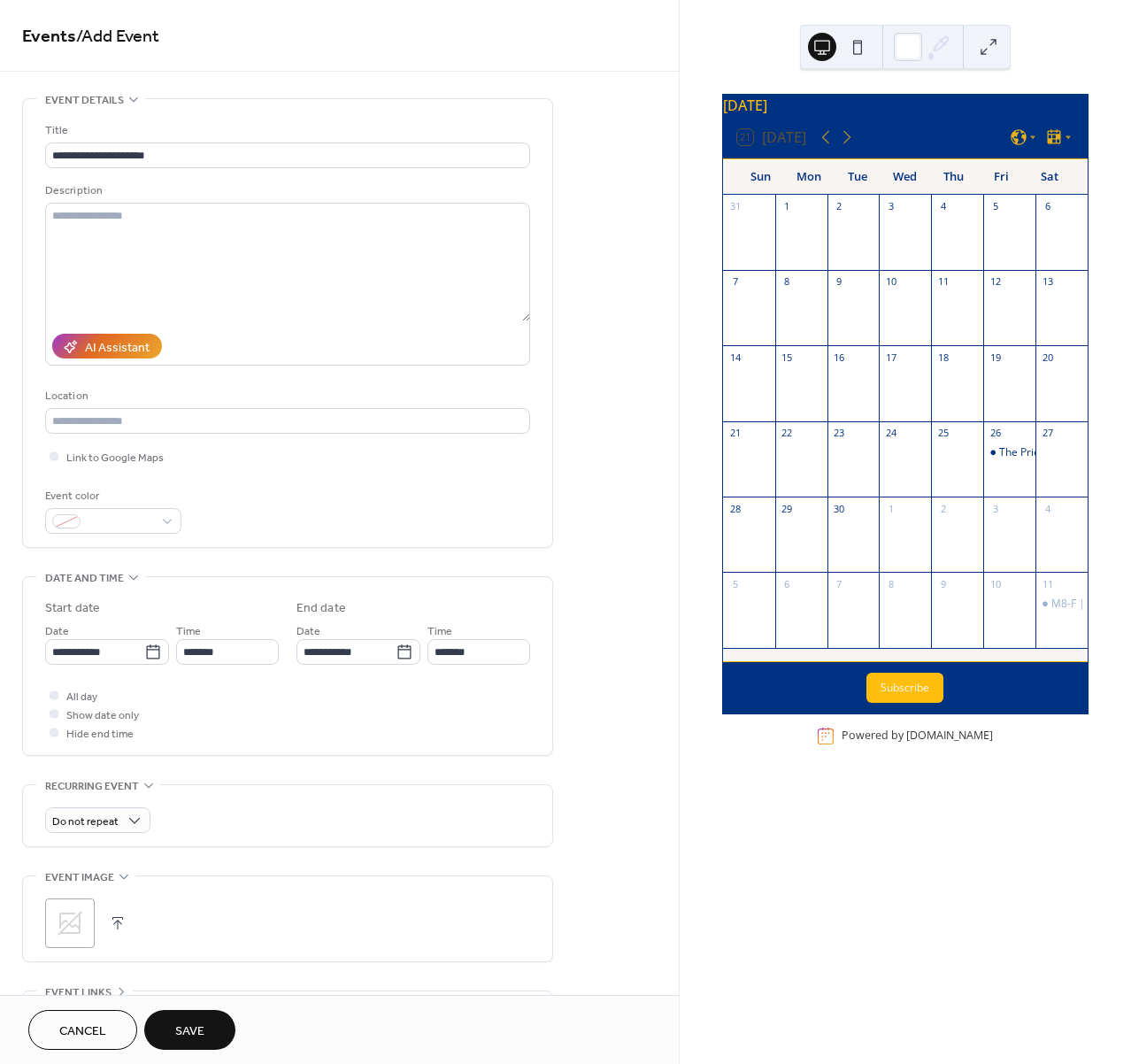 type on "*******" 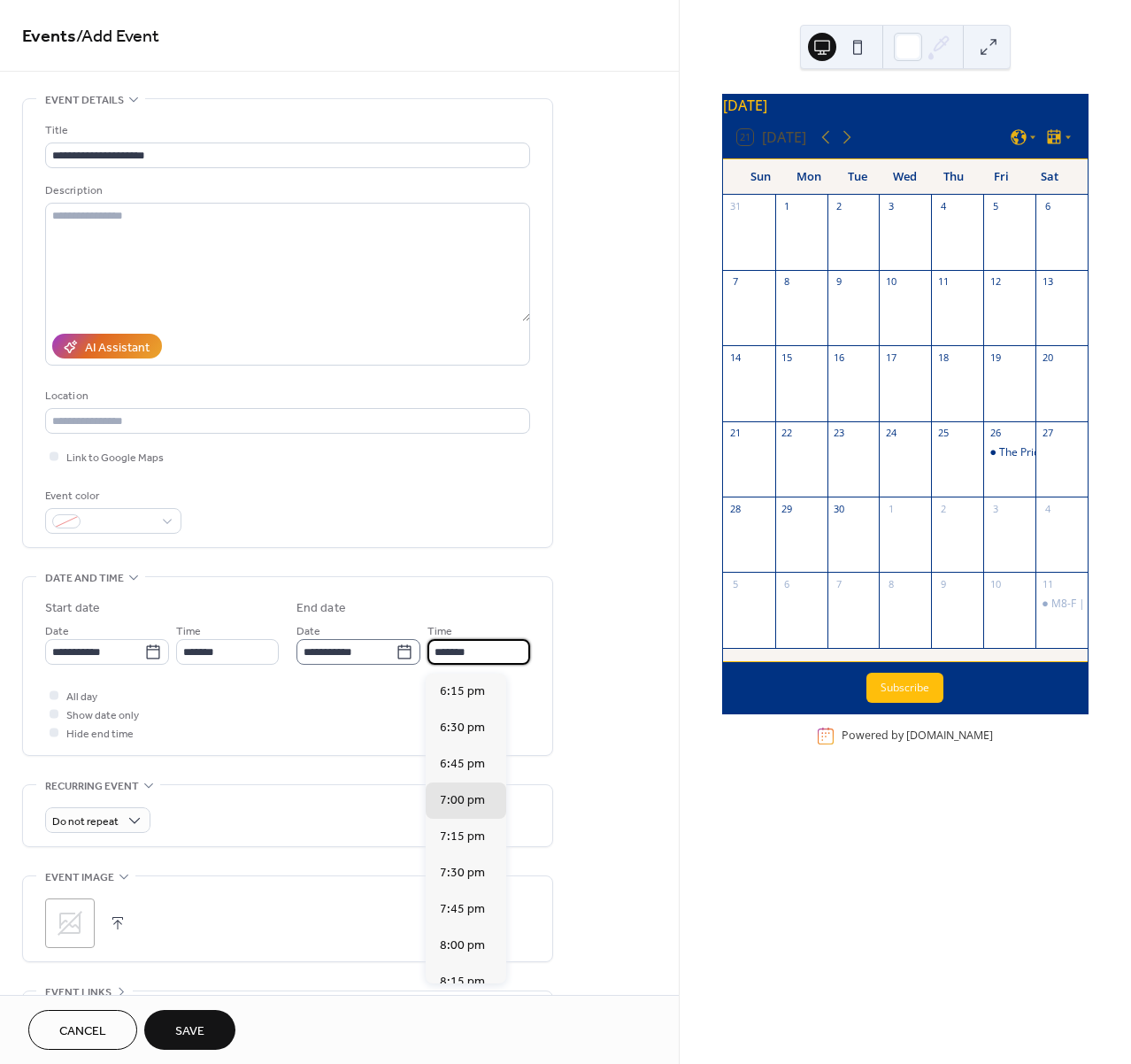 drag, startPoint x: 491, startPoint y: 658, endPoint x: 391, endPoint y: 660, distance: 100.02 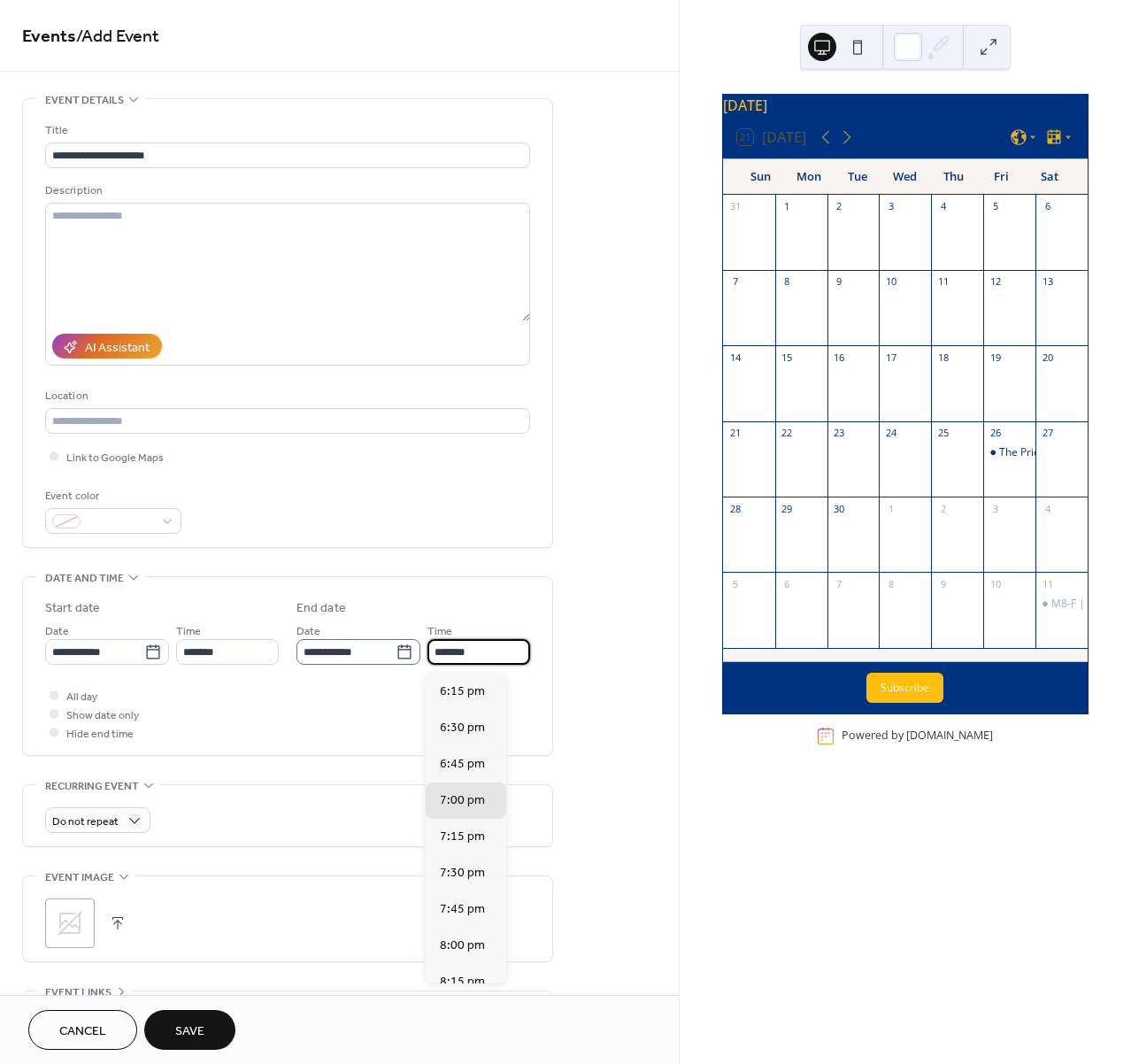 click on "**********" at bounding box center (413, 643) 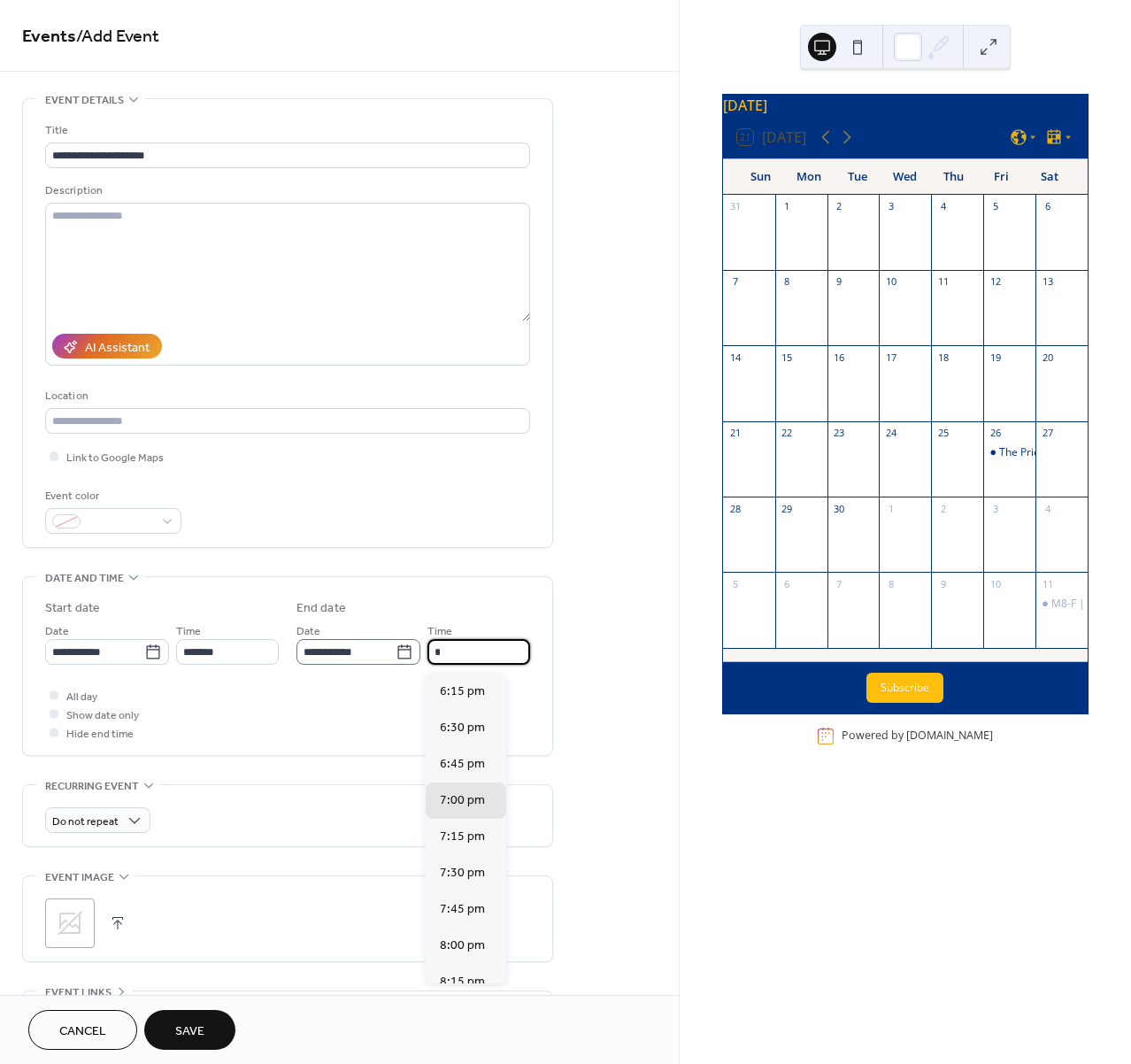 scroll, scrollTop: 399, scrollLeft: 0, axis: vertical 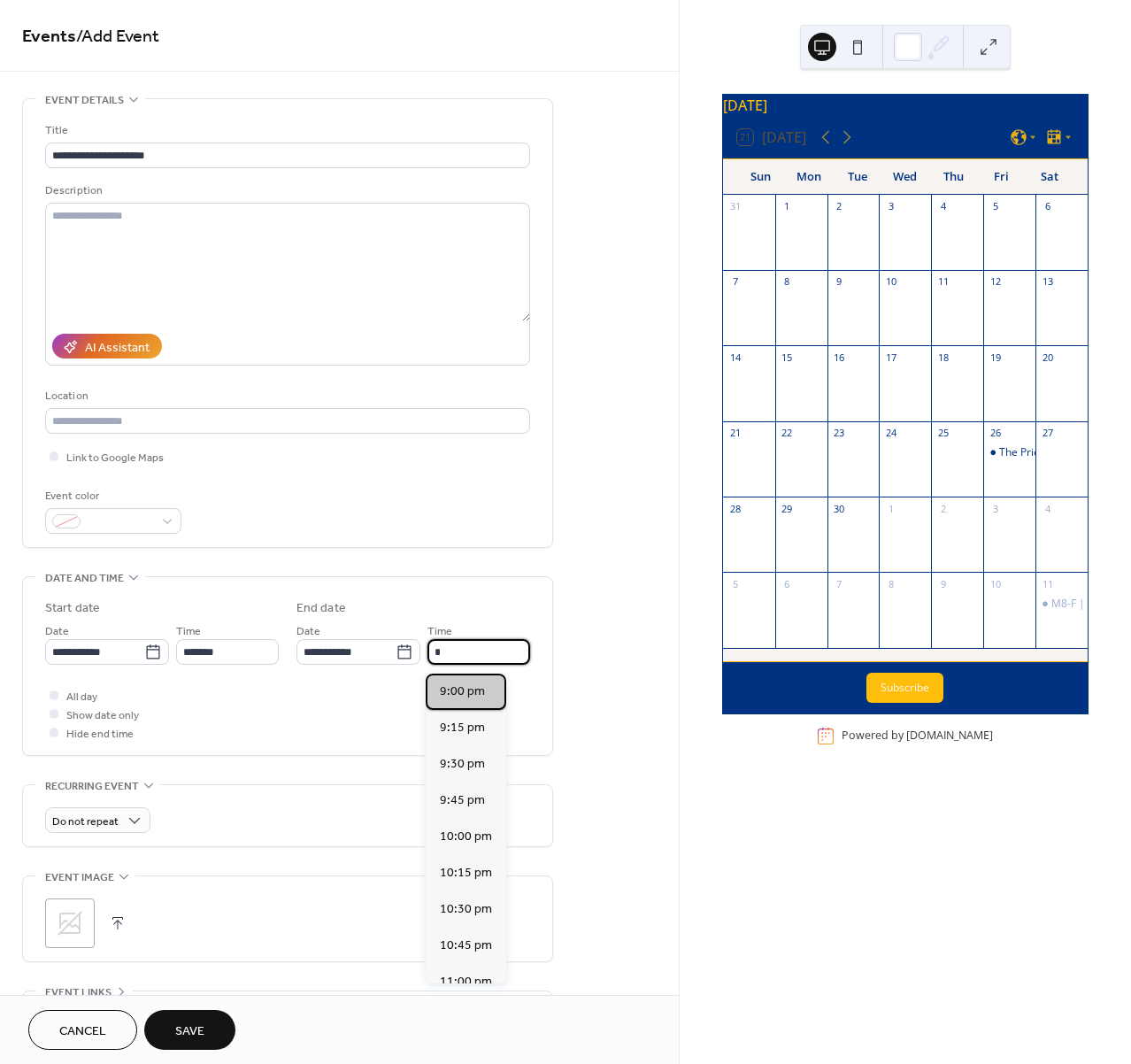 click on "9:00 pm" at bounding box center [462, 691] 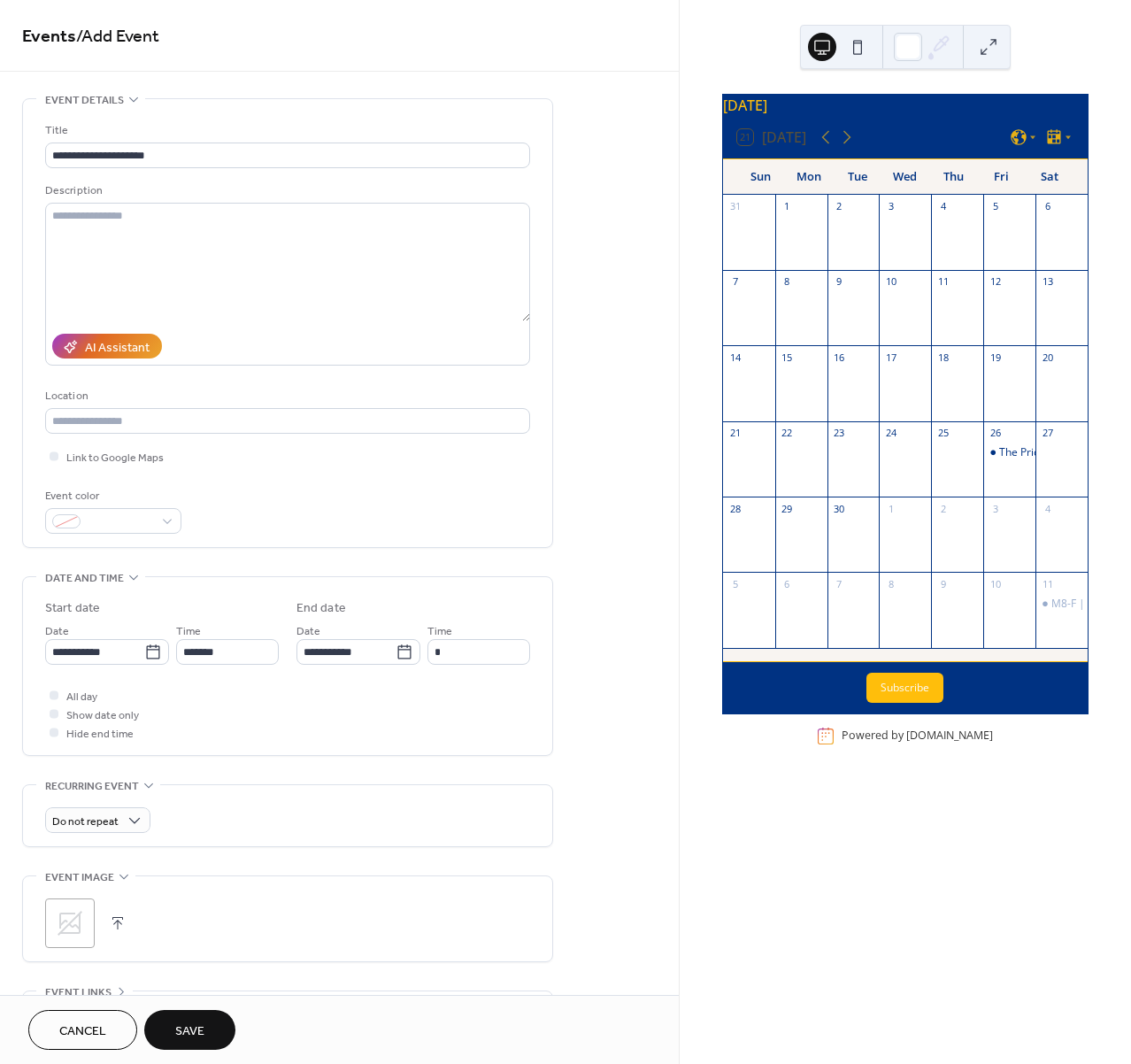 type on "*******" 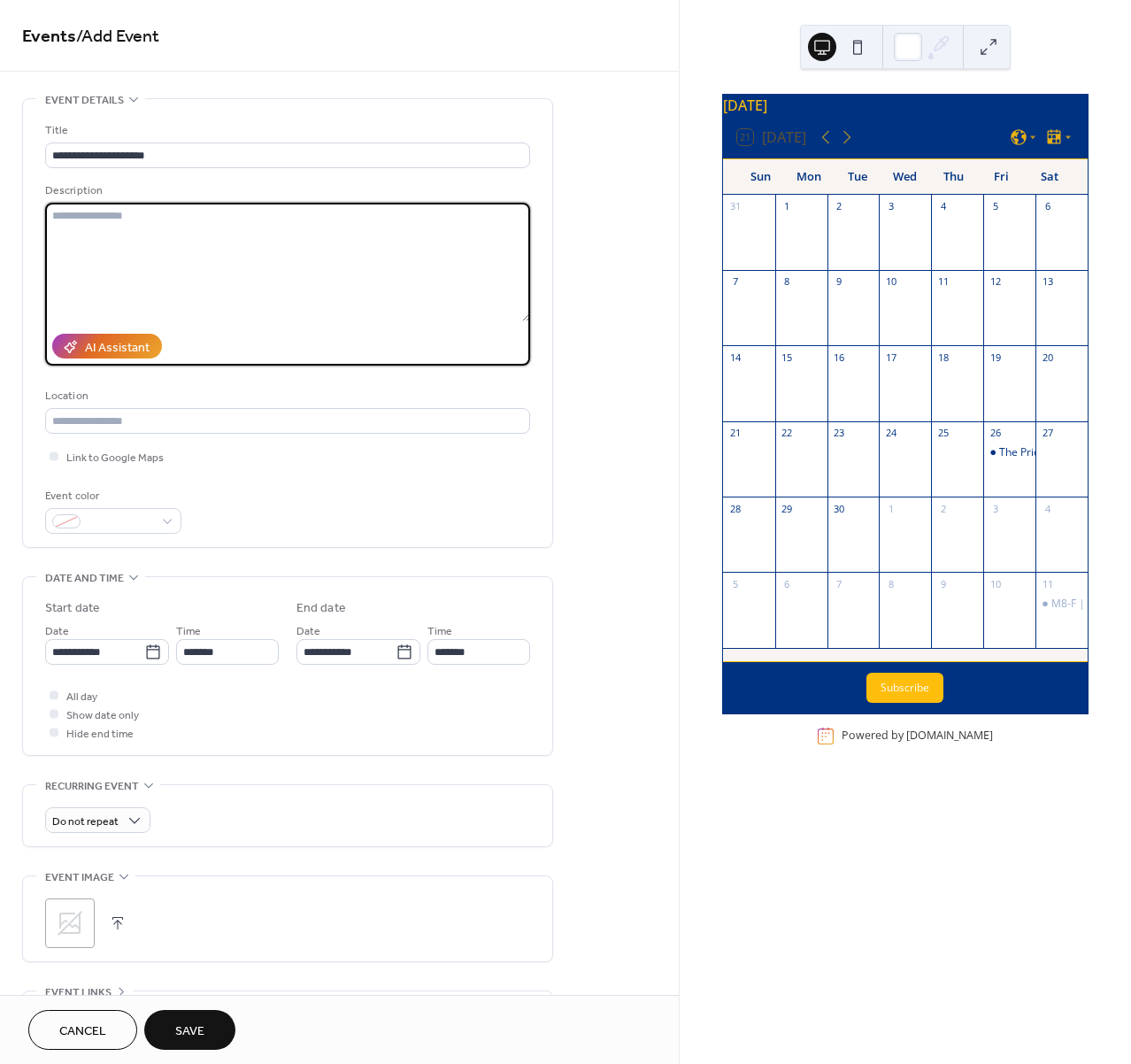 paste on "**********" 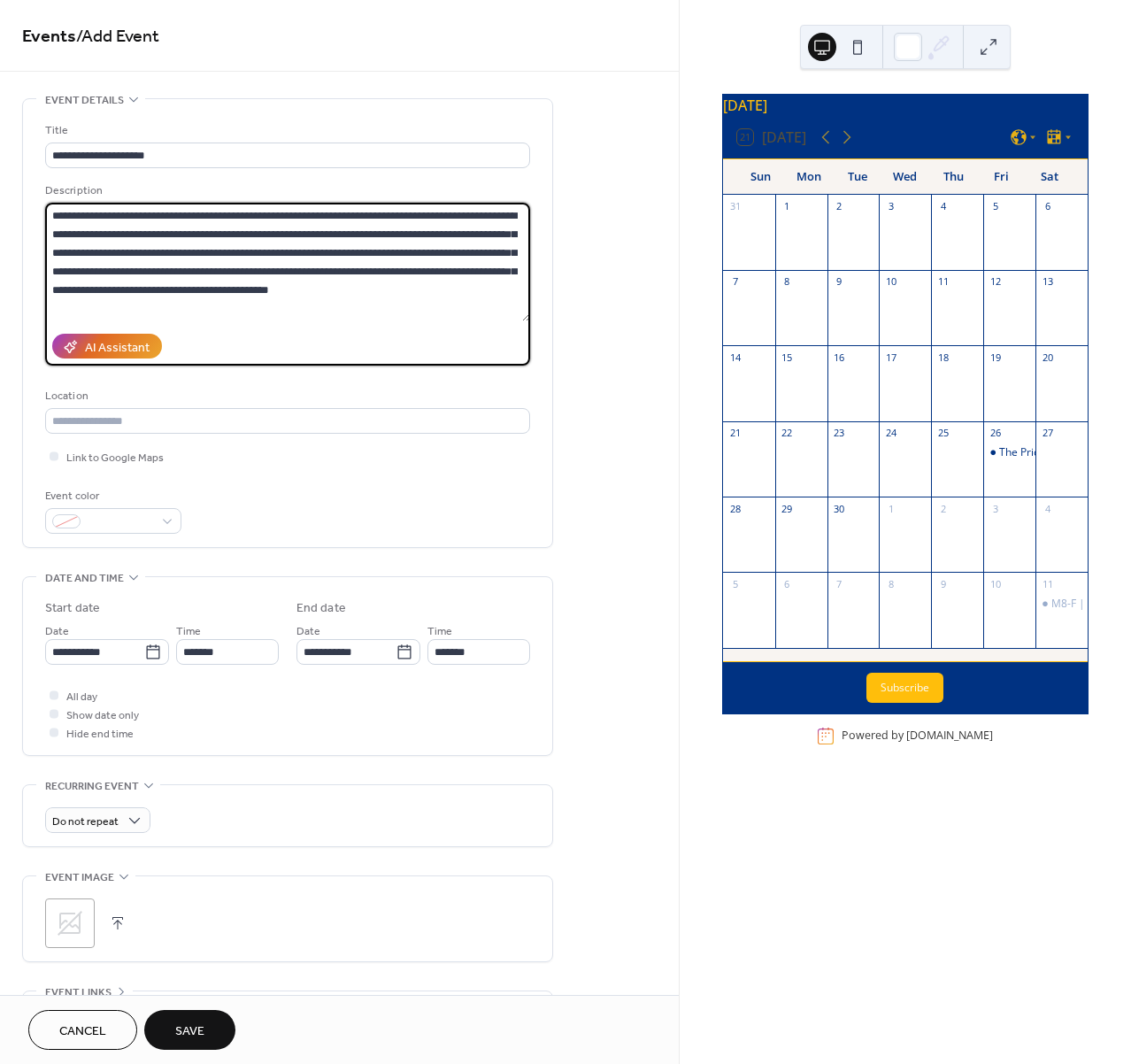 click on "**********" at bounding box center [288, 262] 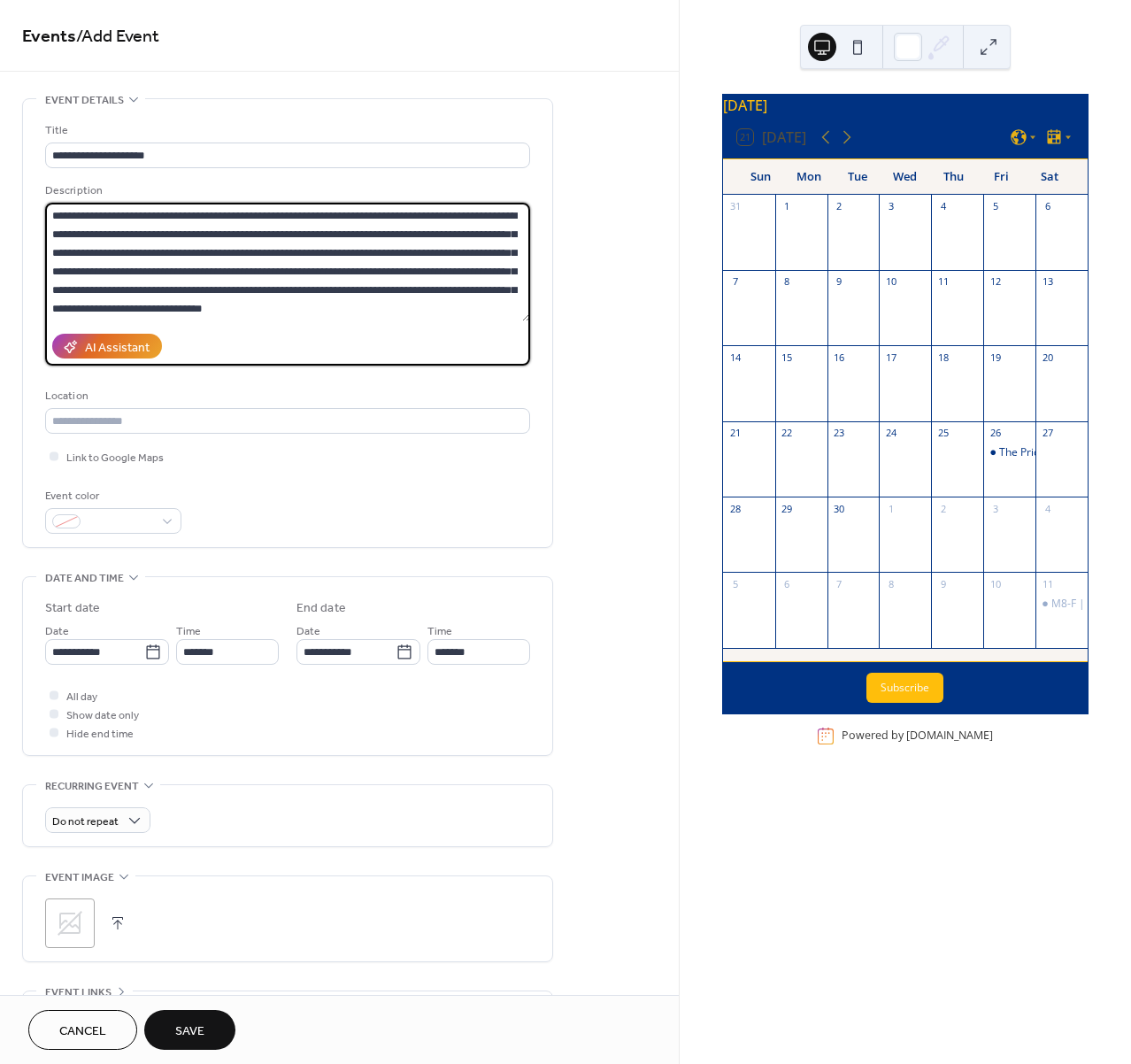 scroll, scrollTop: 16, scrollLeft: 0, axis: vertical 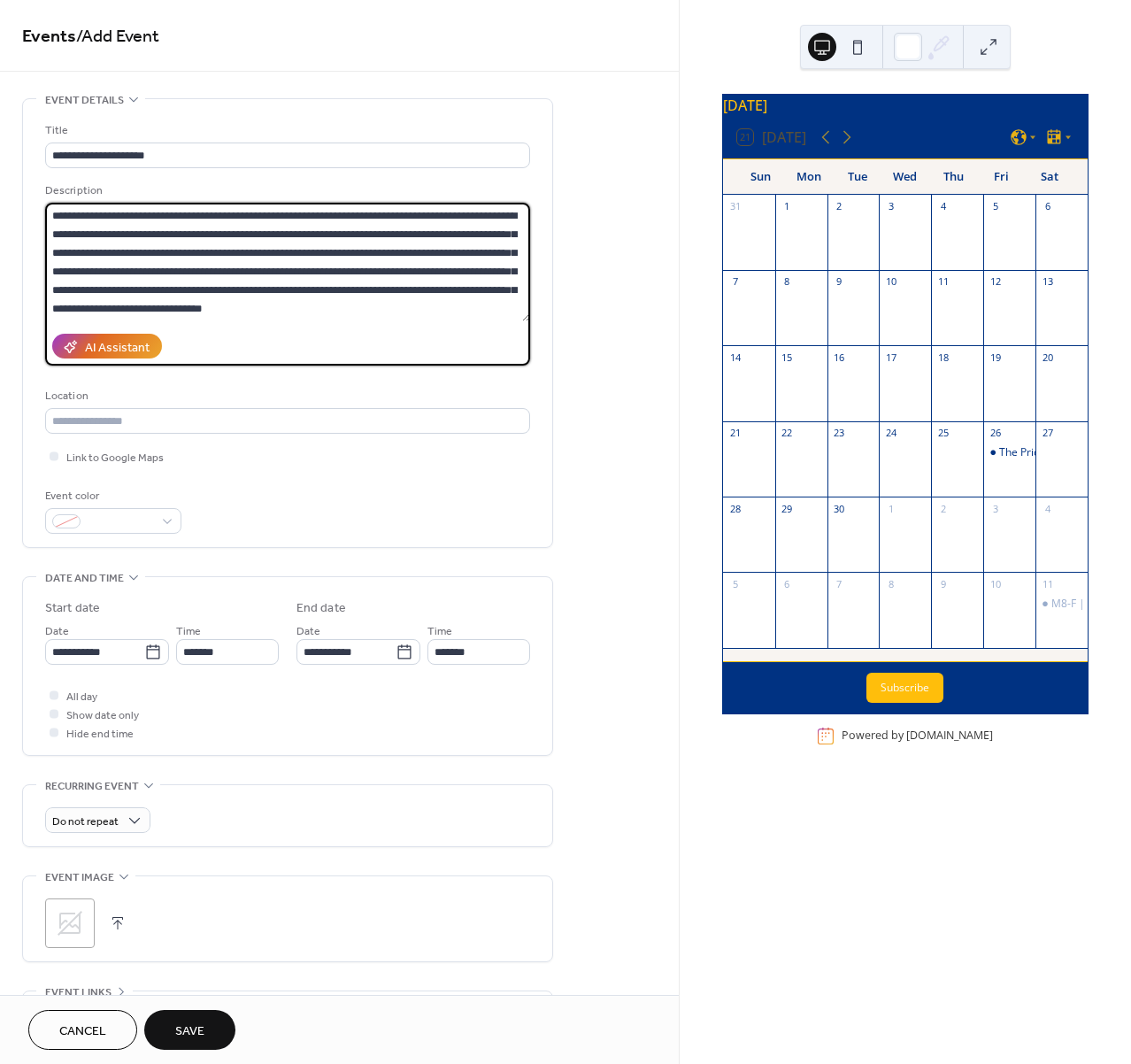 click on "**********" at bounding box center [288, 262] 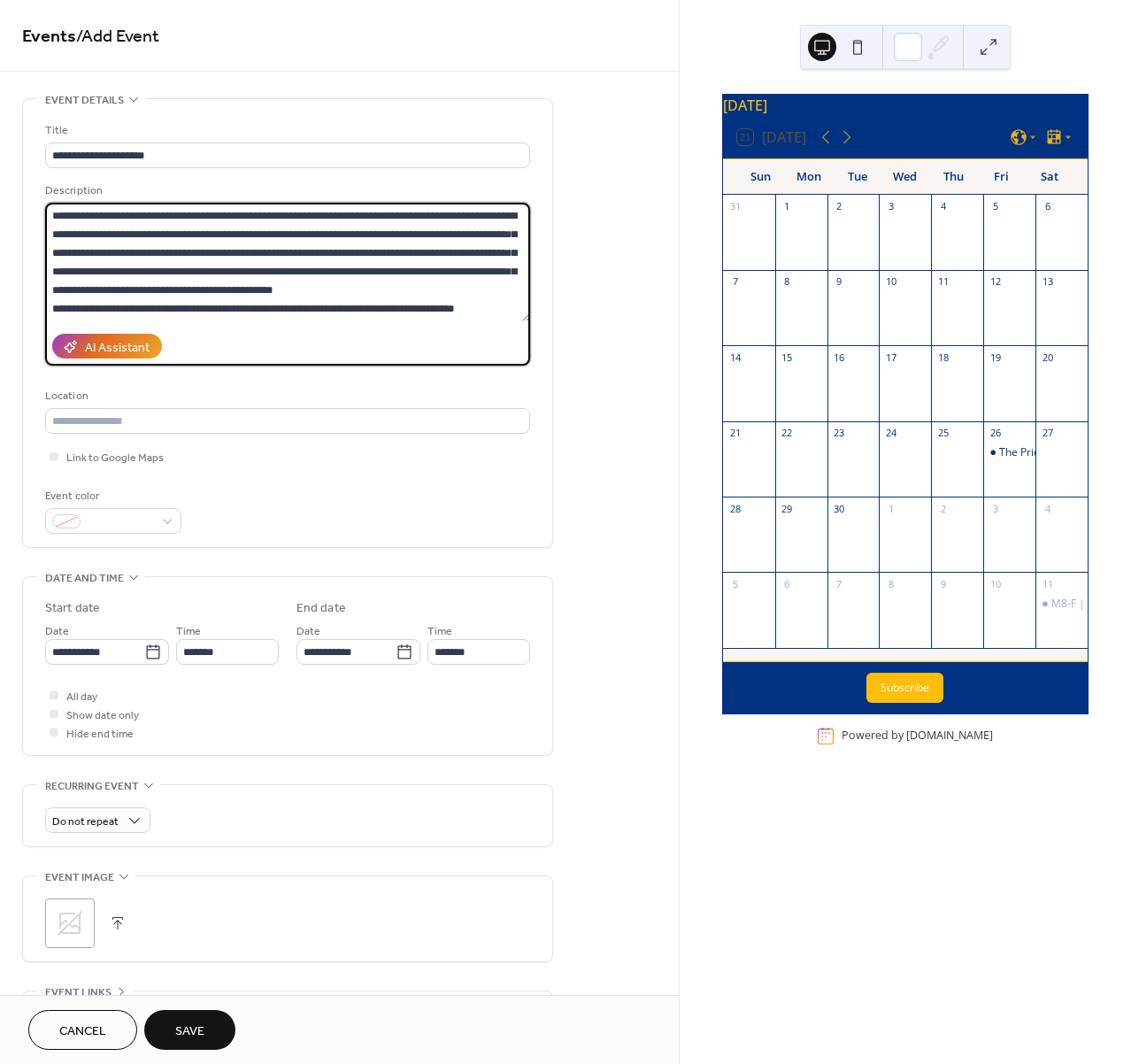 type on "**********" 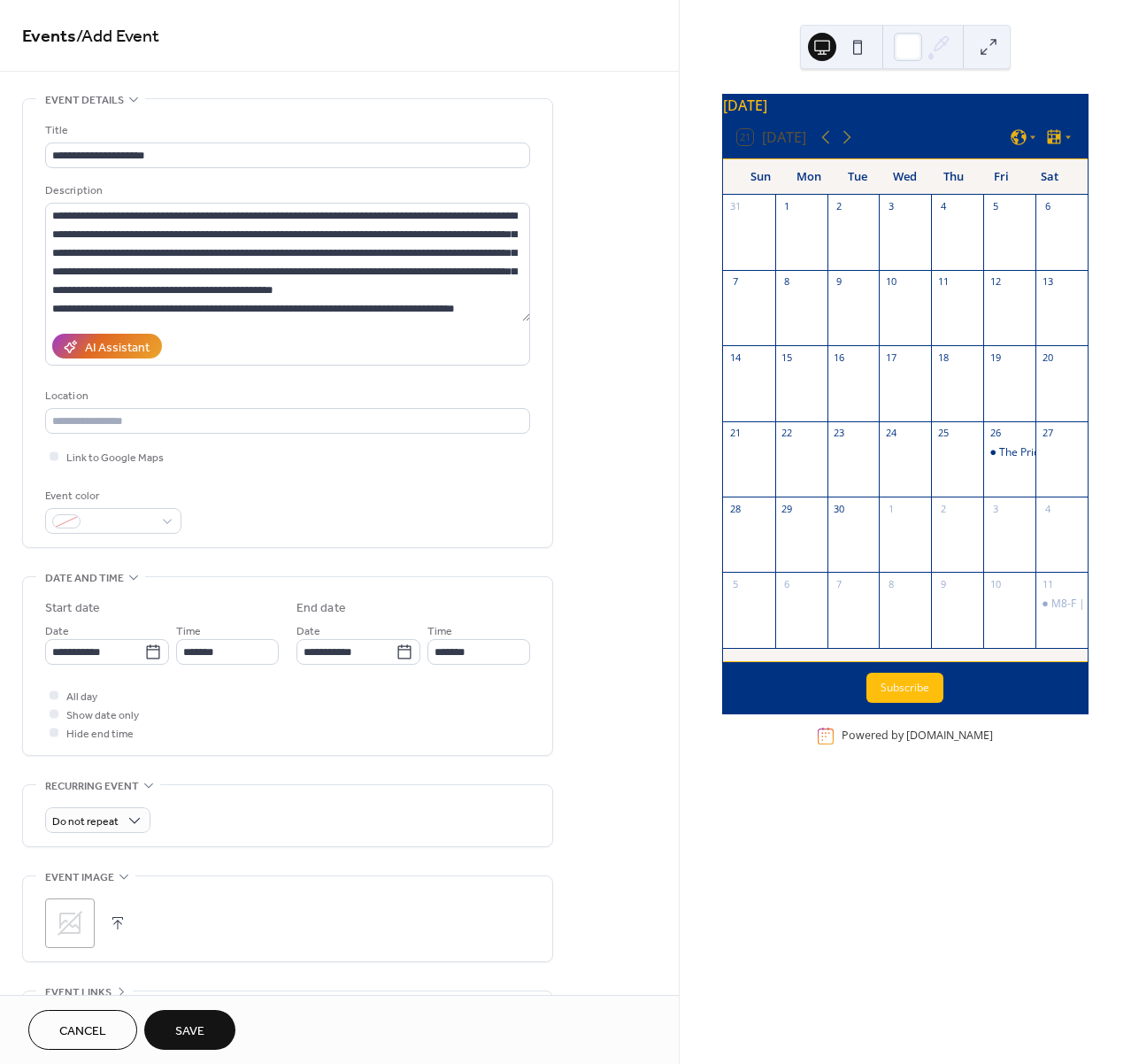 click on "Save" at bounding box center [189, 1031] 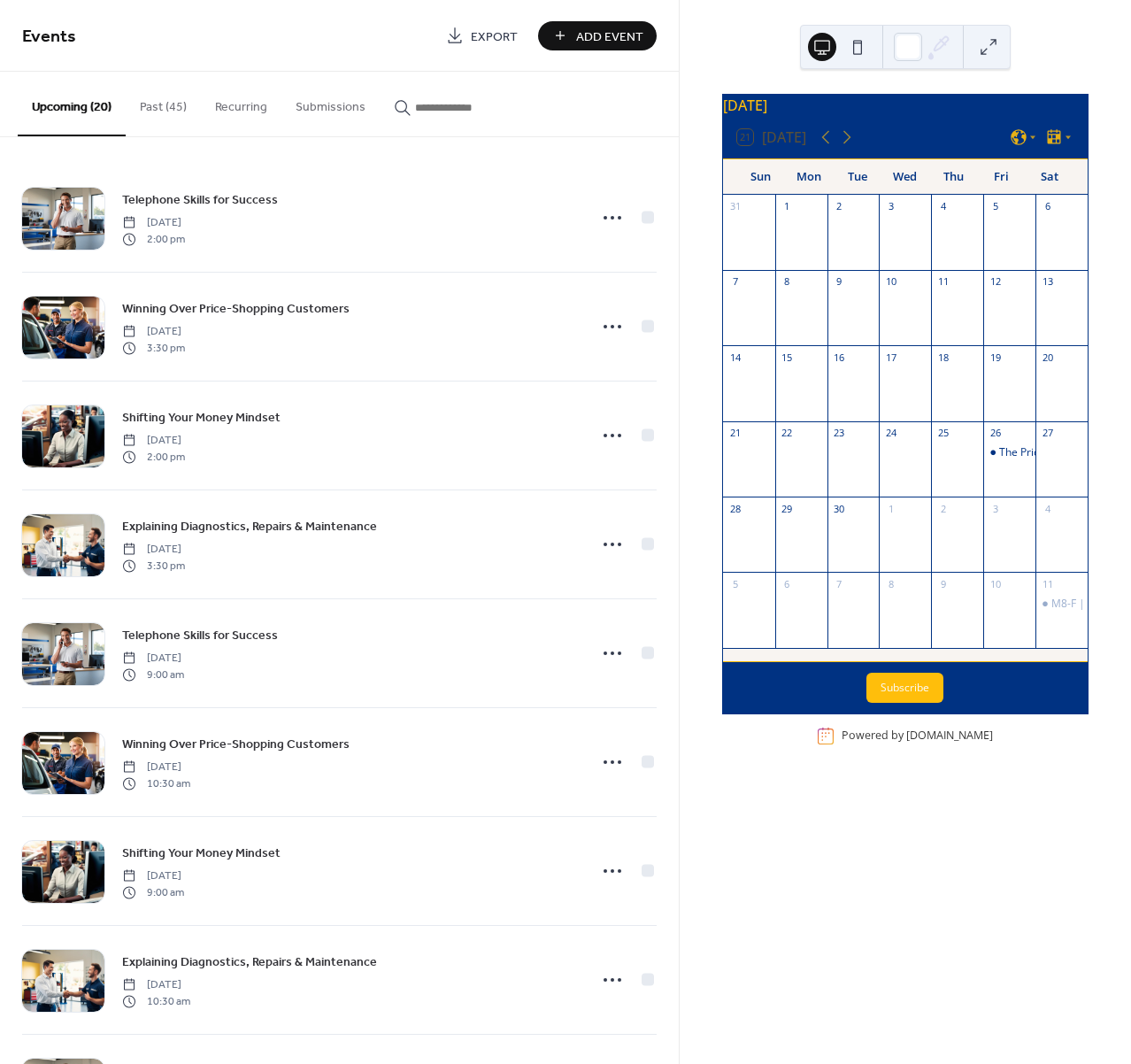 click on "Add Event" at bounding box center [610, 36] 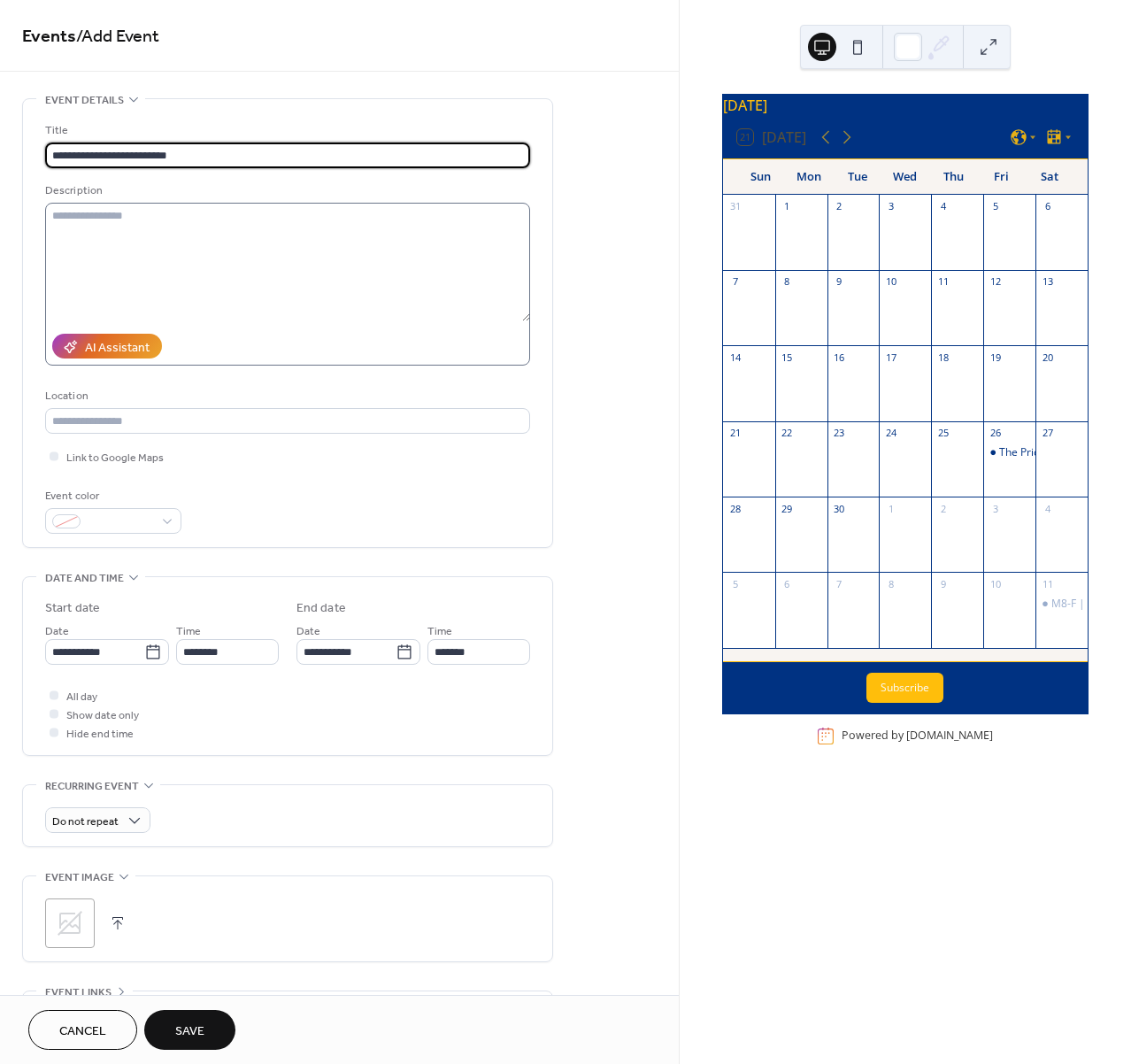 type on "**********" 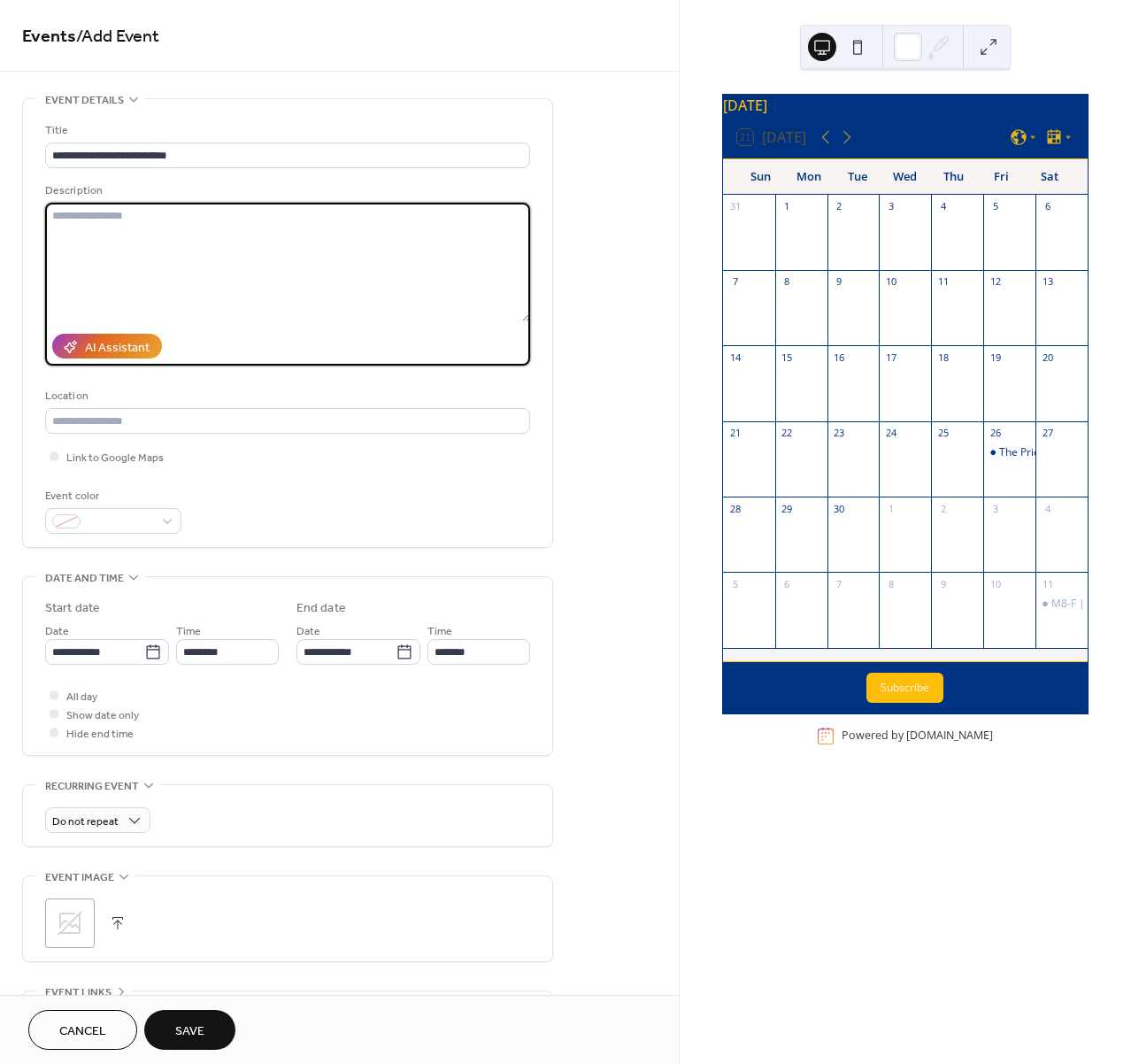 paste on "**********" 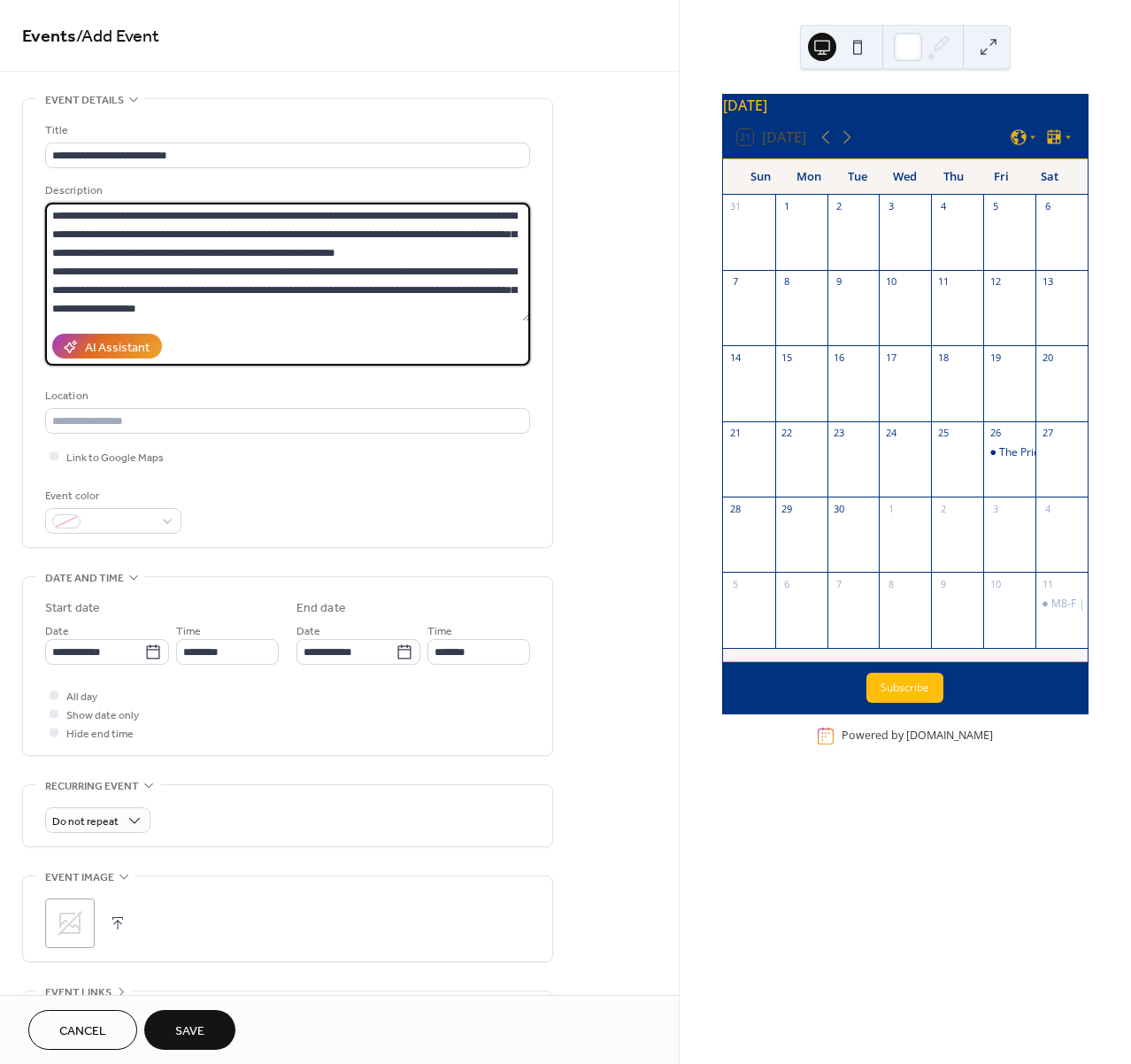 scroll, scrollTop: 242, scrollLeft: 0, axis: vertical 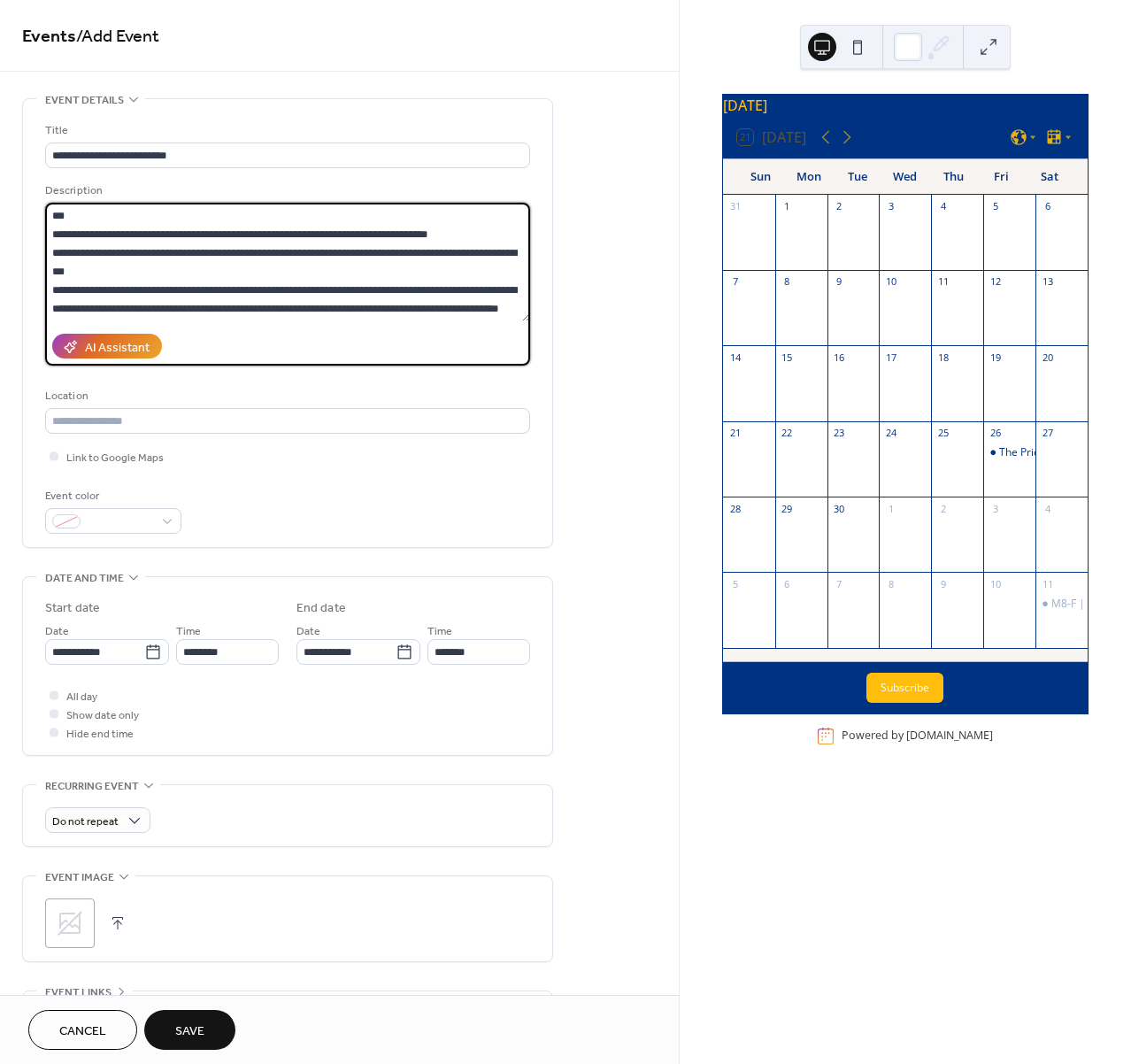 paste on "**********" 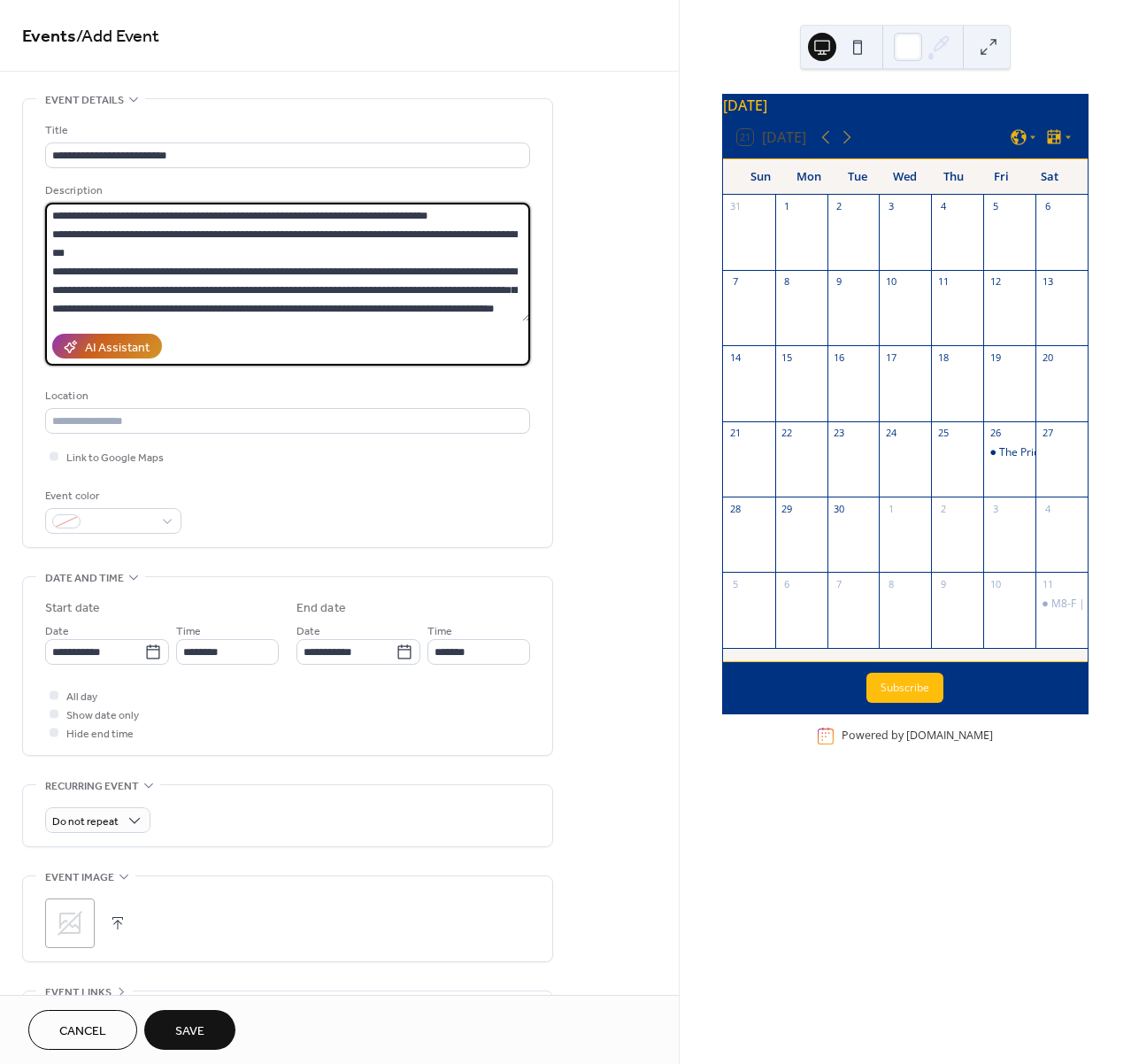 scroll, scrollTop: 258, scrollLeft: 0, axis: vertical 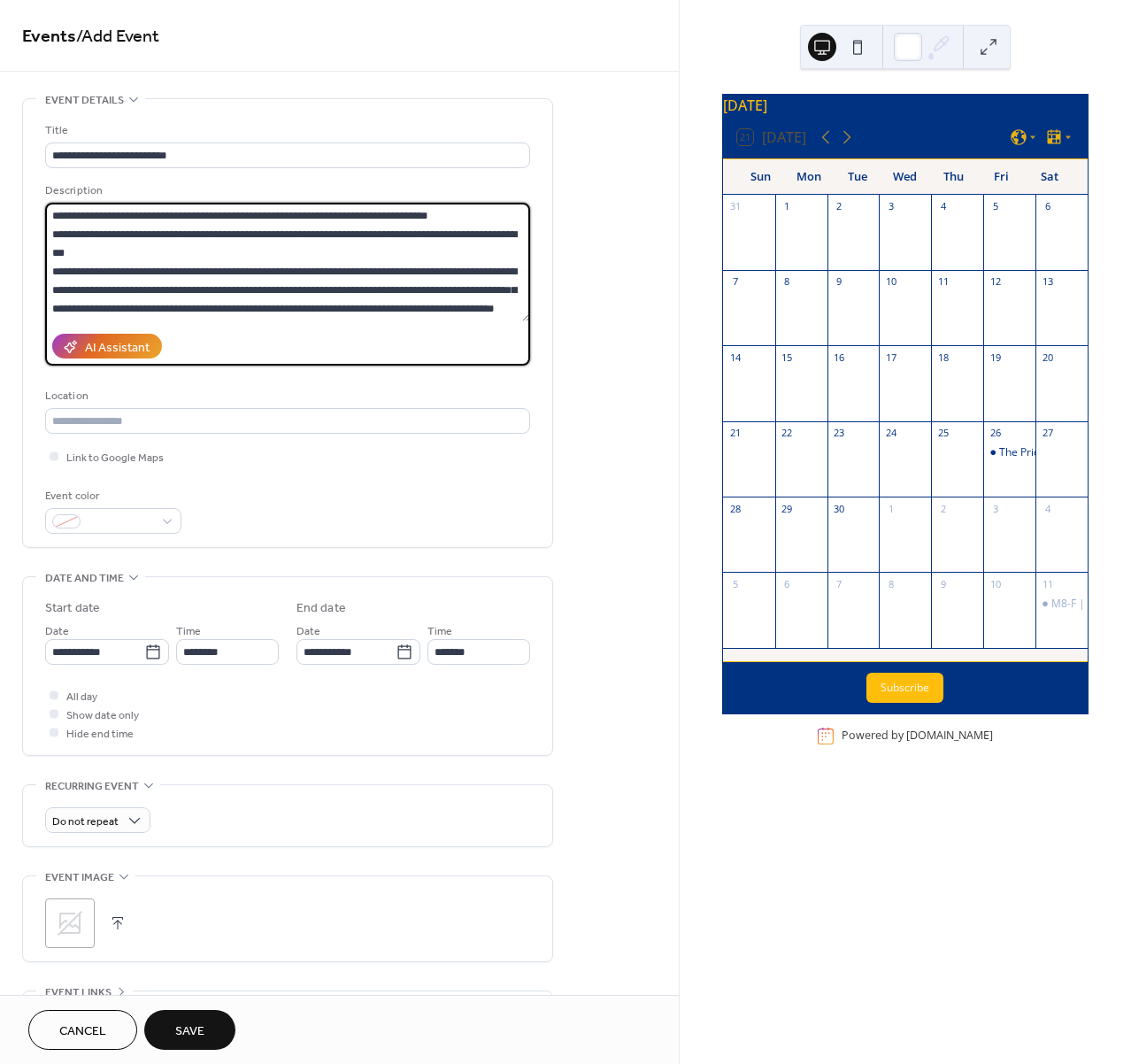 click at bounding box center [288, 262] 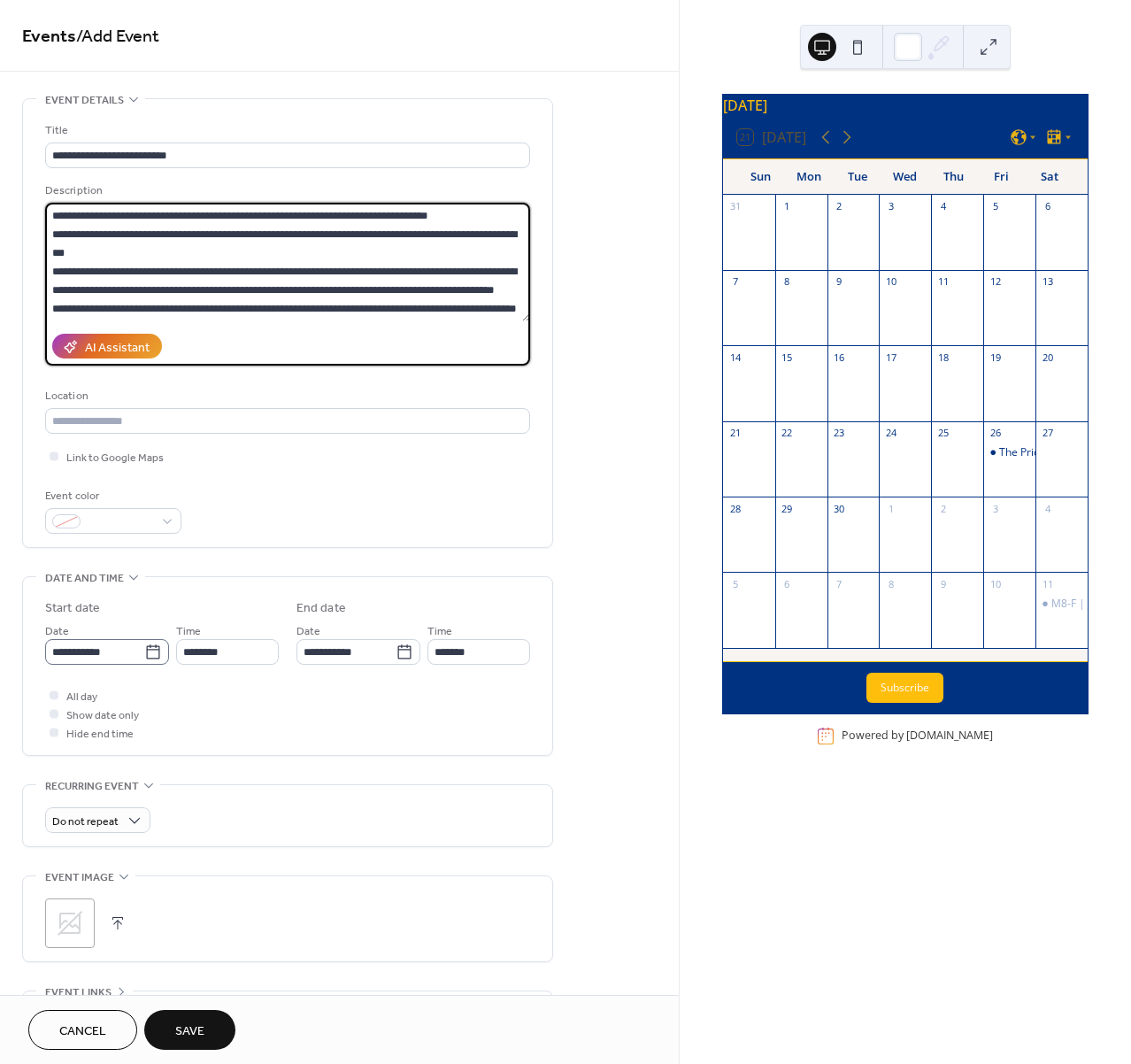 type on "**********" 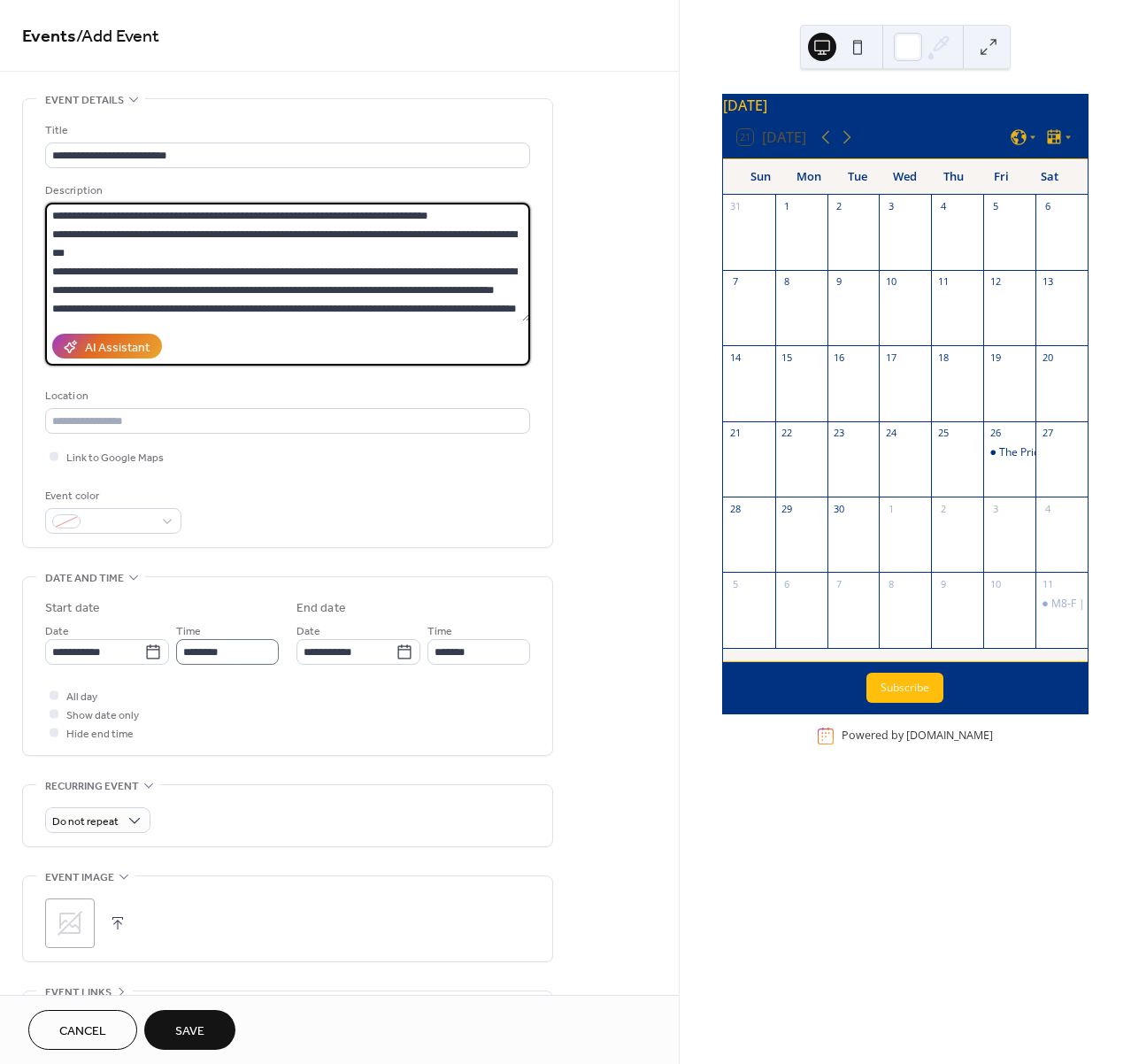 drag, startPoint x: 153, startPoint y: 658, endPoint x: 272, endPoint y: 667, distance: 119.33985 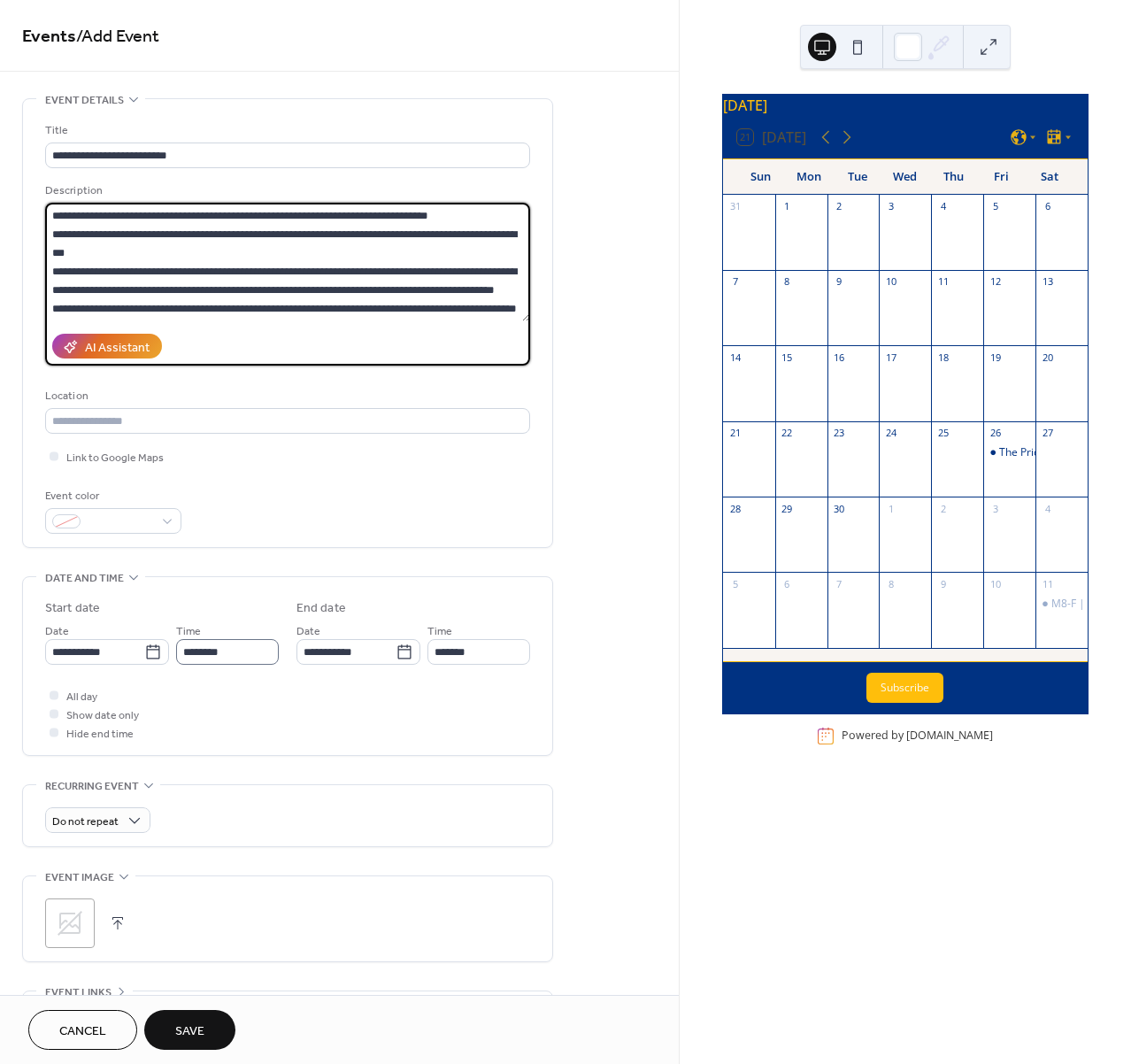 click 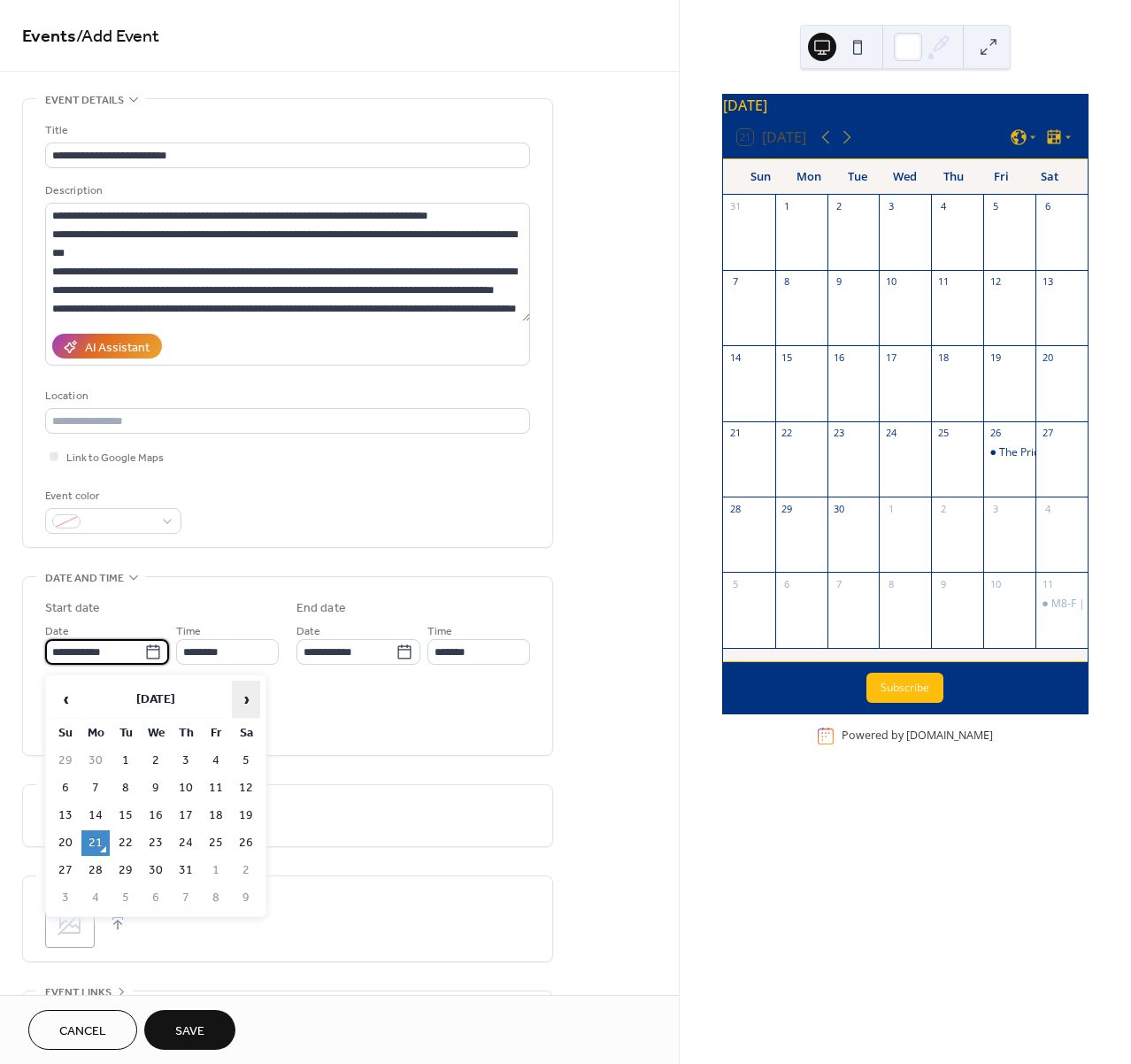 click on "›" at bounding box center (246, 699) 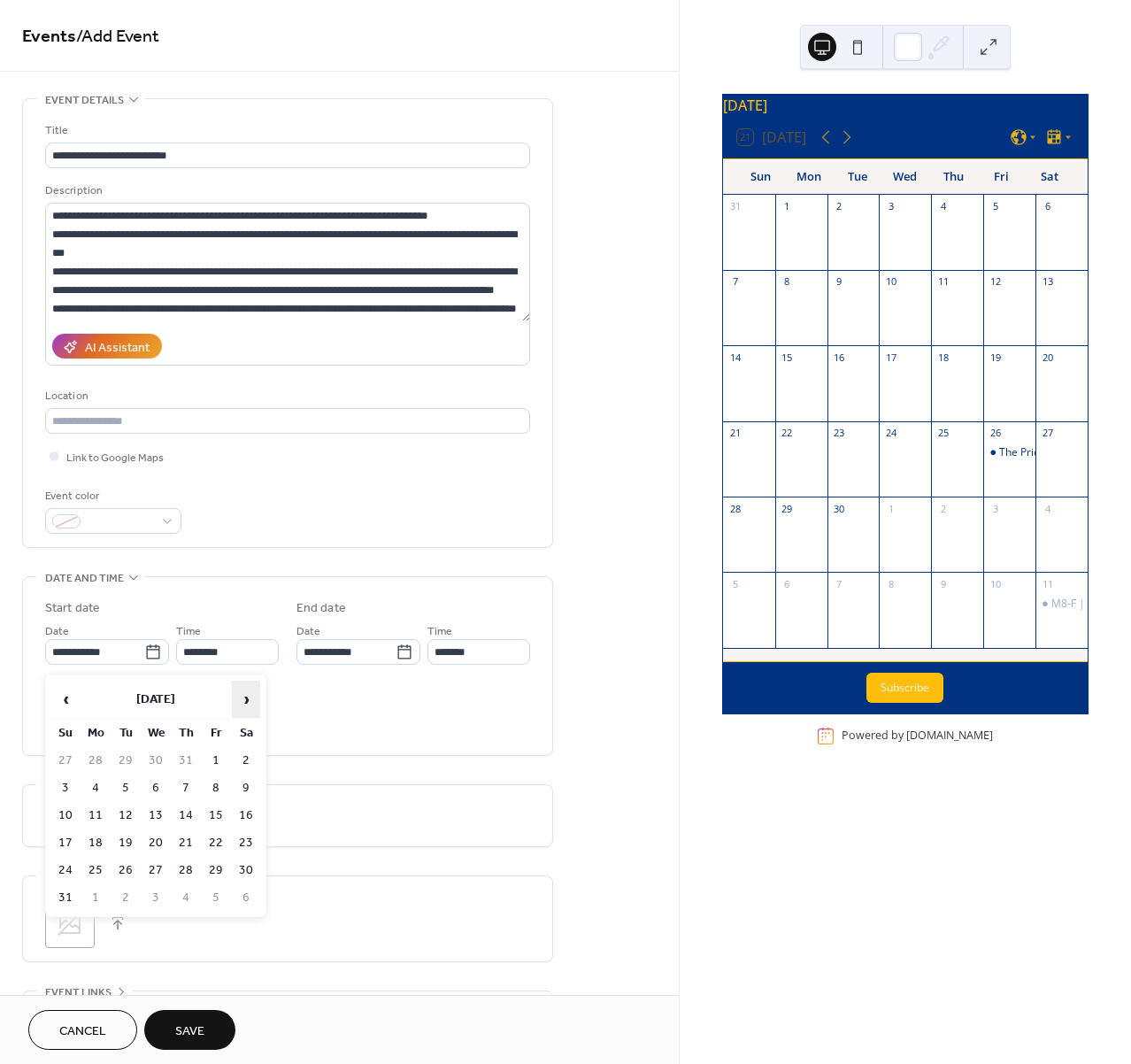 click on "›" at bounding box center (246, 699) 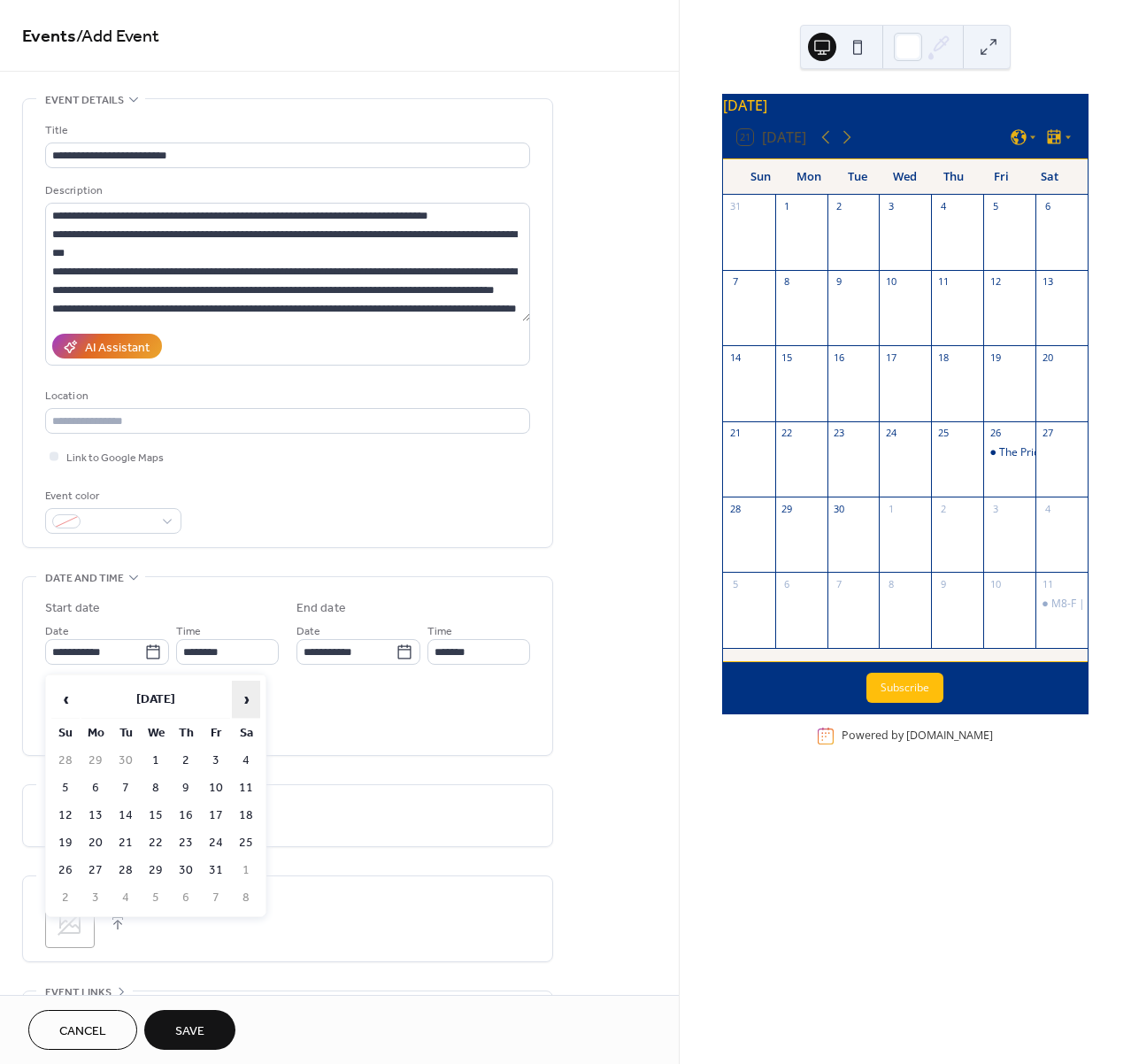 click on "›" at bounding box center (246, 699) 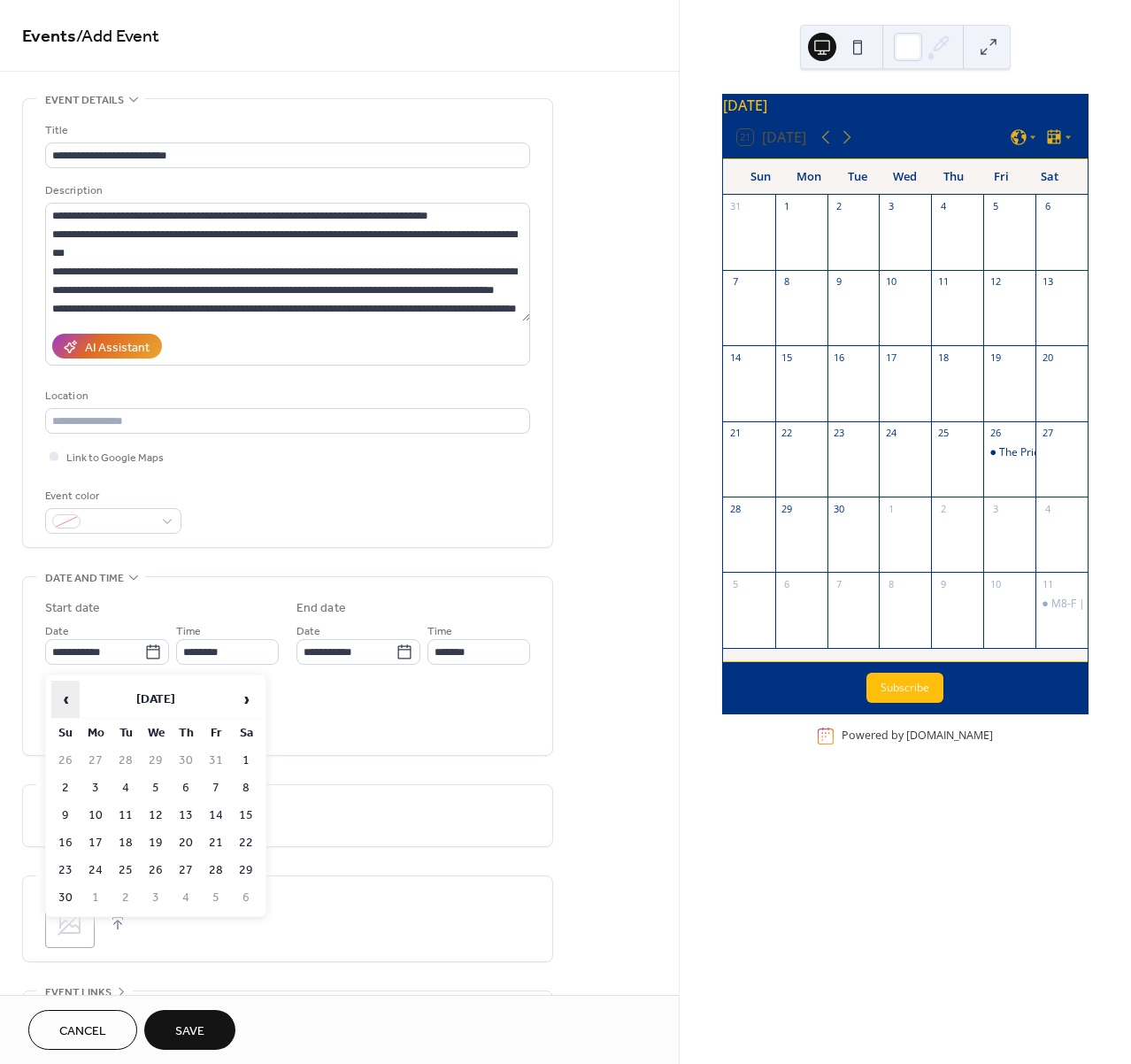 click on "‹" at bounding box center (65, 699) 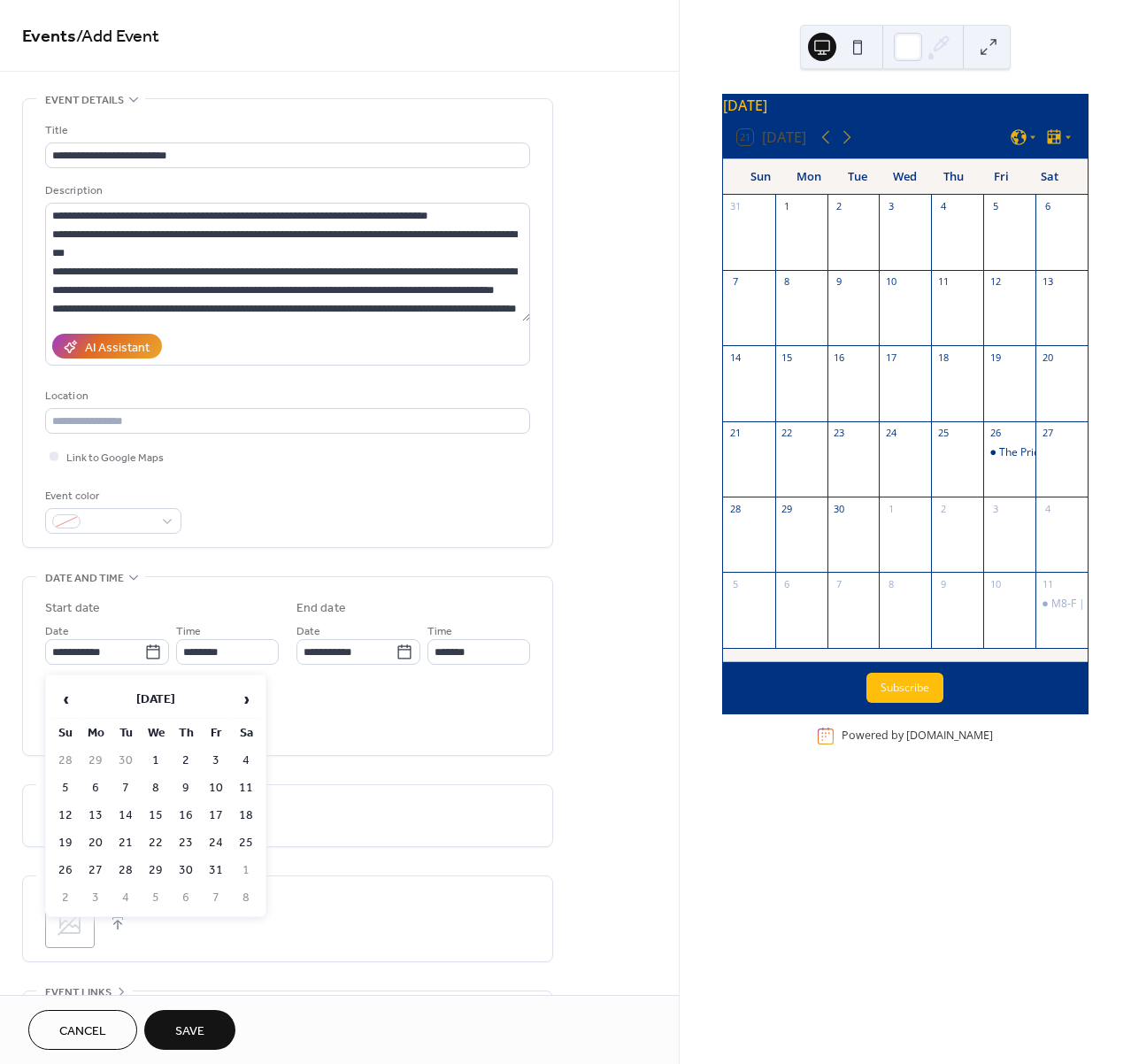 drag, startPoint x: 151, startPoint y: 818, endPoint x: 172, endPoint y: 831, distance: 24.69818 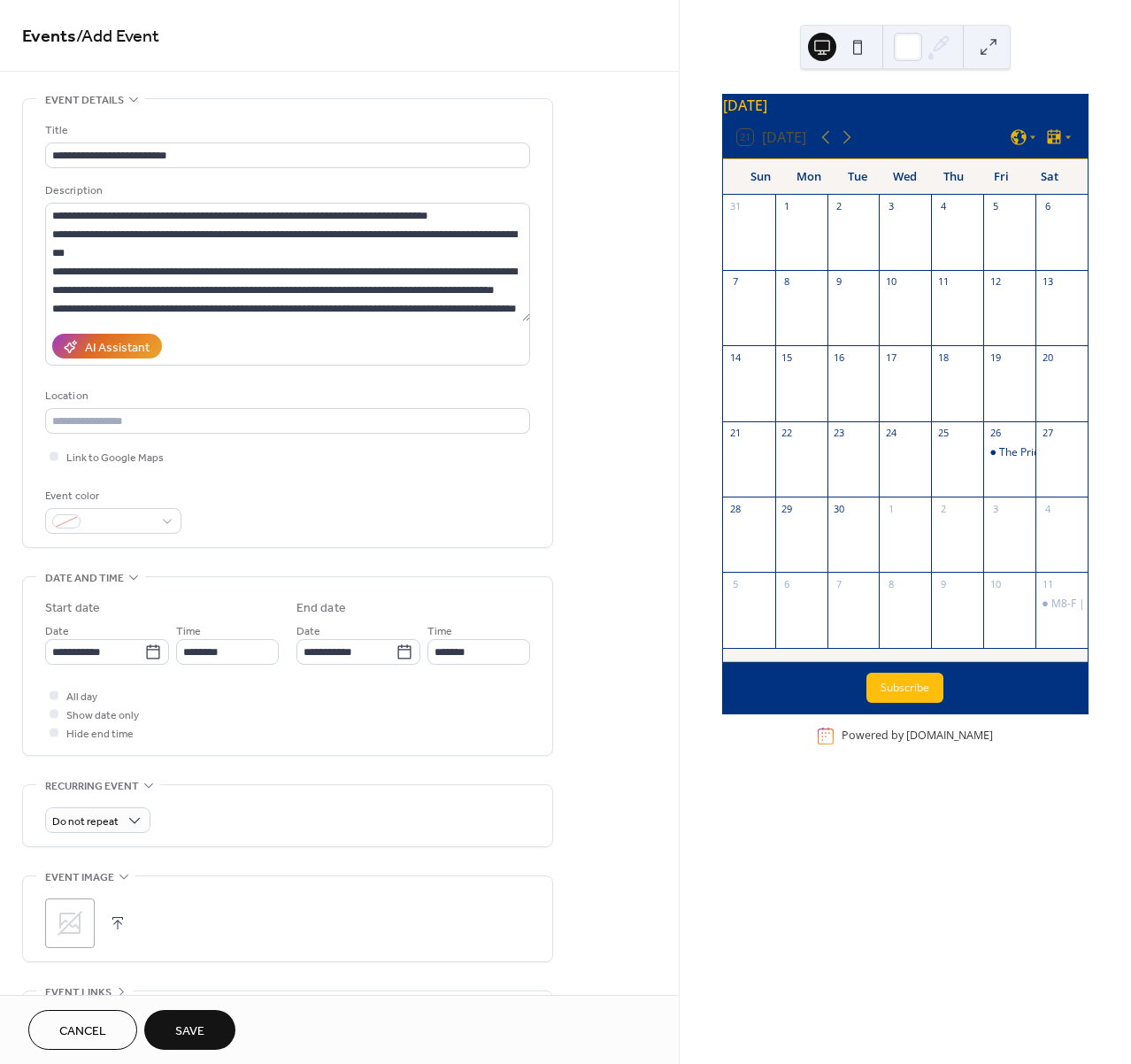 type on "**********" 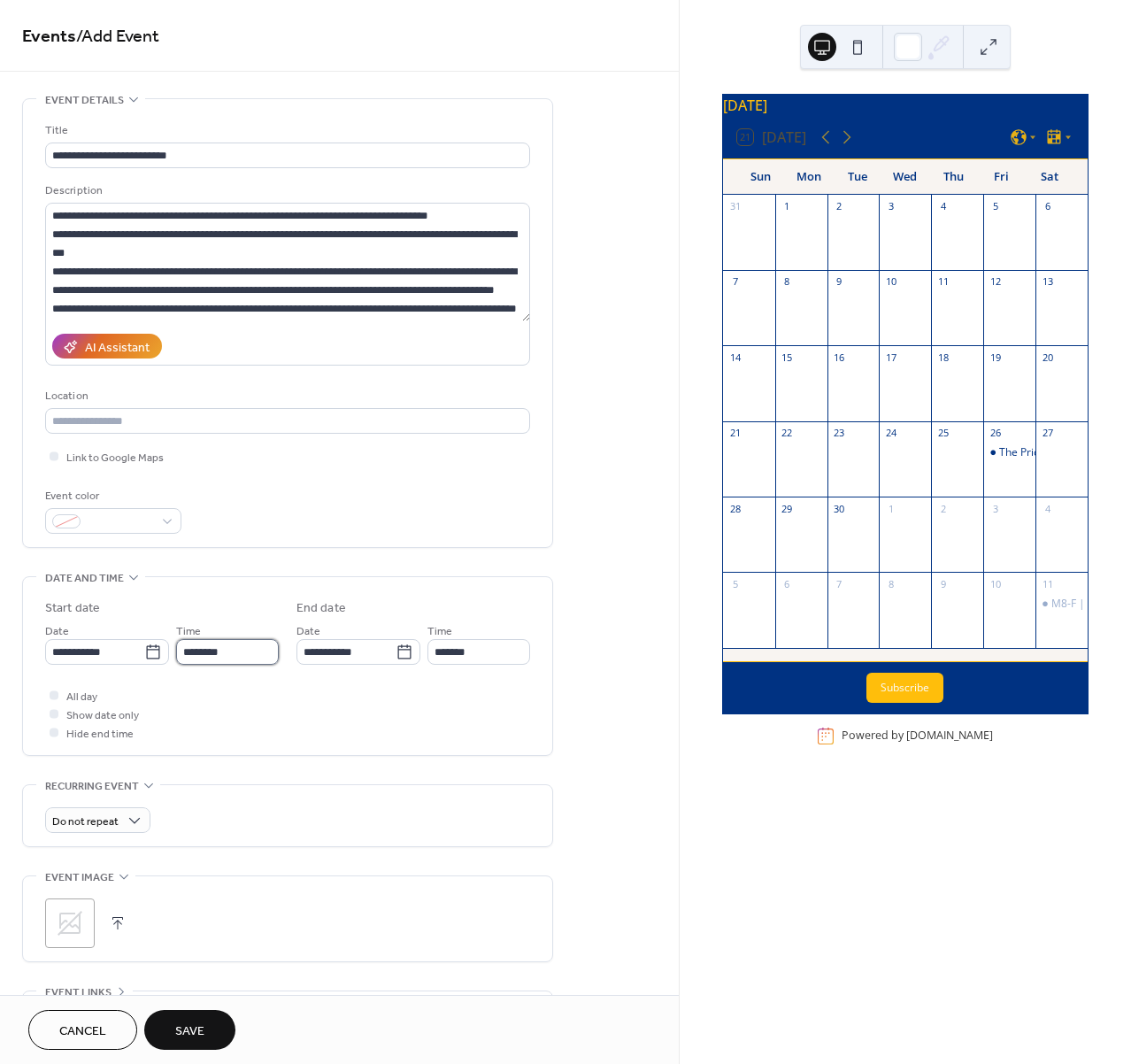 click on "********" at bounding box center (227, 652) 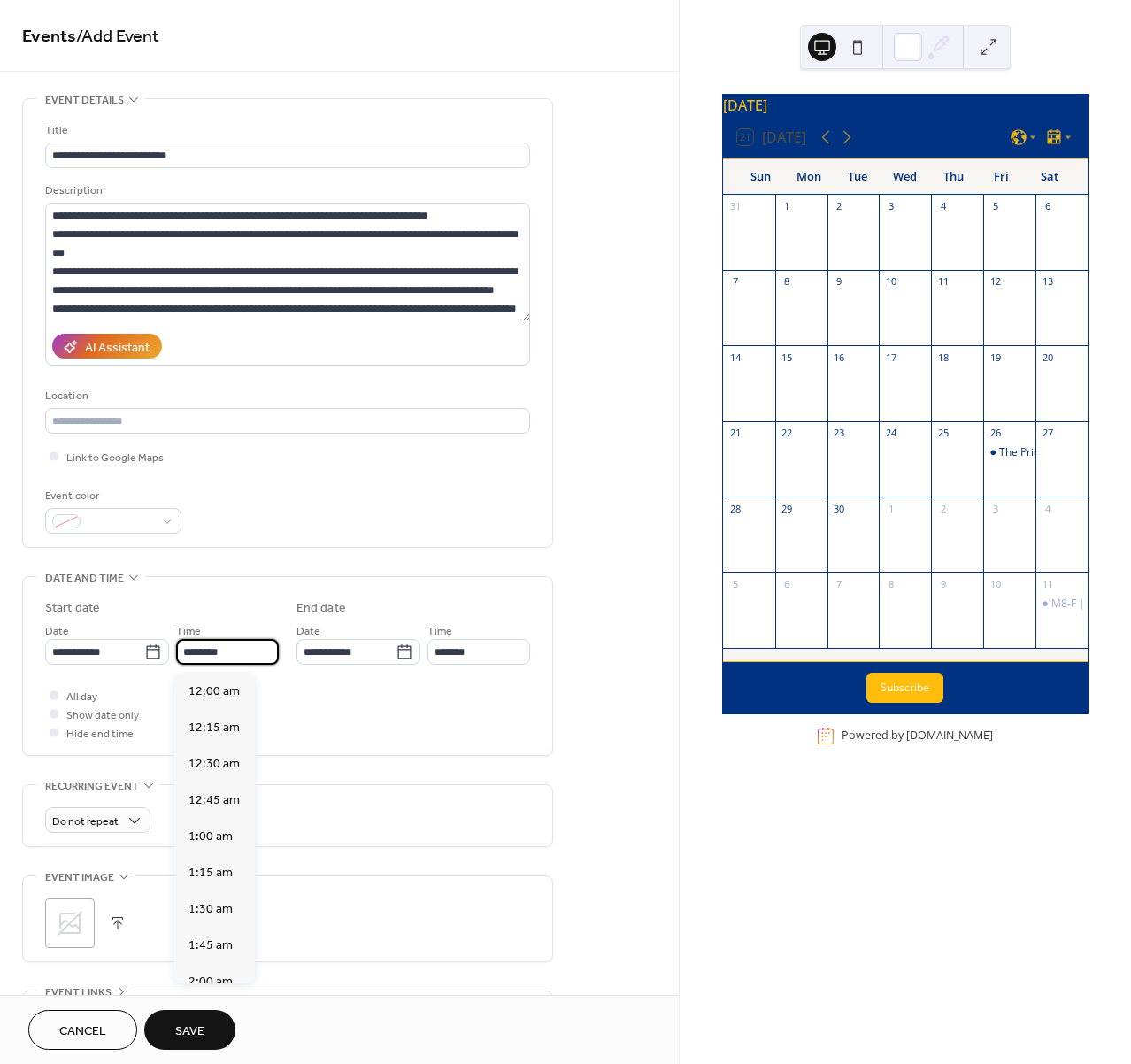 scroll, scrollTop: 1742, scrollLeft: 0, axis: vertical 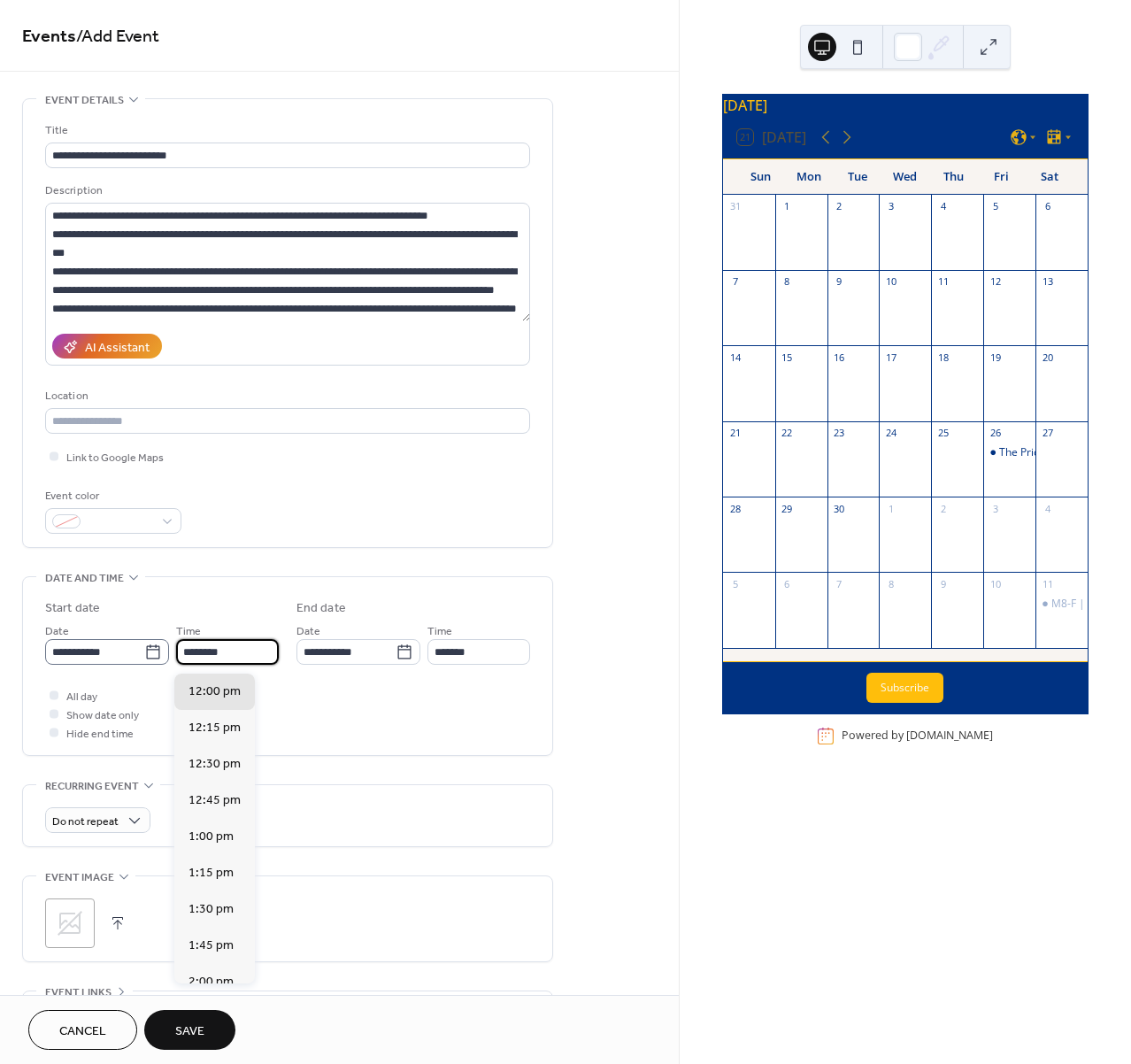 drag, startPoint x: 235, startPoint y: 652, endPoint x: 162, endPoint y: 645, distance: 73.33485 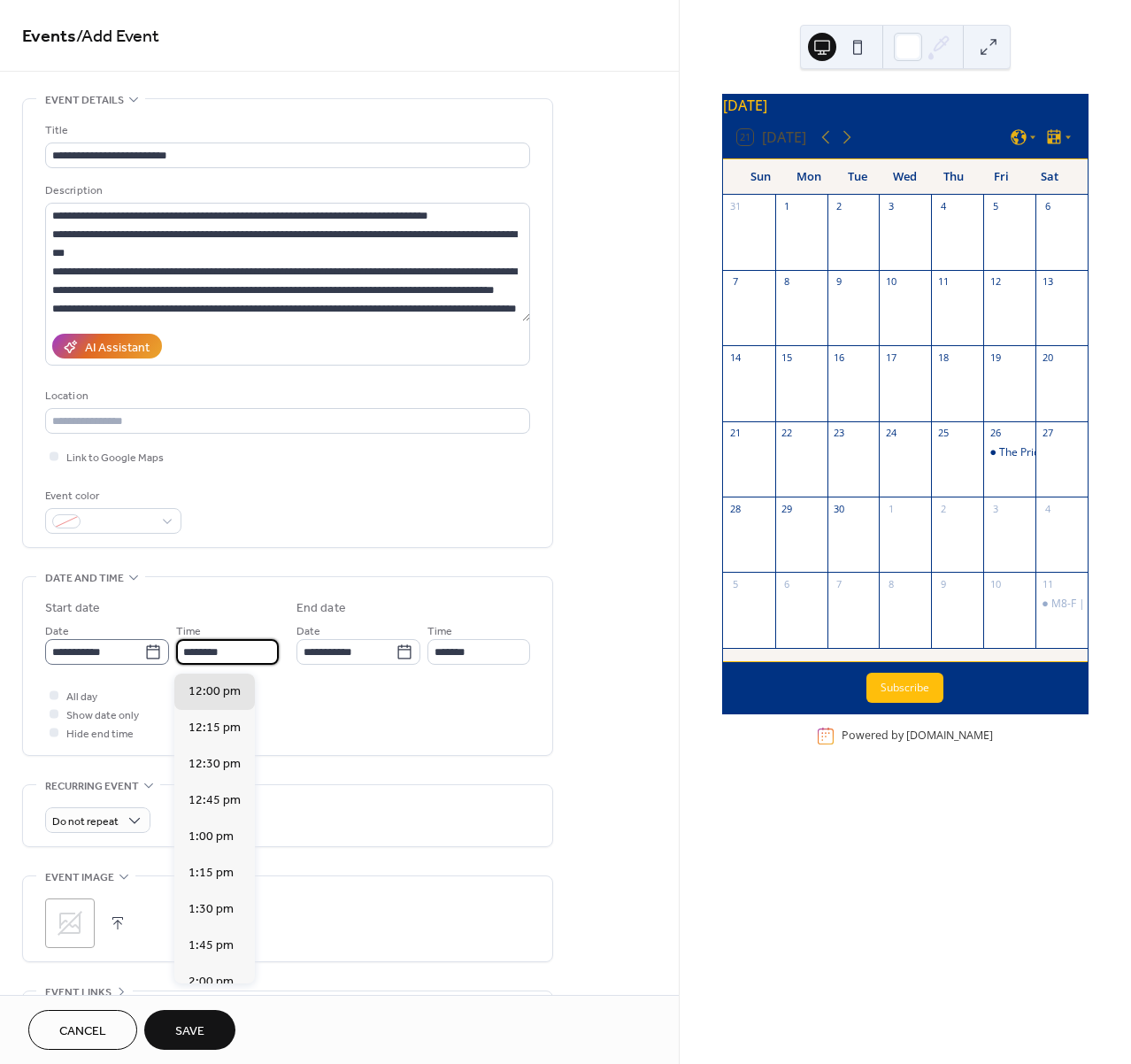 click on "**********" at bounding box center (162, 643) 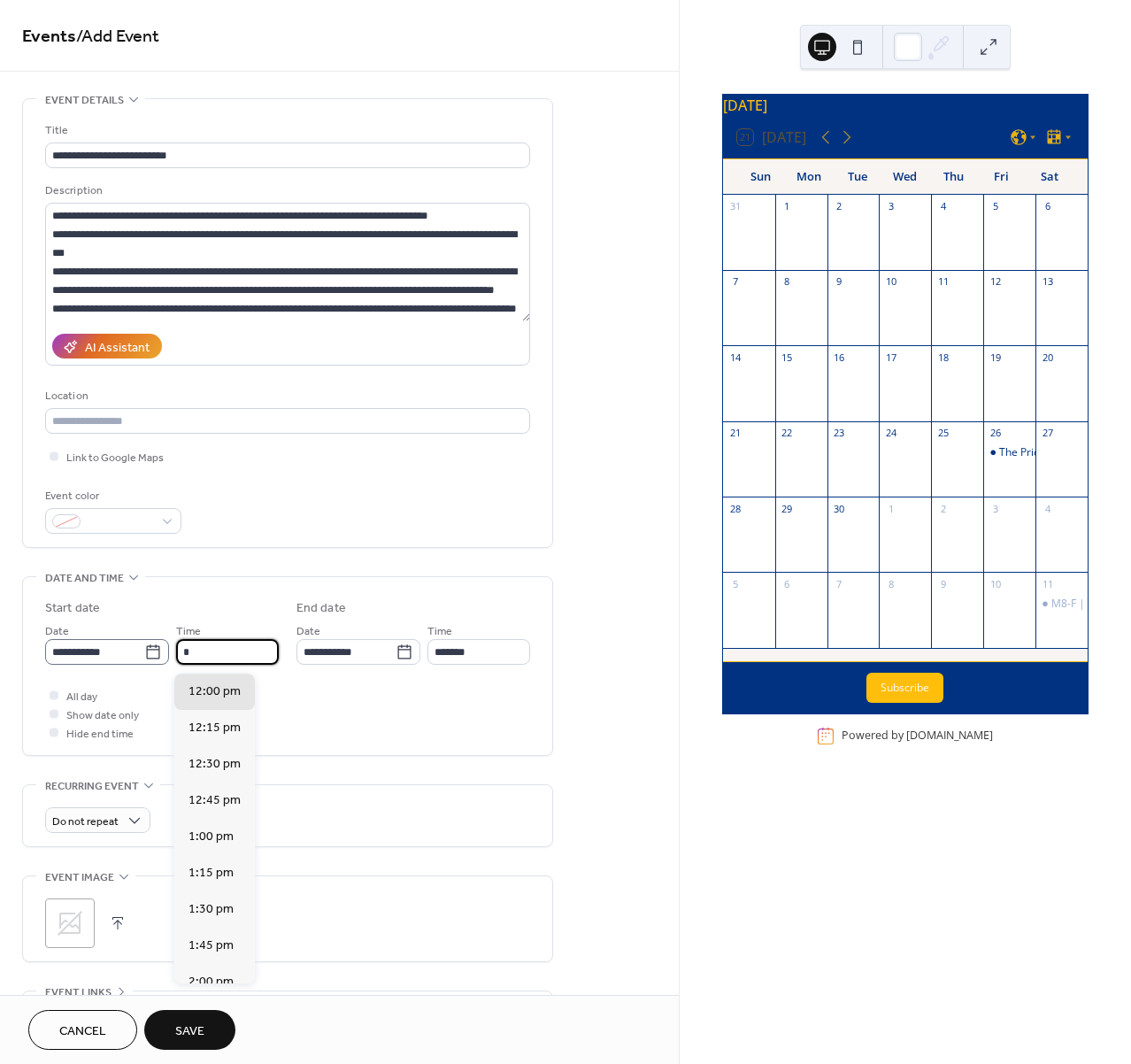 scroll, scrollTop: 871, scrollLeft: 0, axis: vertical 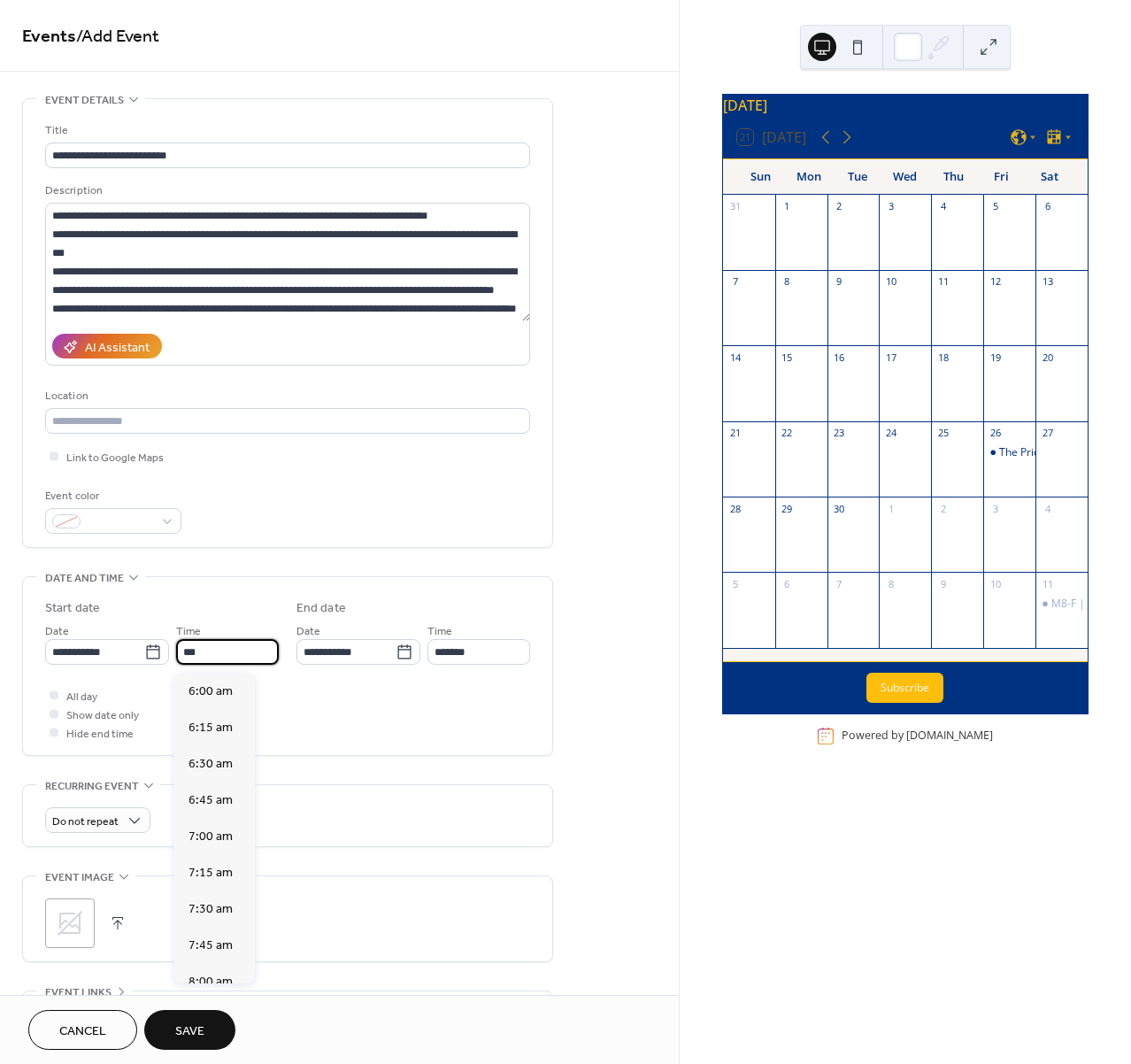type on "*******" 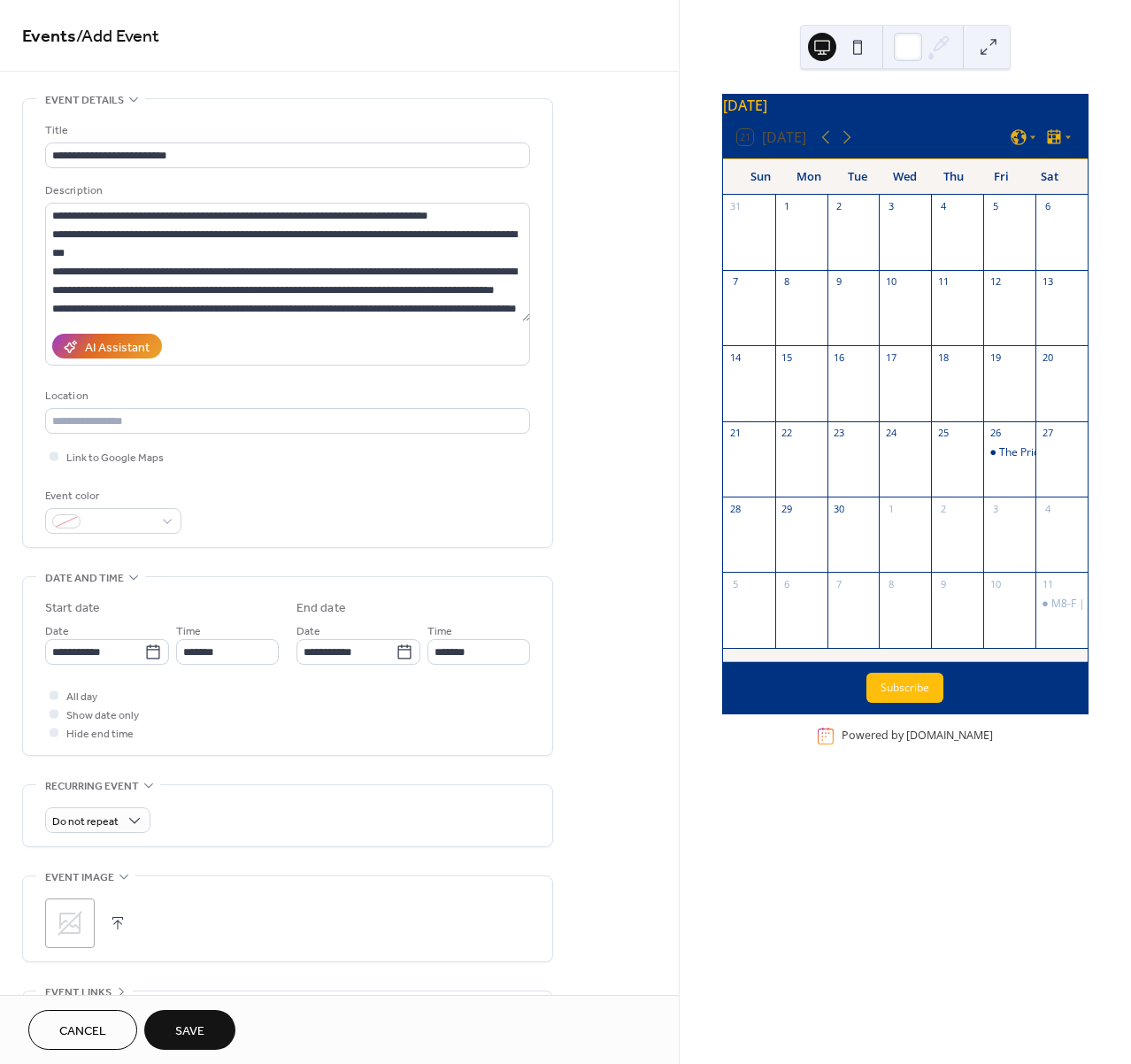 drag, startPoint x: 480, startPoint y: 731, endPoint x: 466, endPoint y: 732, distance: 14.035669 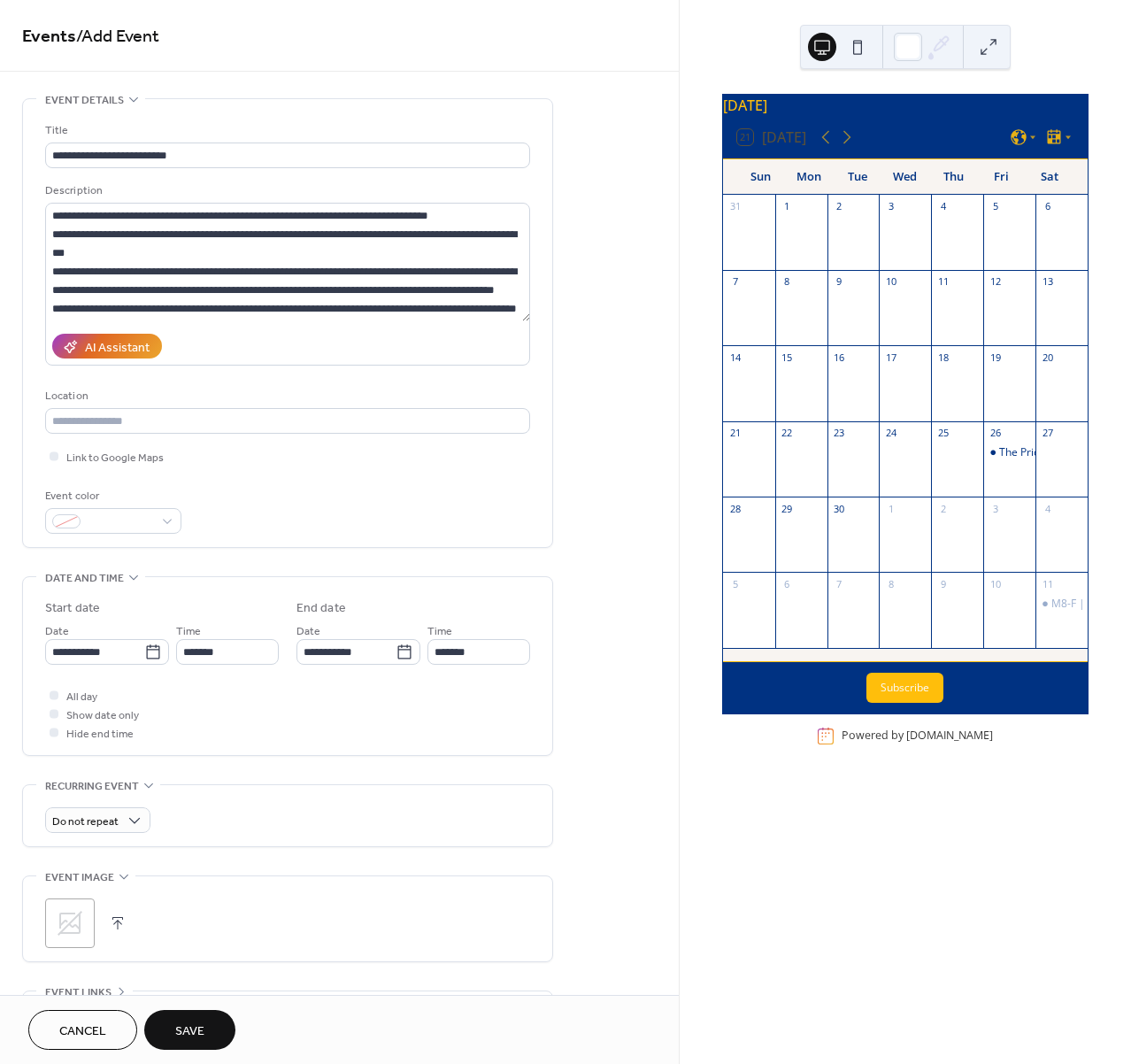 click on "All day Show date only Hide end time" at bounding box center [288, 713] 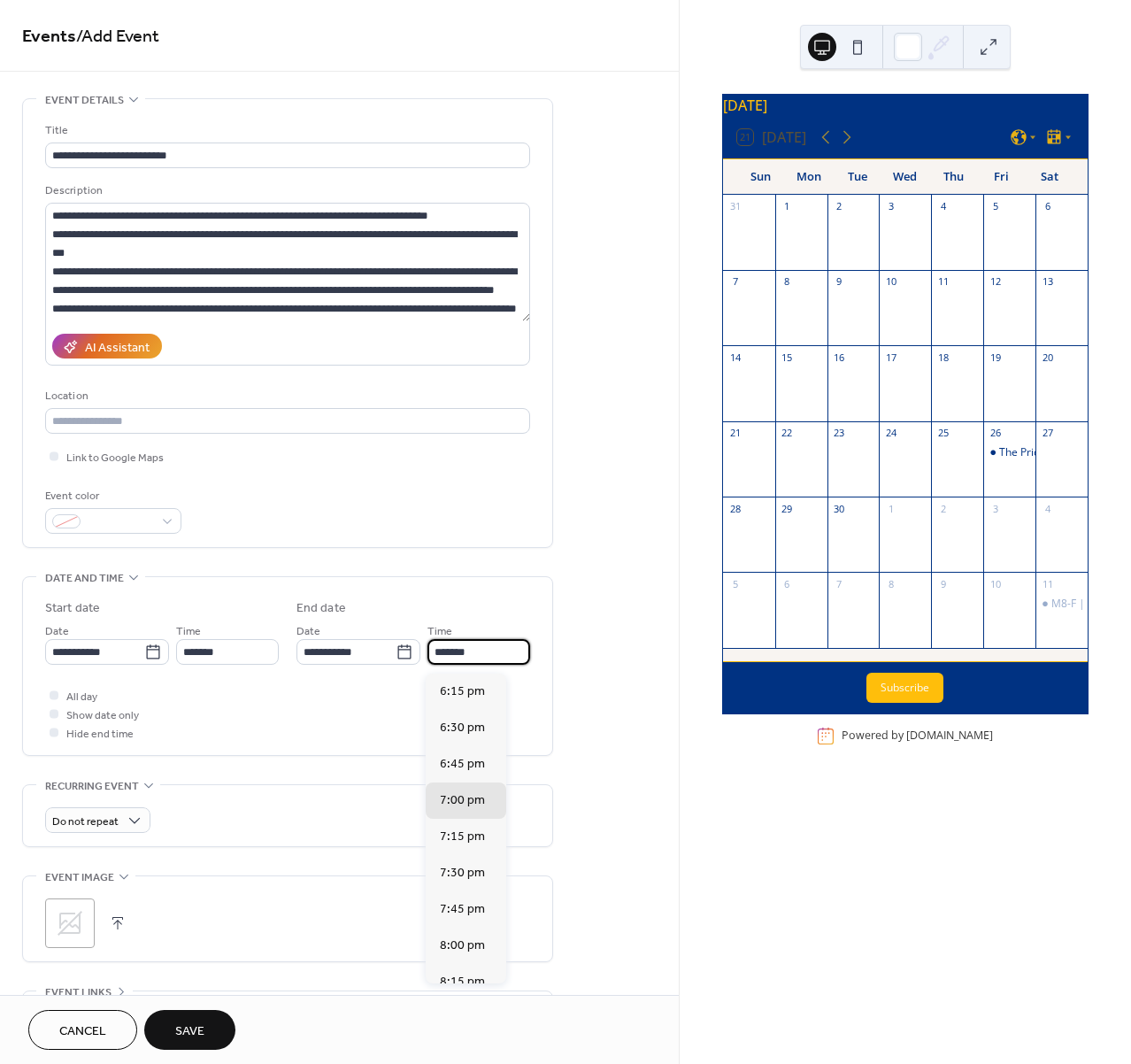 drag, startPoint x: 491, startPoint y: 651, endPoint x: 370, endPoint y: 642, distance: 121.33425 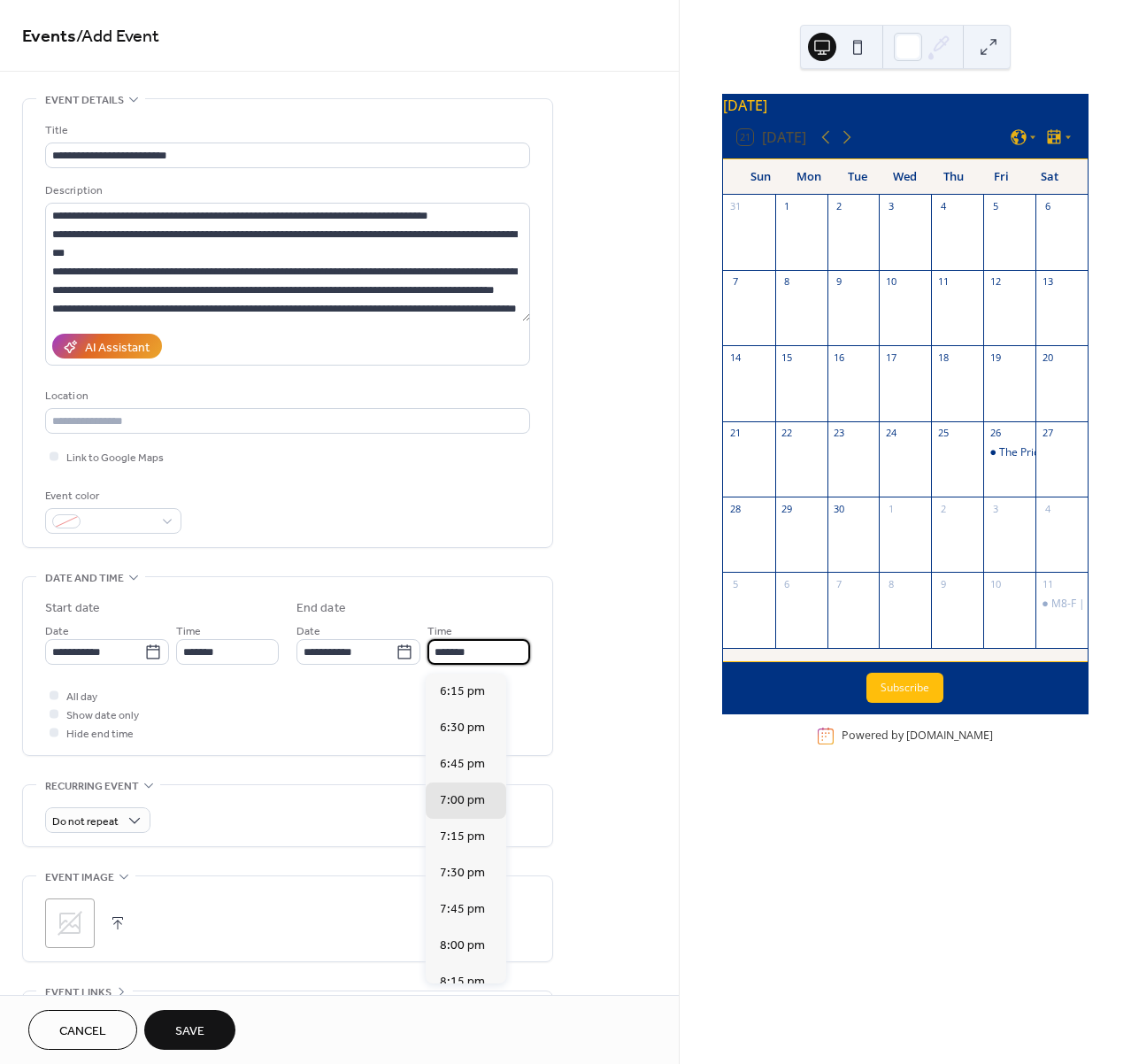click on "**********" at bounding box center (413, 643) 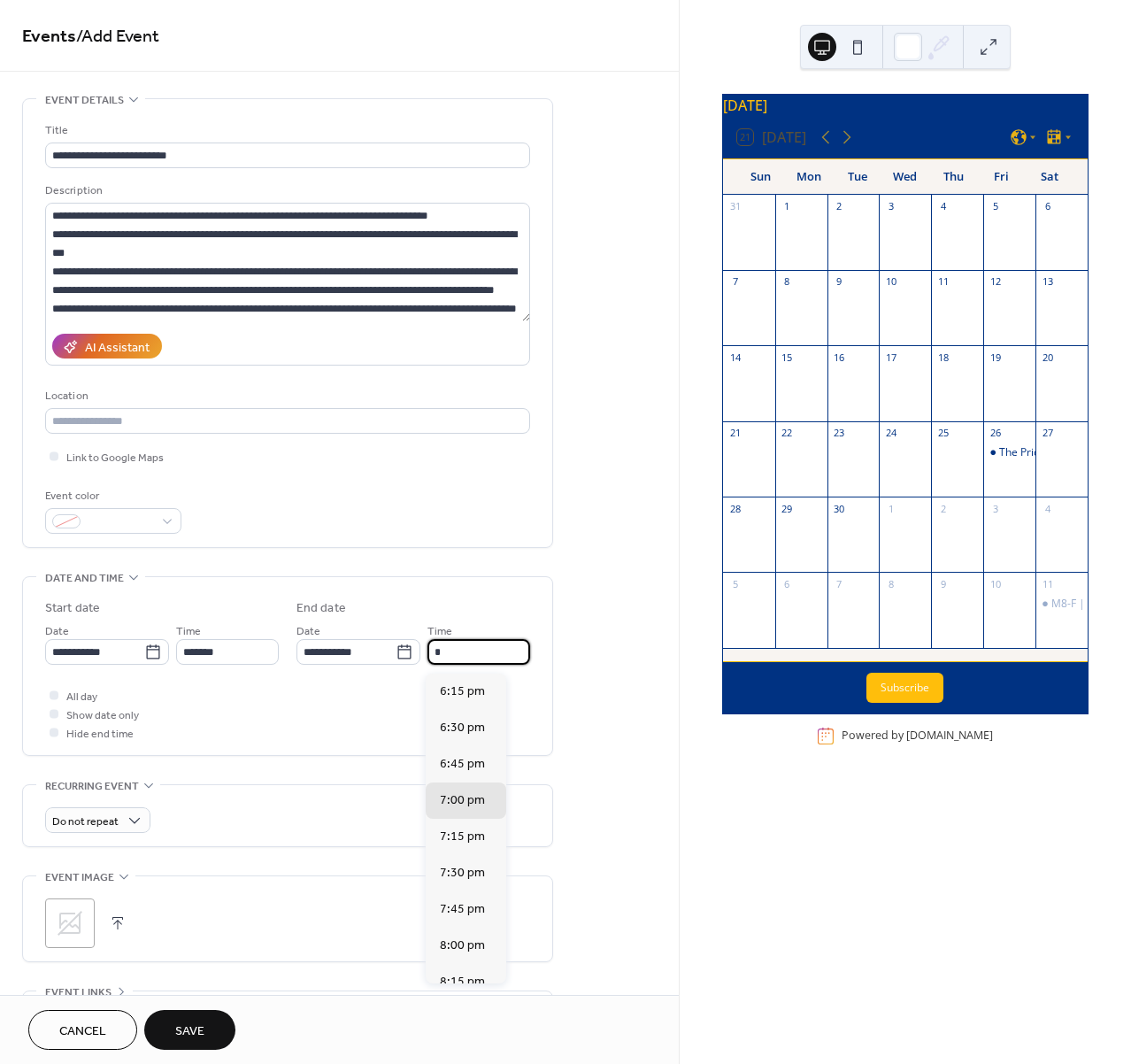 scroll, scrollTop: 399, scrollLeft: 0, axis: vertical 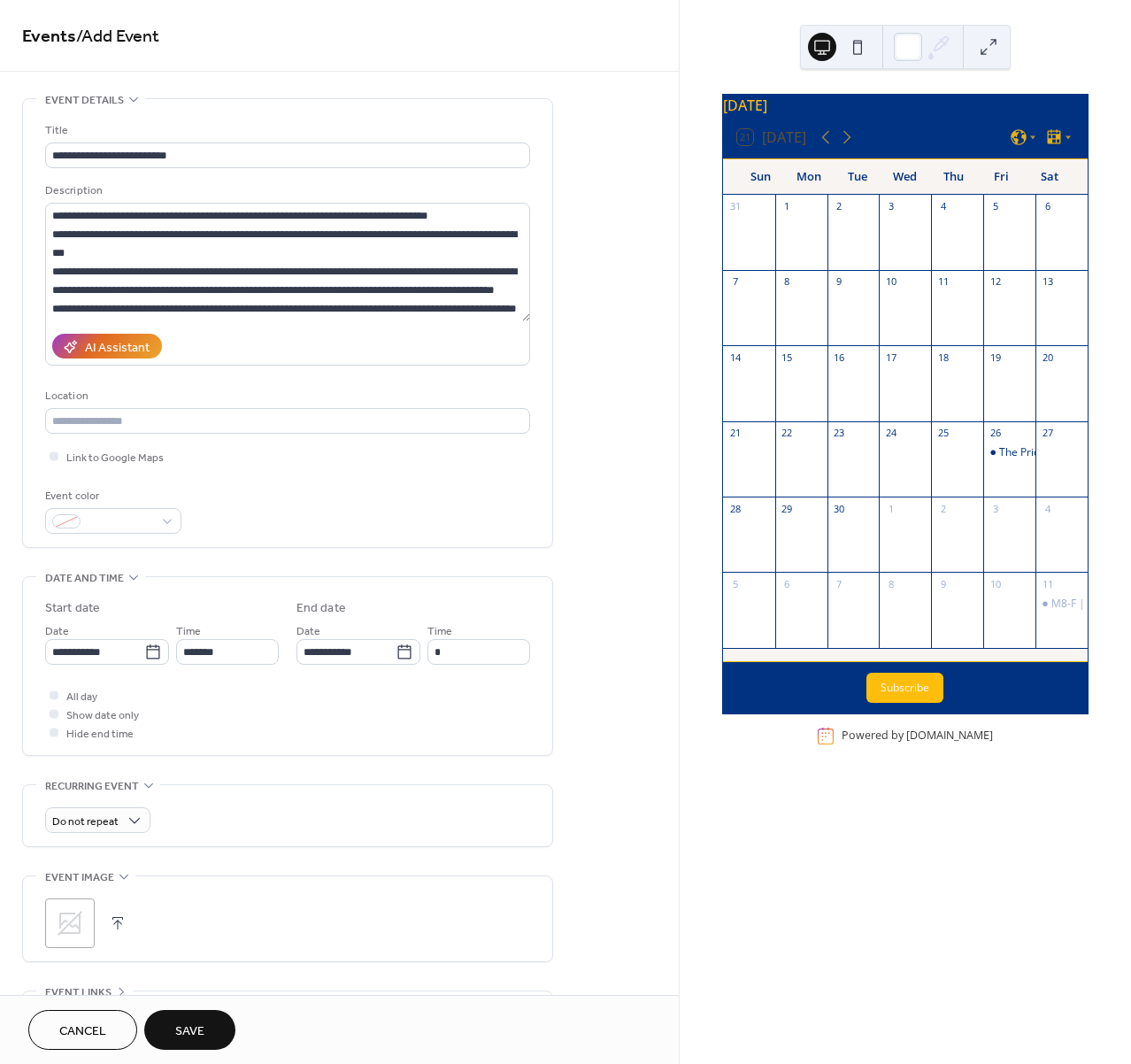 type on "*******" 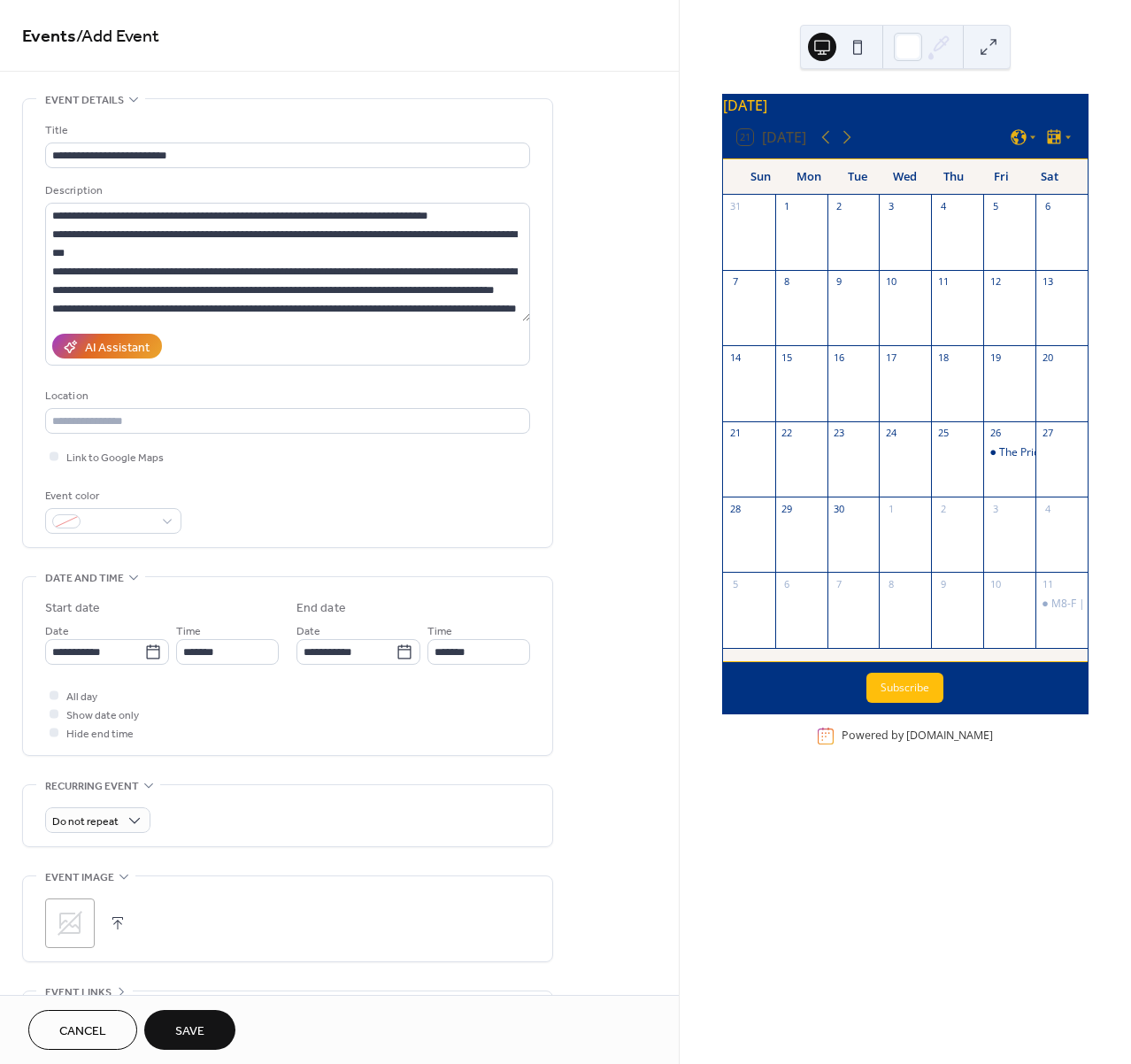 click on "All day Show date only Hide end time" at bounding box center (288, 713) 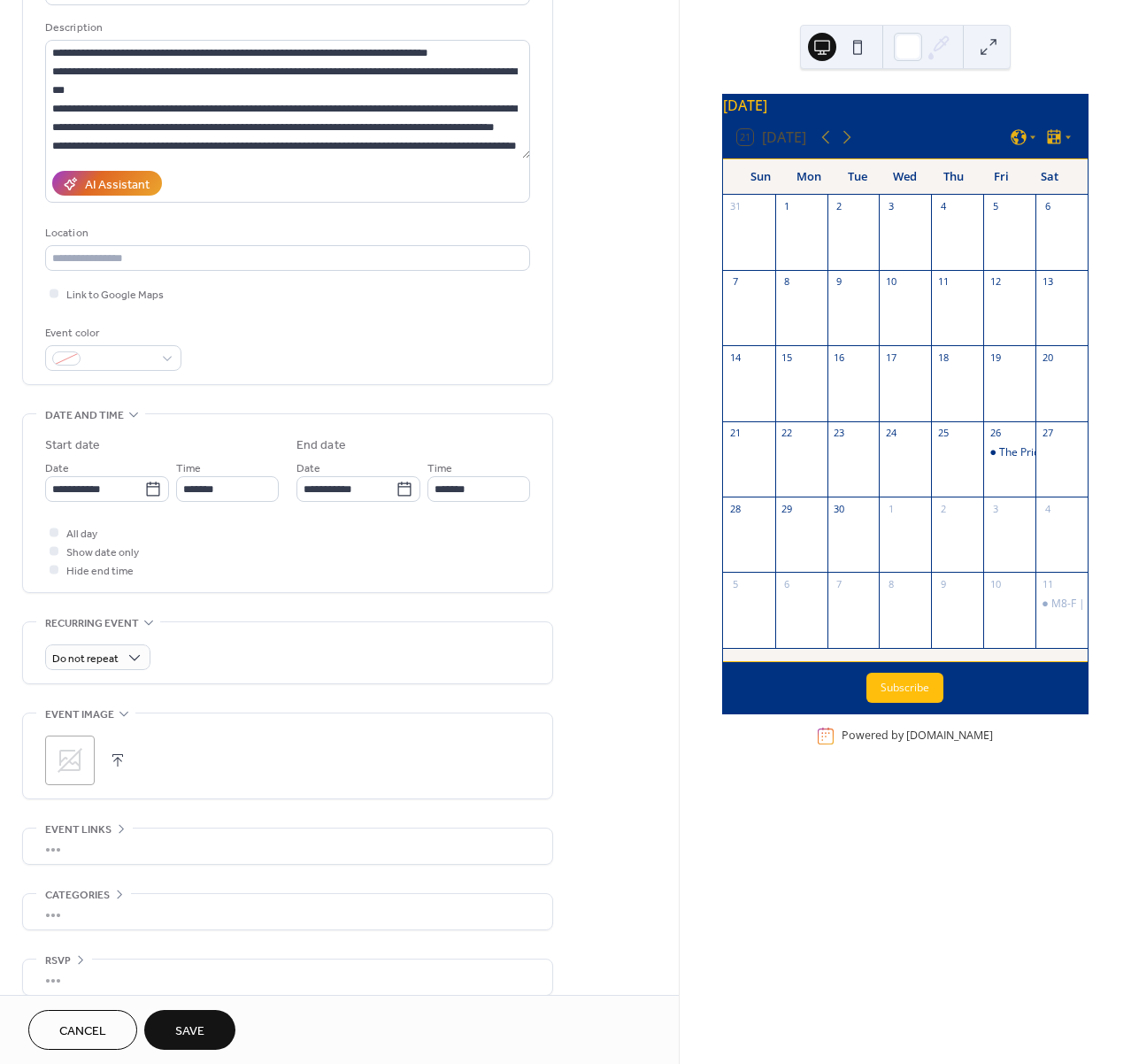 scroll, scrollTop: 34, scrollLeft: 0, axis: vertical 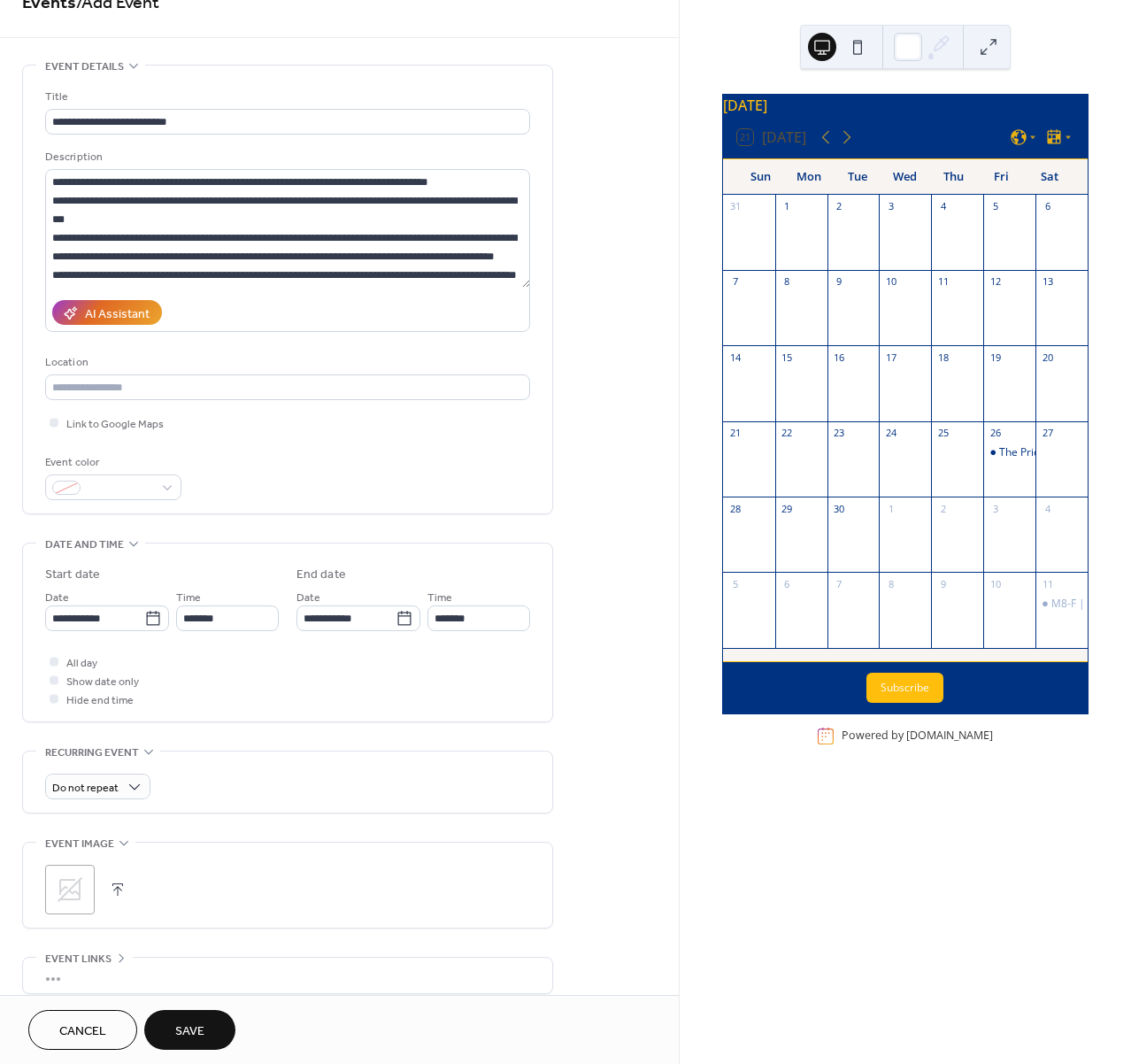 click on "Save" at bounding box center (189, 1031) 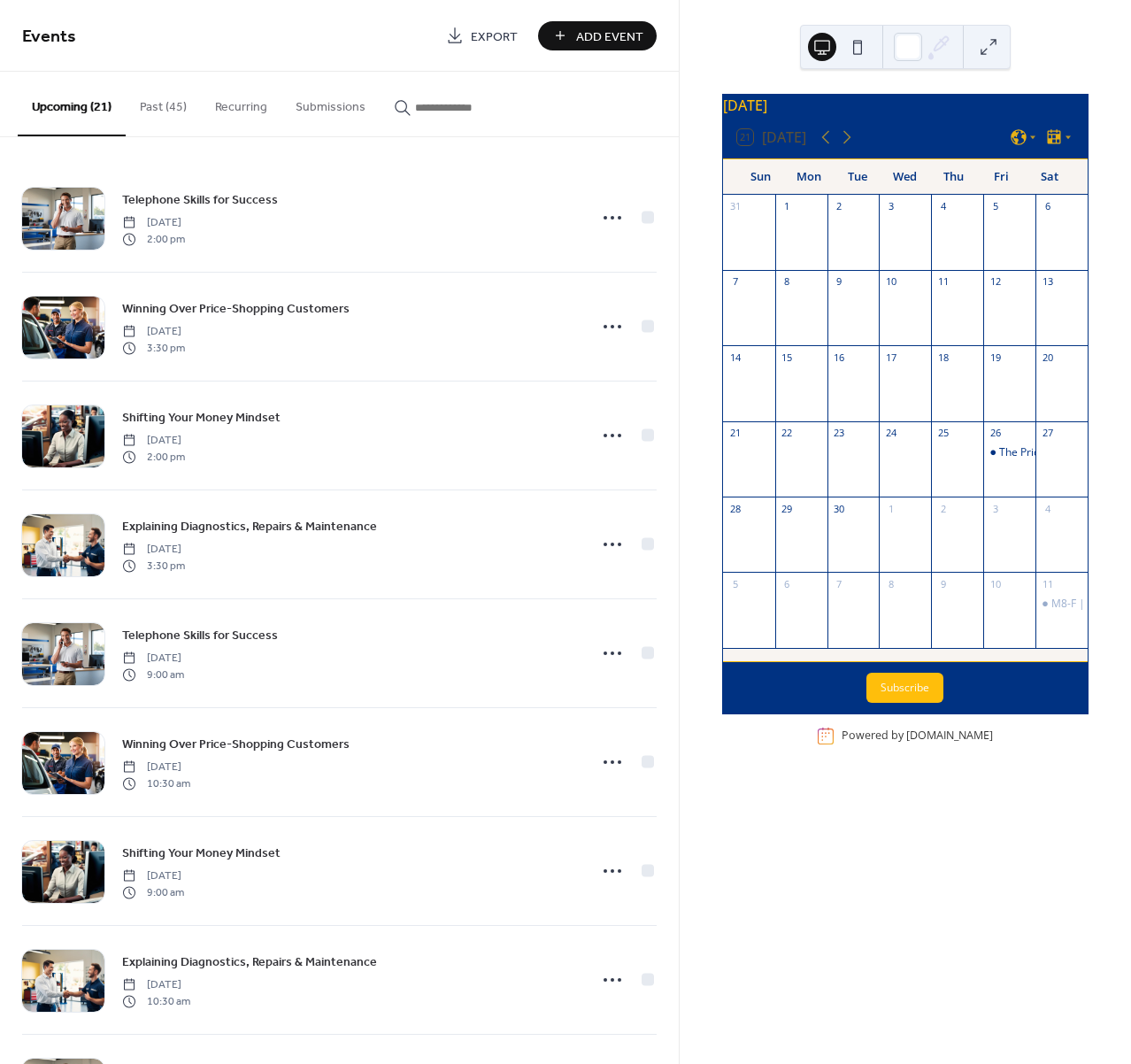 click on "Add Event" at bounding box center [610, 36] 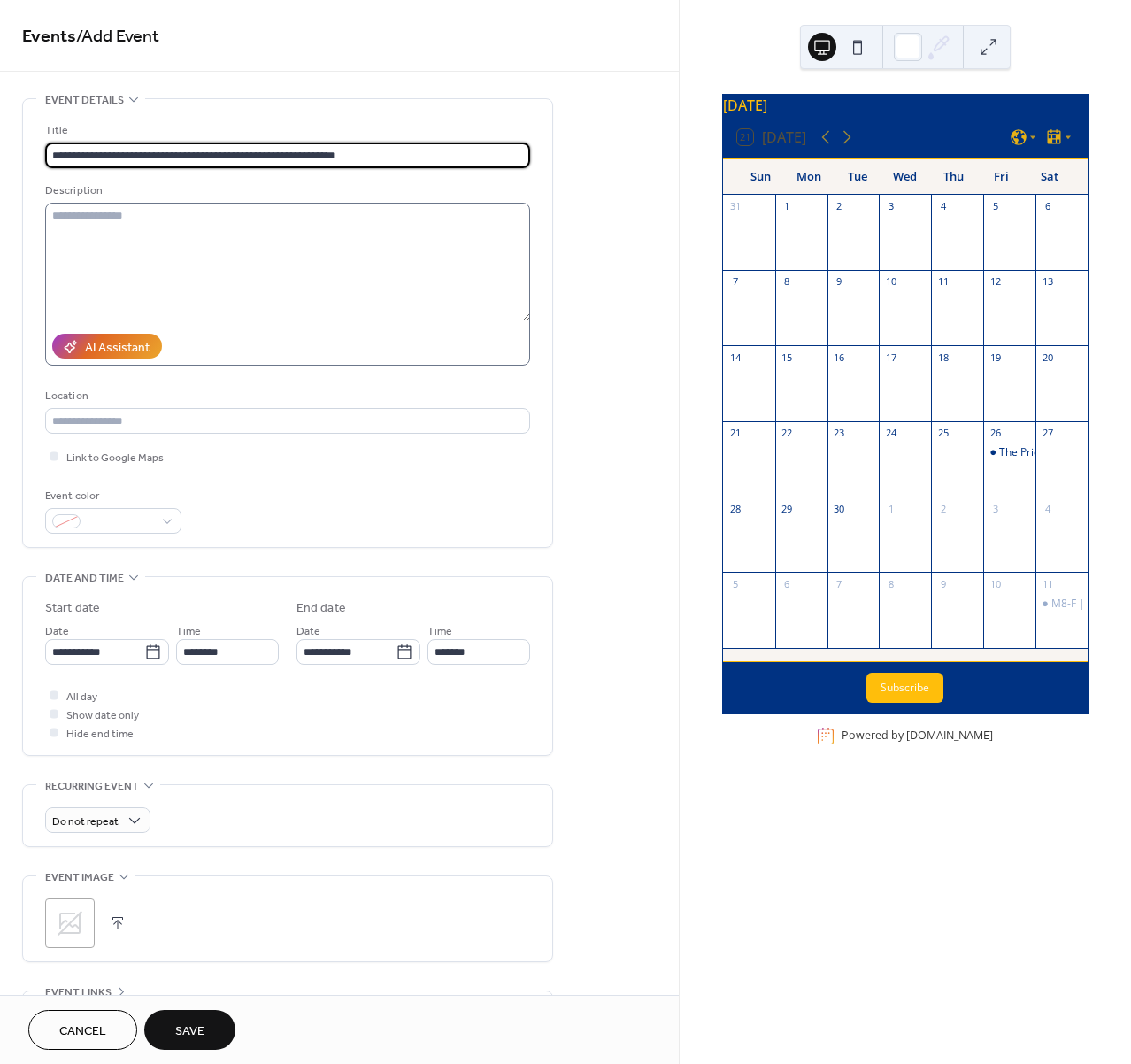 type on "**********" 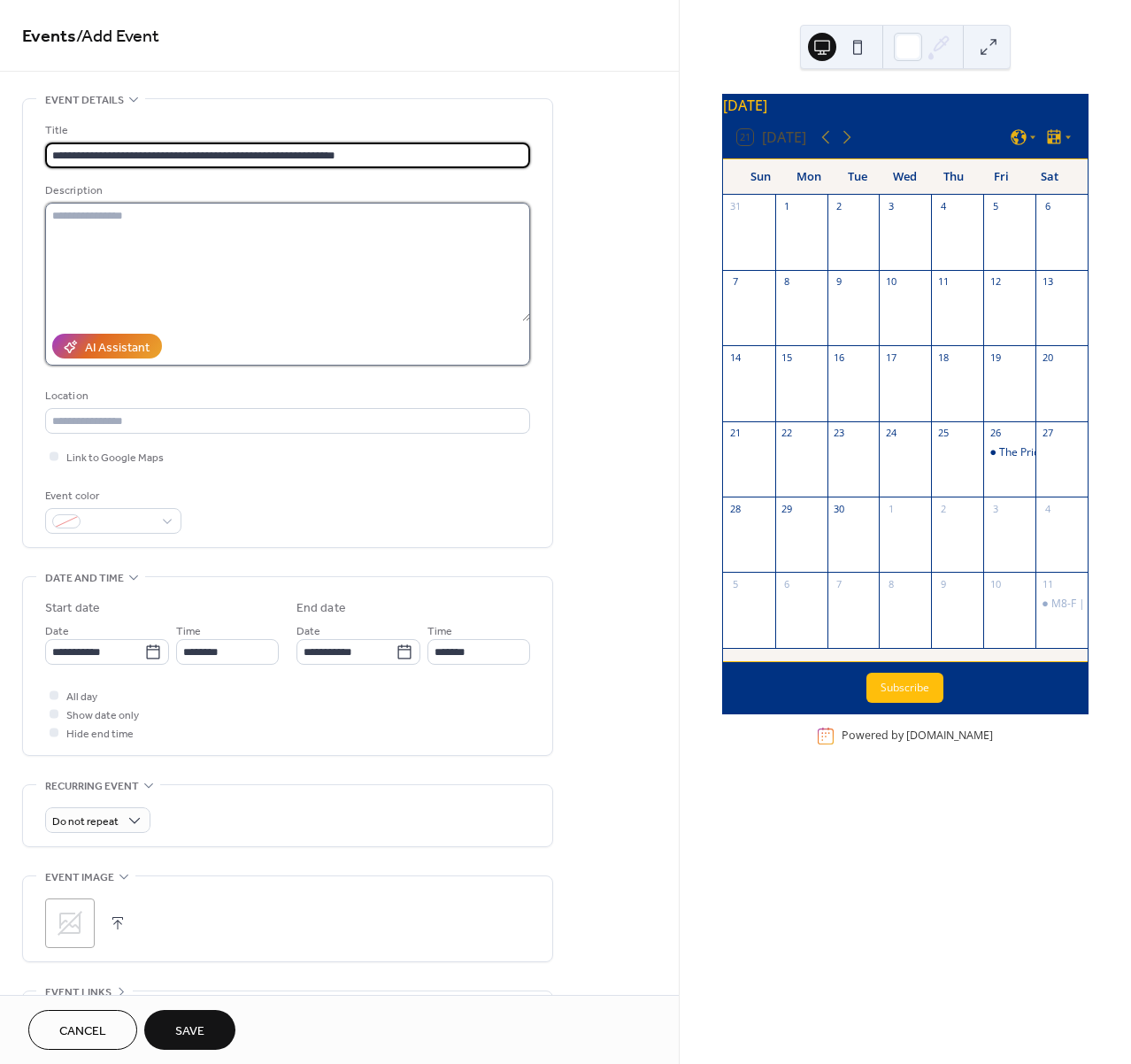 click at bounding box center (288, 262) 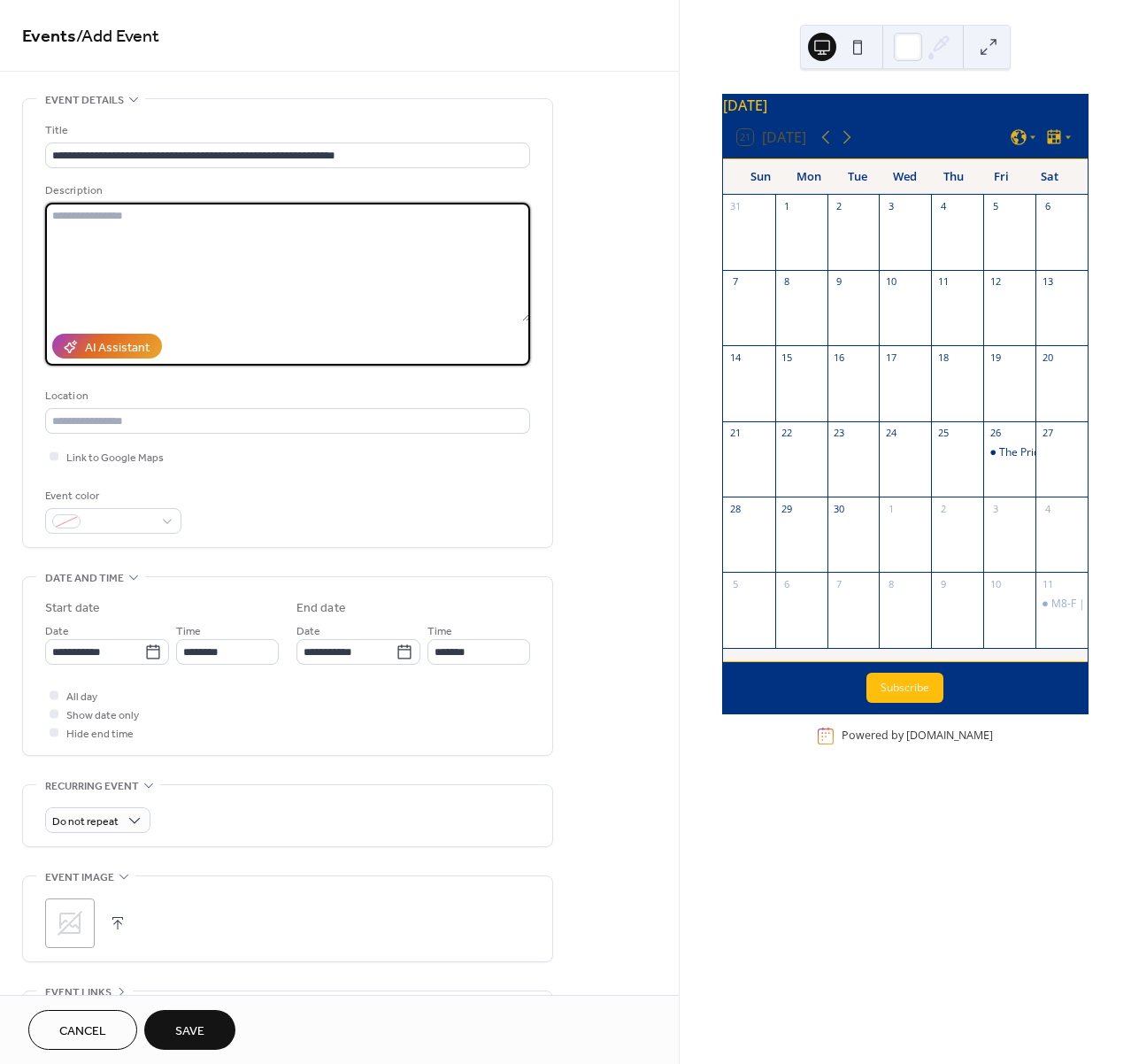 click at bounding box center (288, 262) 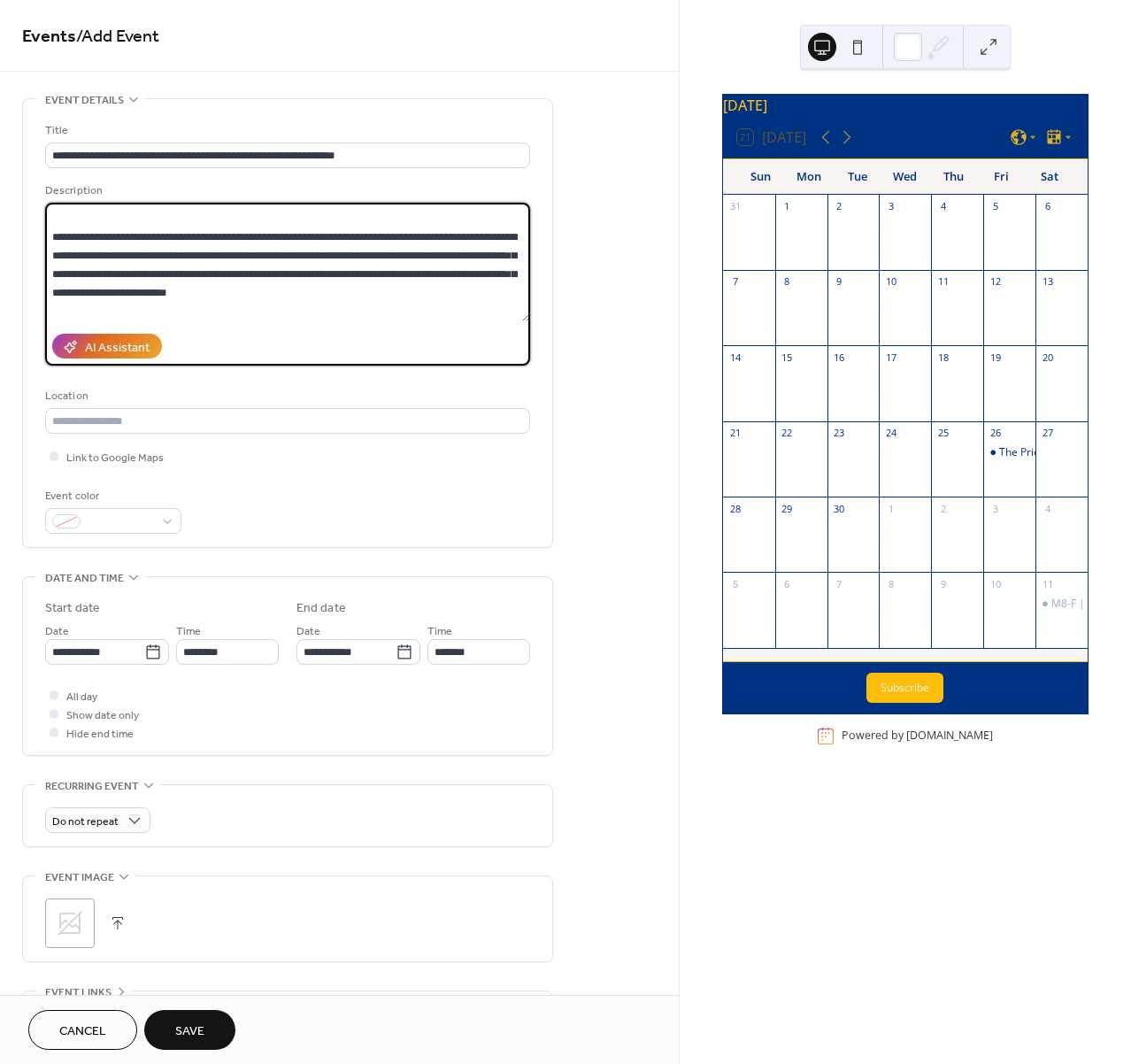 scroll, scrollTop: 0, scrollLeft: 0, axis: both 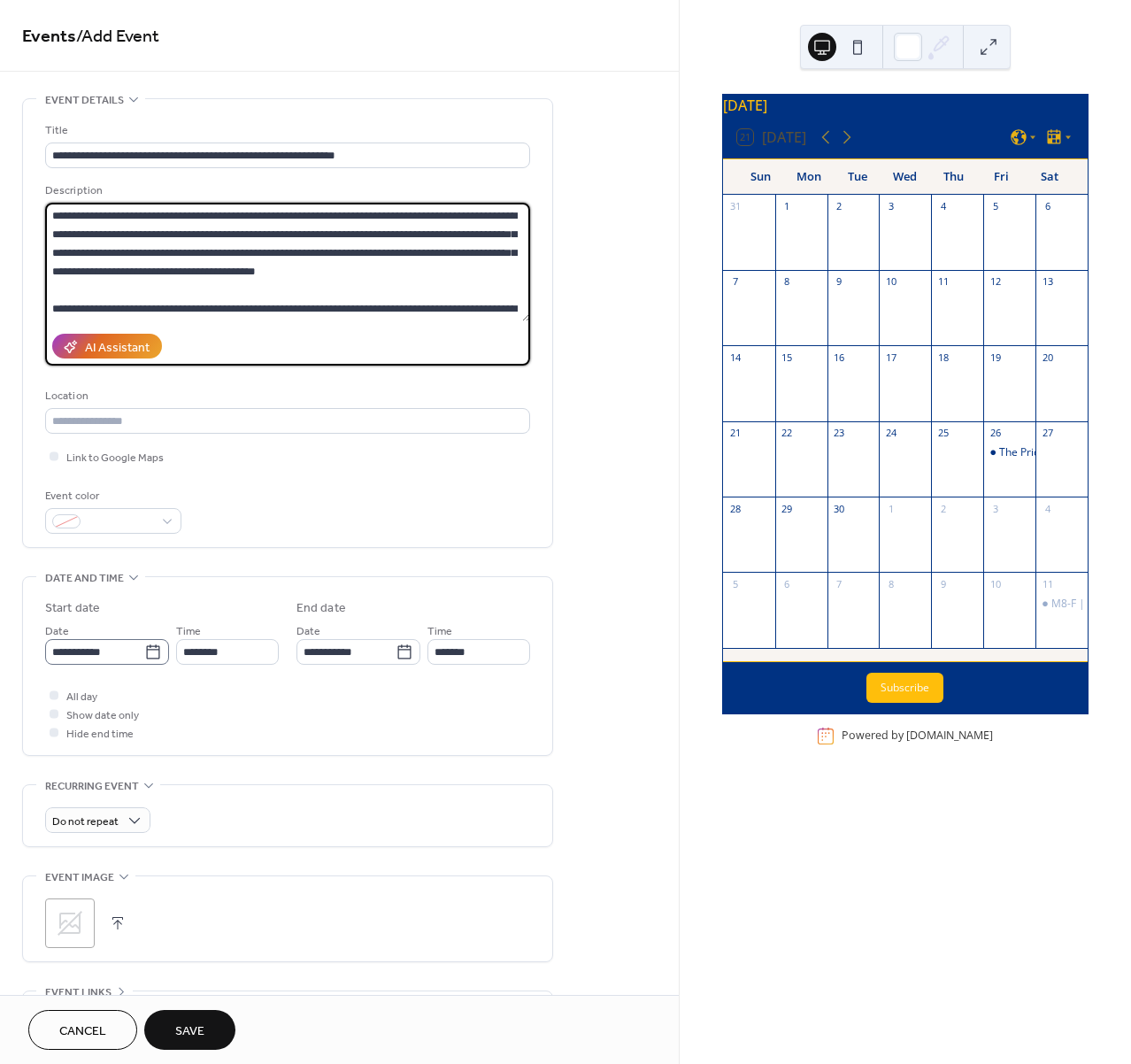 type on "**********" 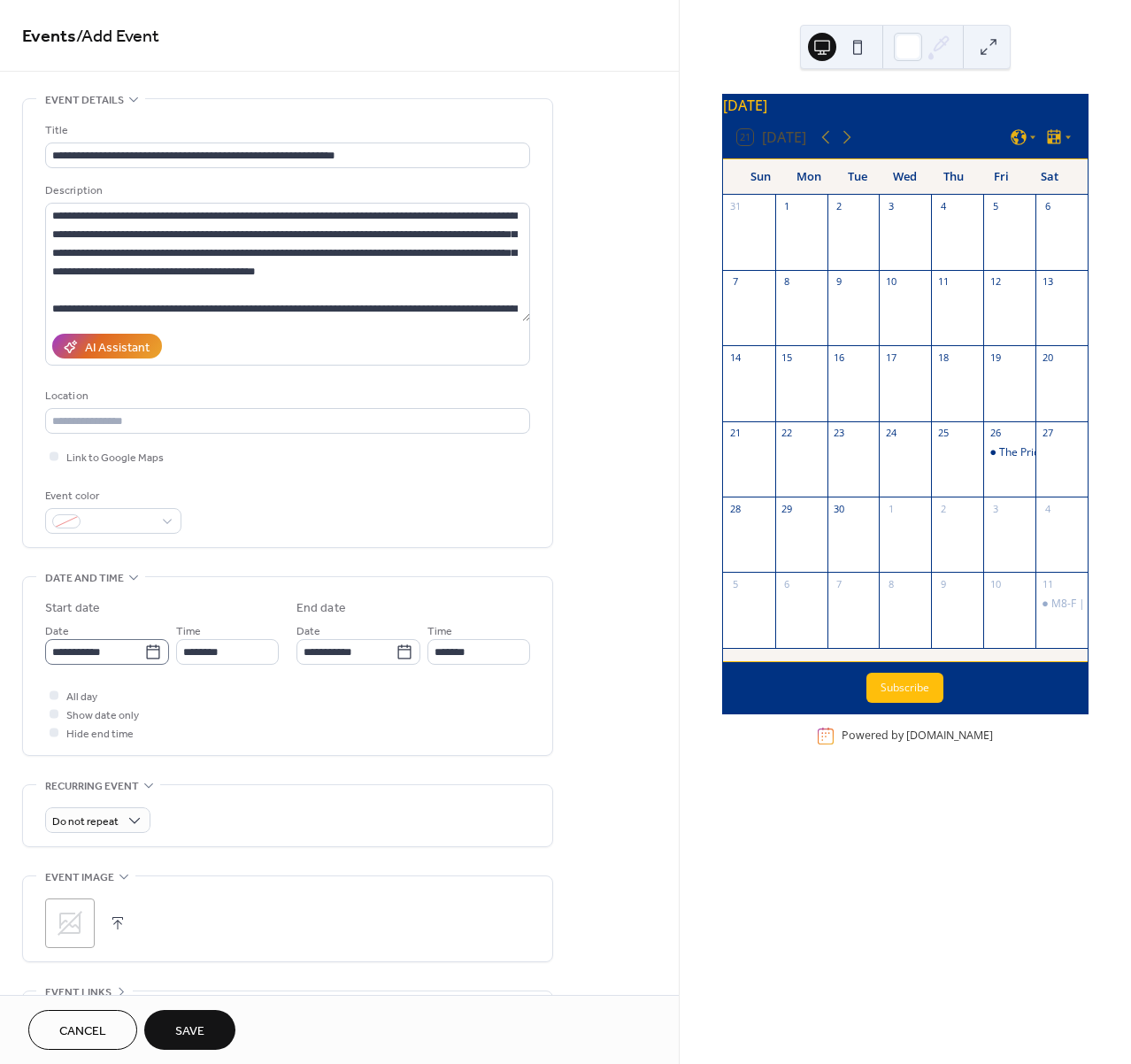 click 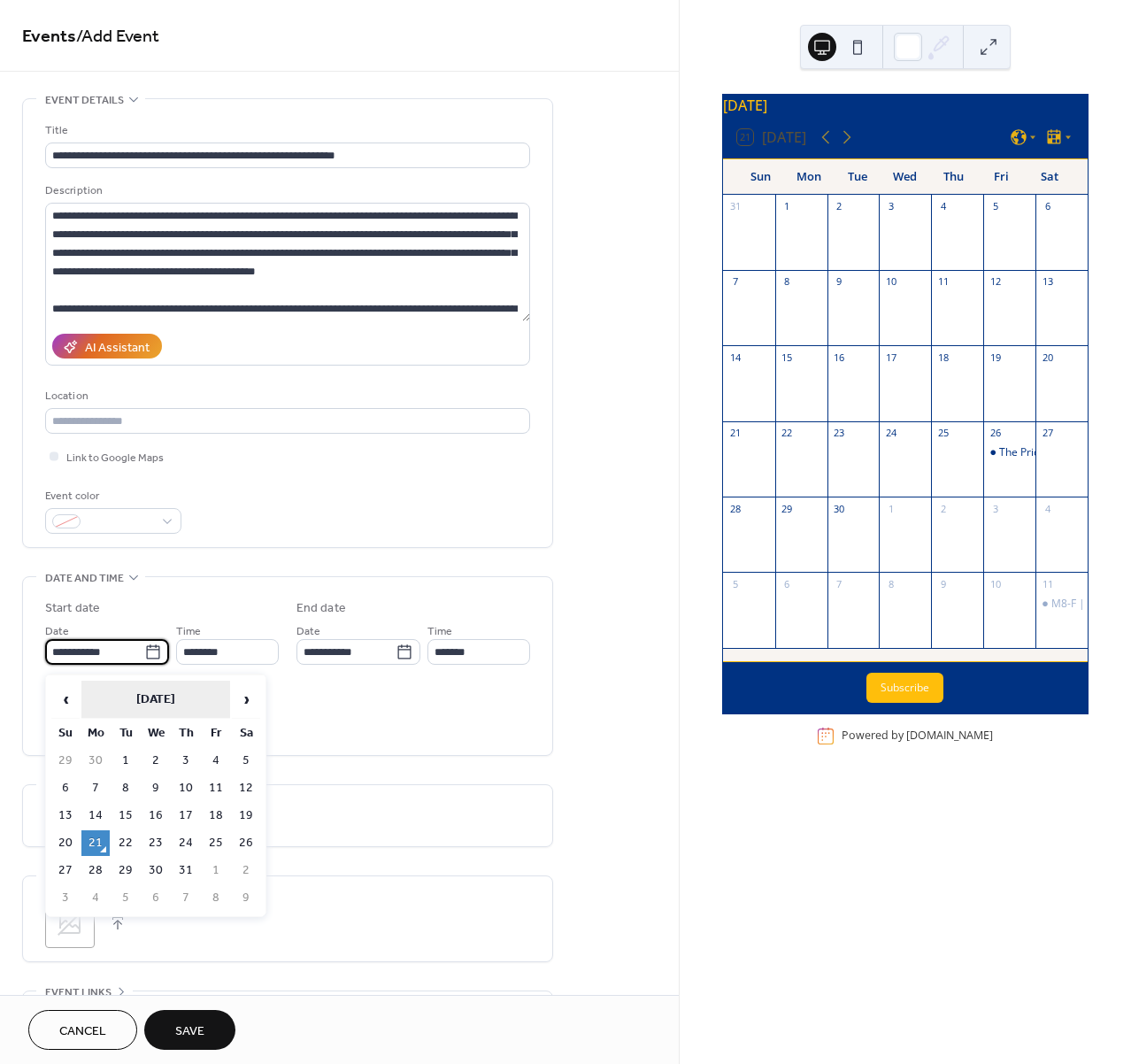 click on "July 2025" at bounding box center (156, 699) 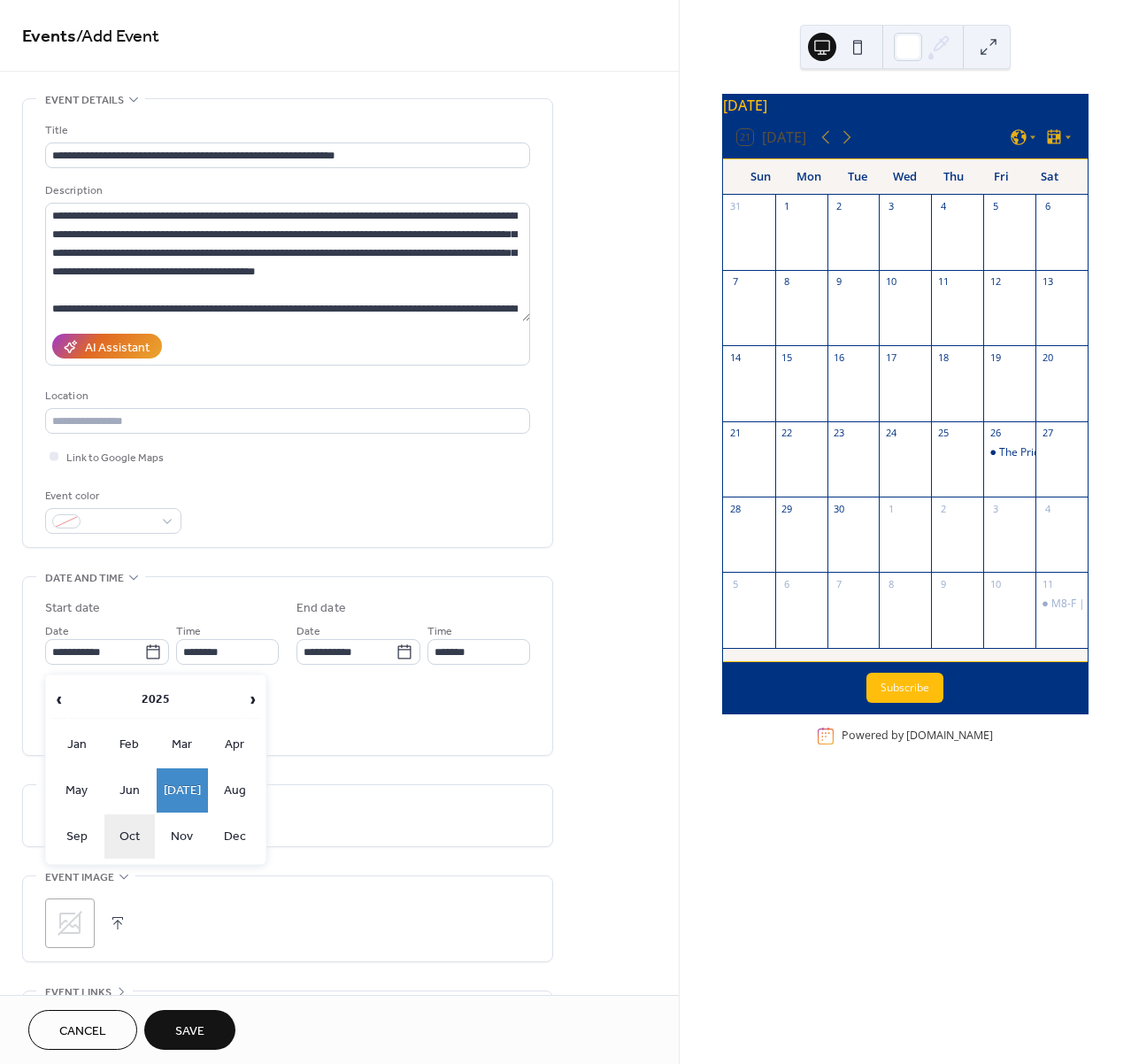 click on "Oct" at bounding box center [130, 837] 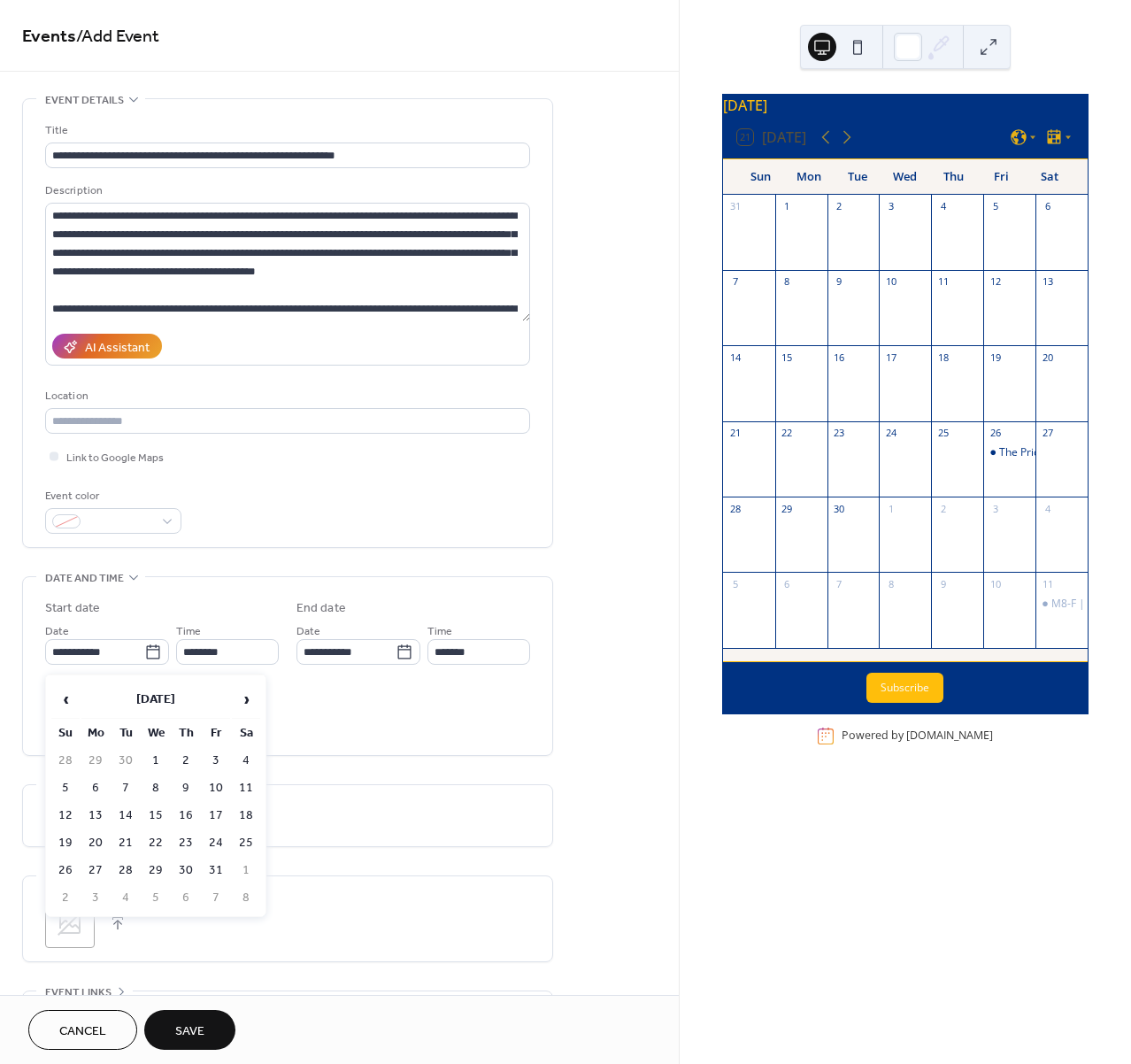 drag, startPoint x: 190, startPoint y: 814, endPoint x: 196, endPoint y: 822, distance: 10 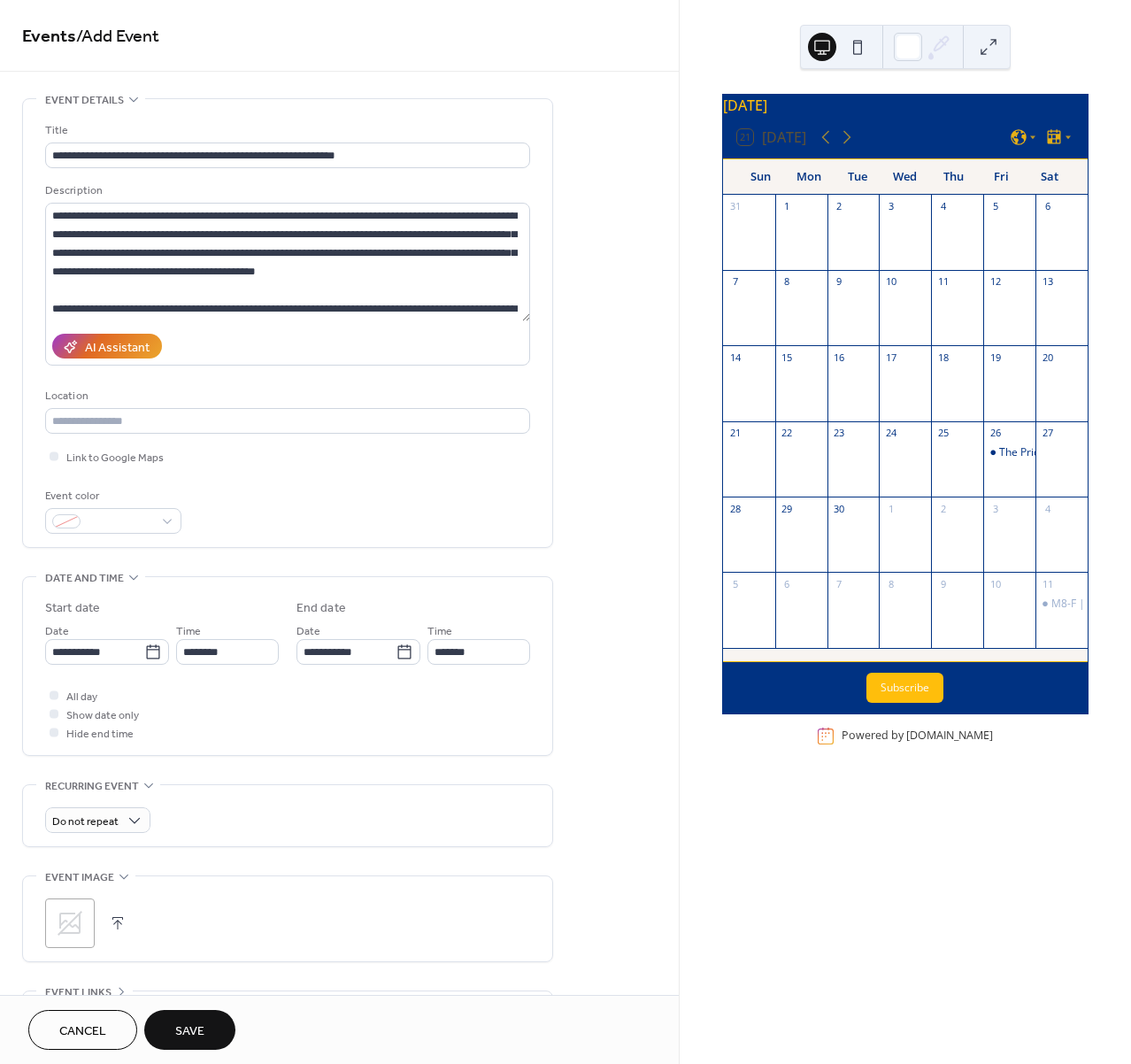 type on "**********" 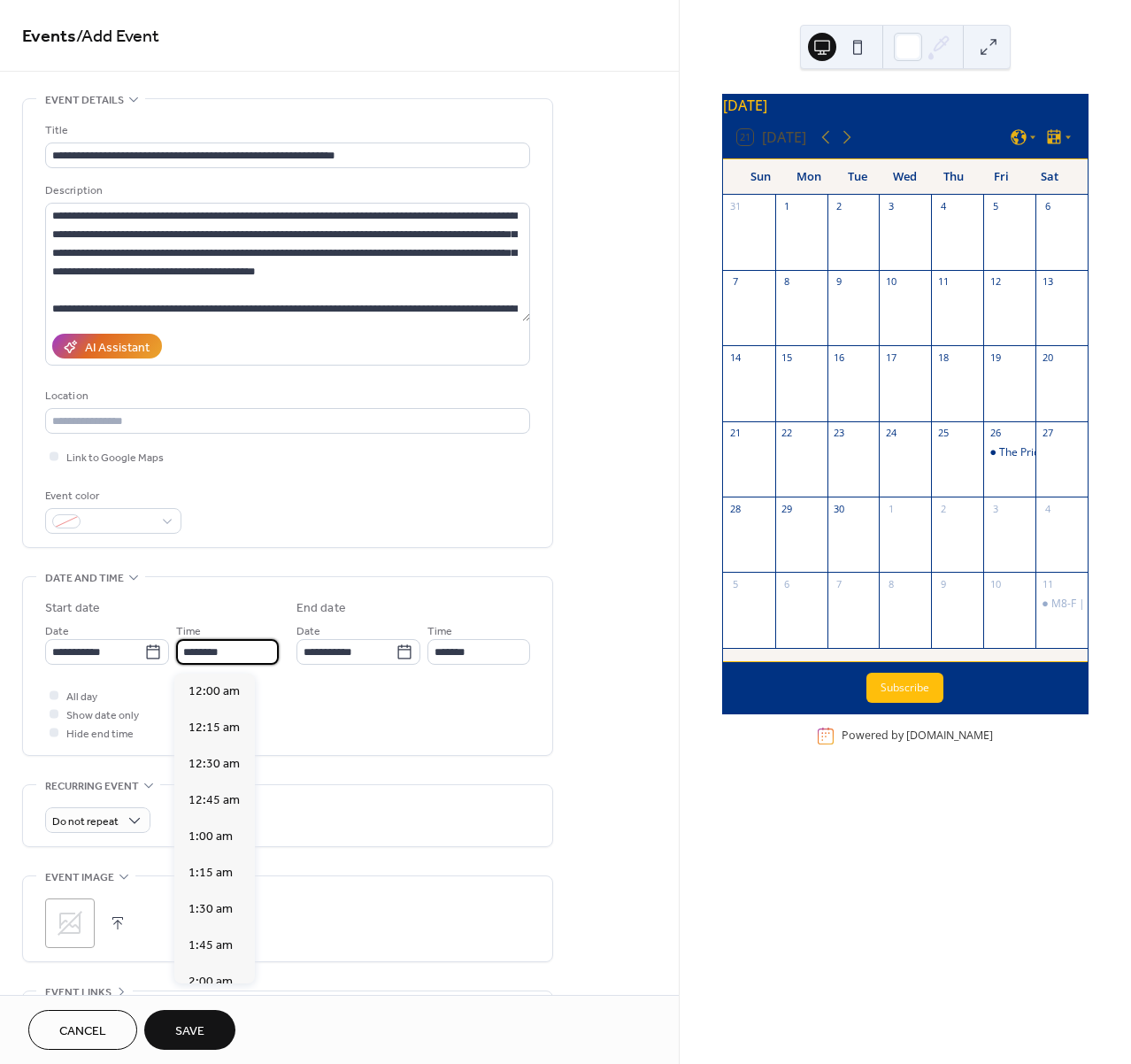 drag, startPoint x: 249, startPoint y: 662, endPoint x: 61, endPoint y: 621, distance: 192.41881 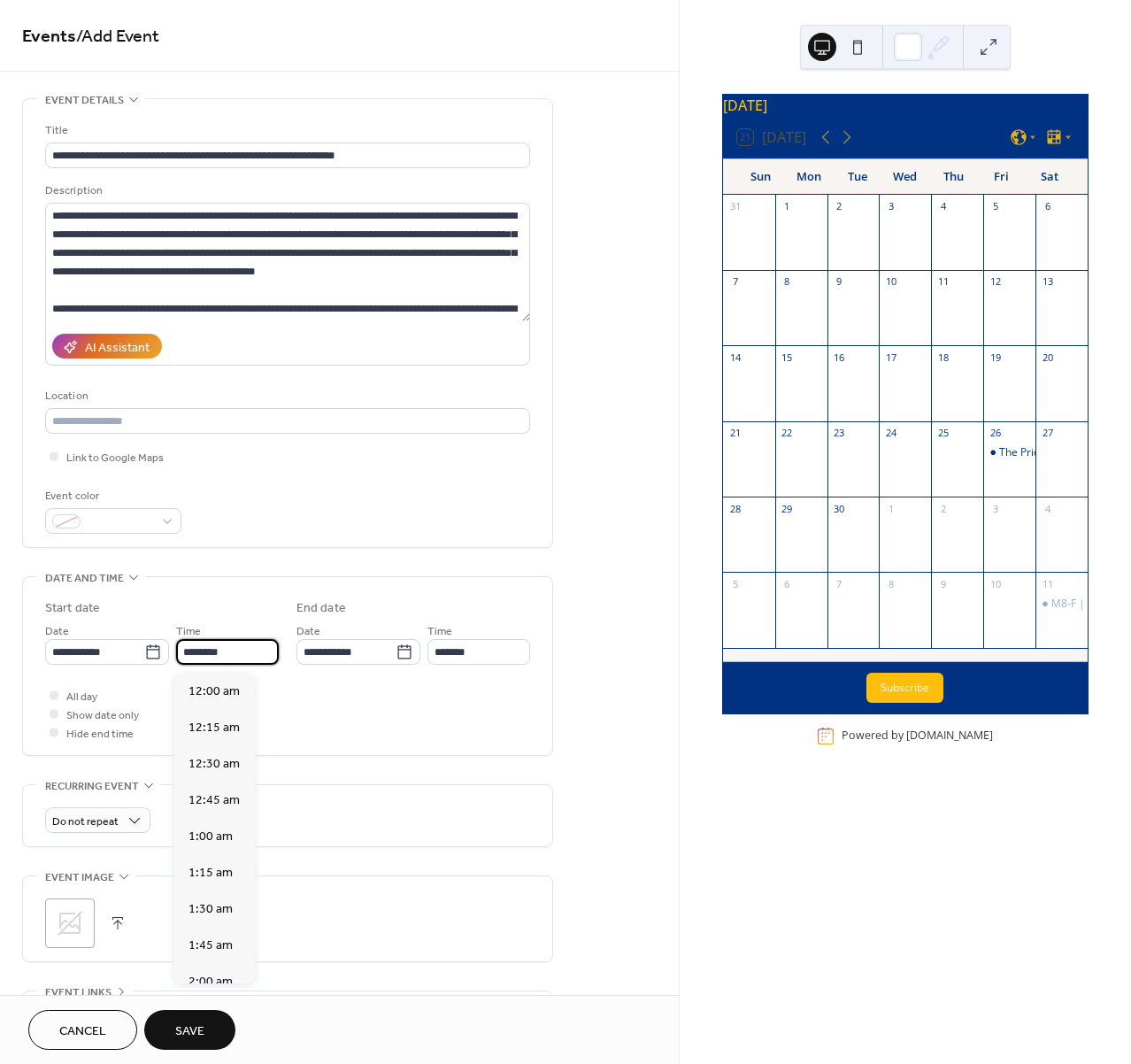 click on "**********" at bounding box center (162, 632) 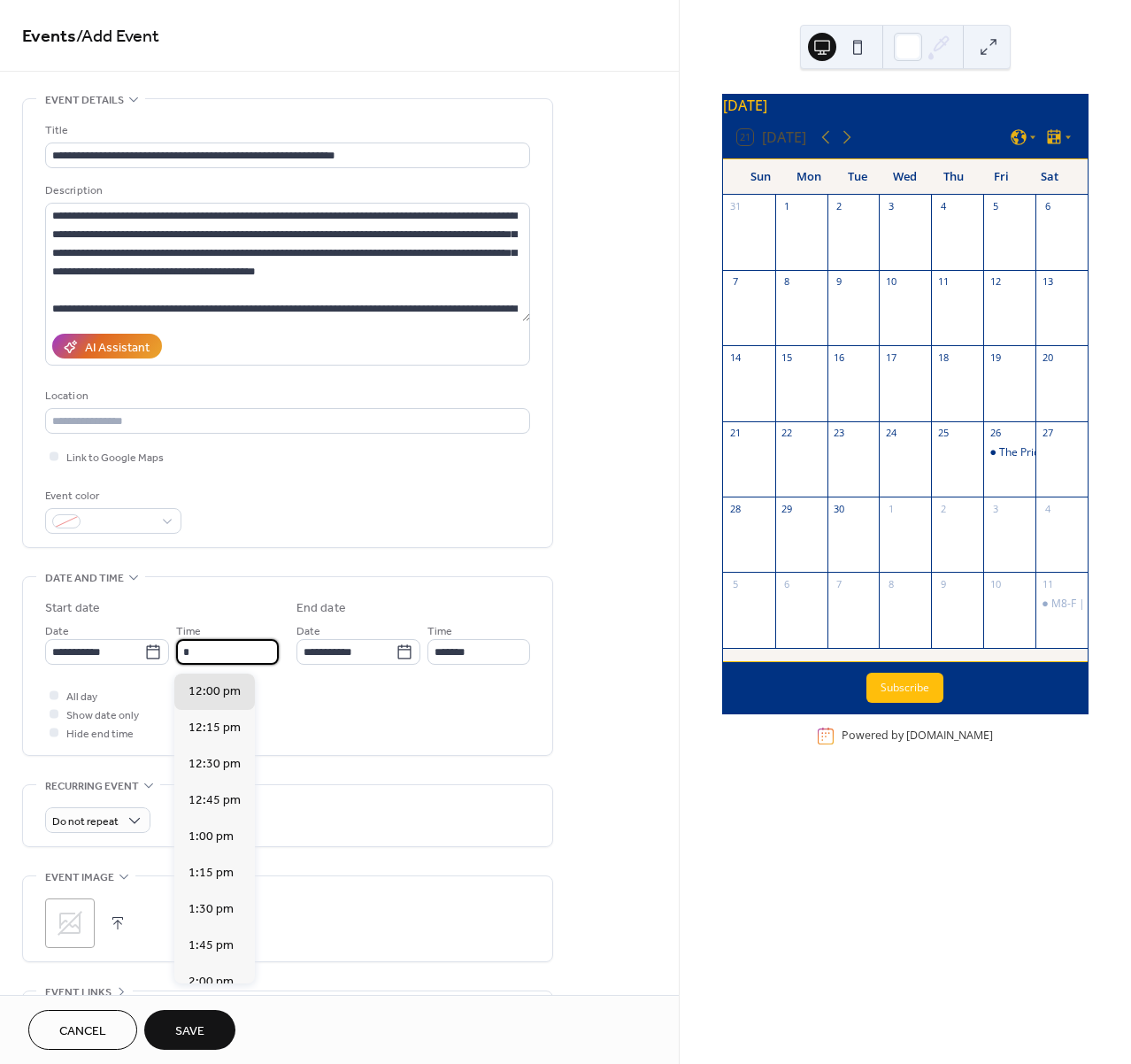scroll, scrollTop: 871, scrollLeft: 0, axis: vertical 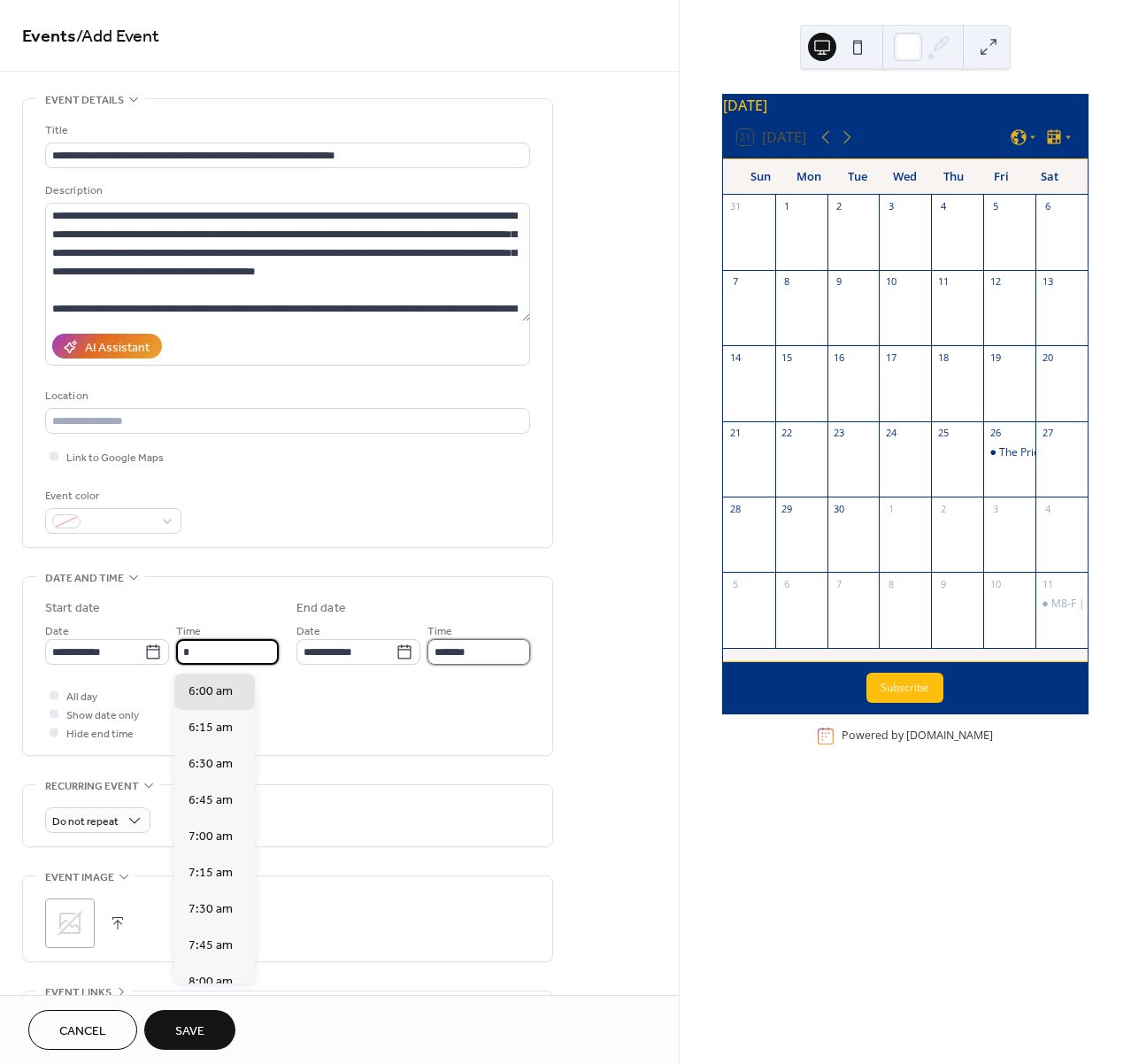 type on "*******" 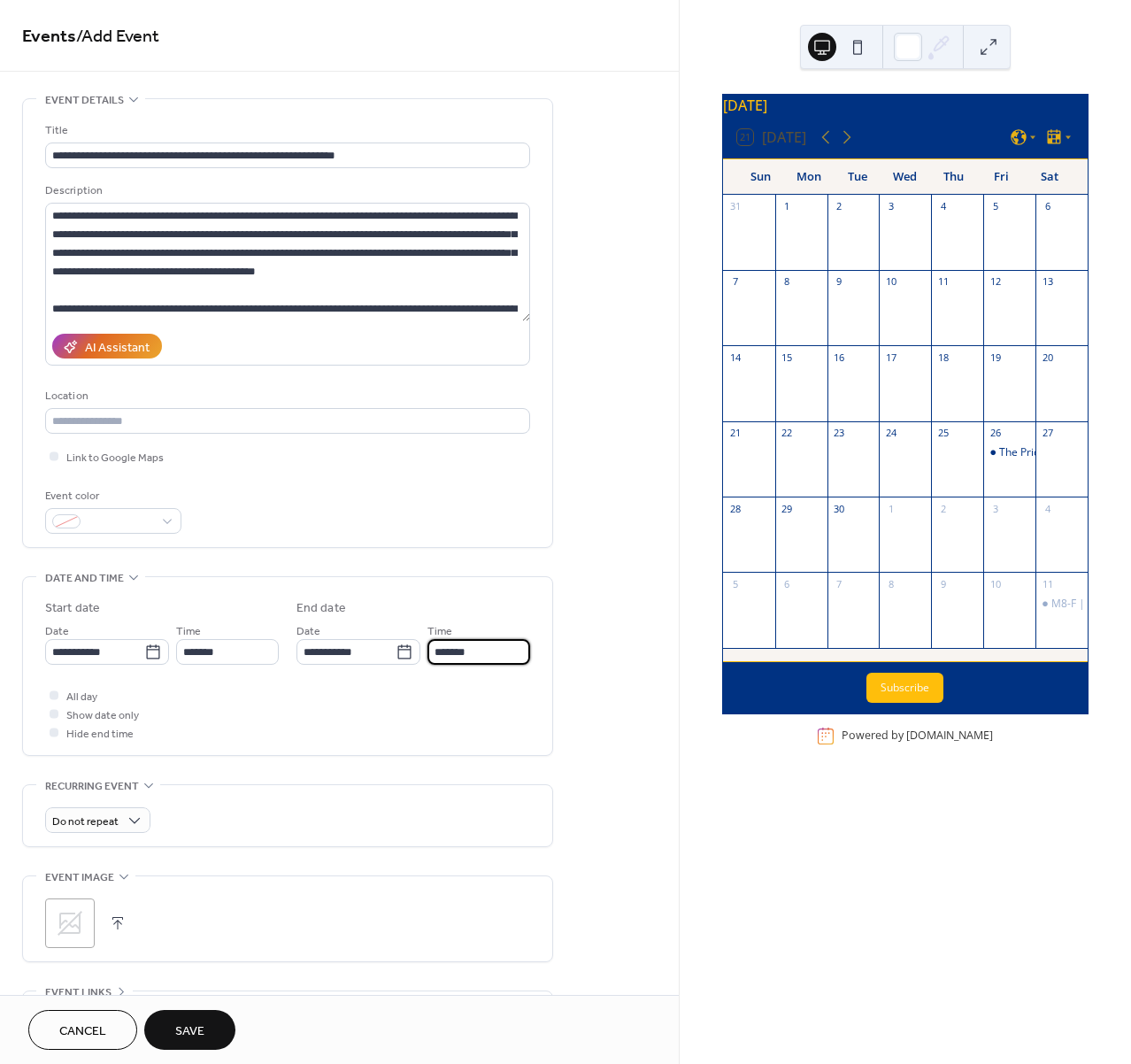 click on "*******" at bounding box center [479, 652] 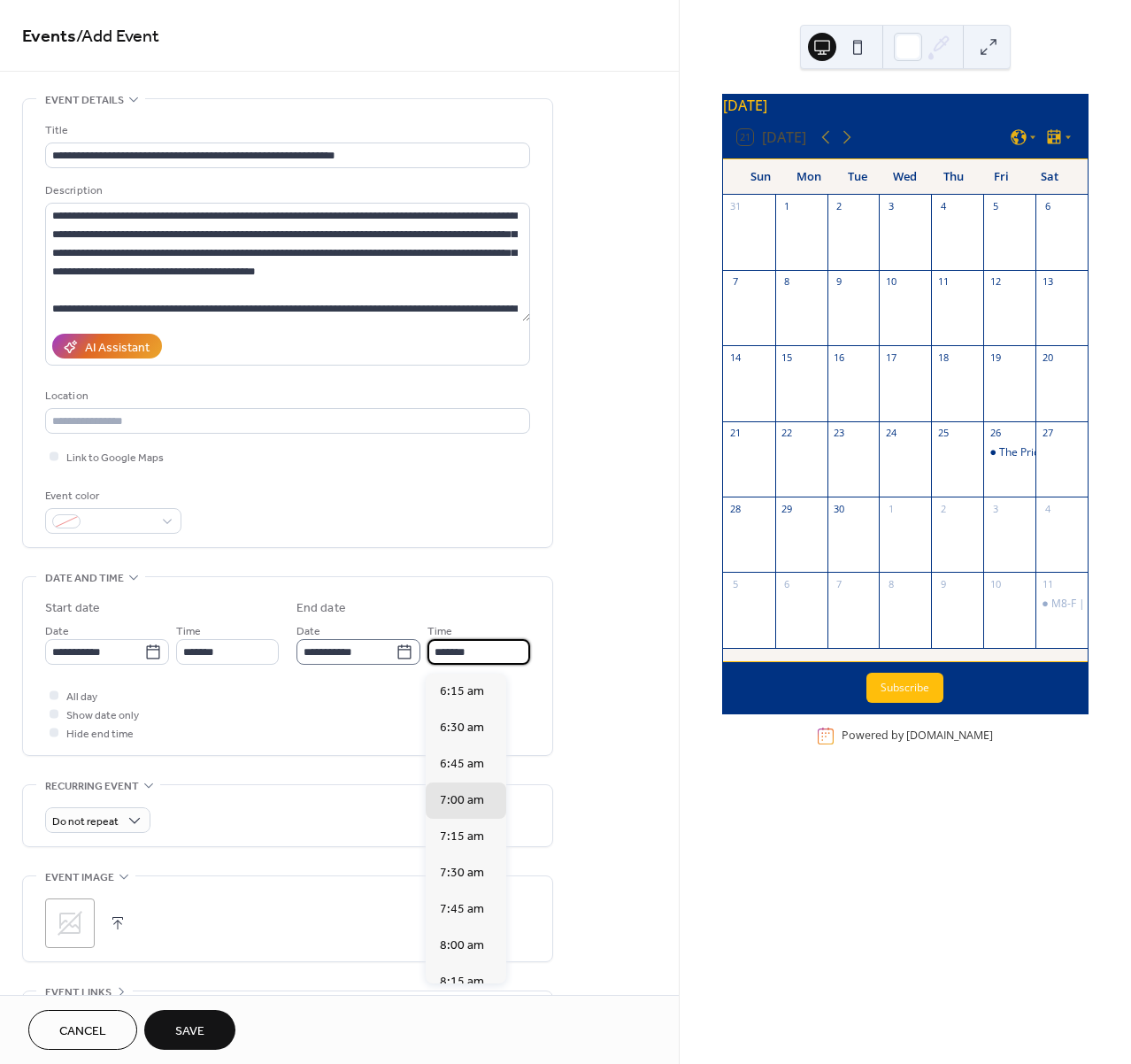 drag, startPoint x: 471, startPoint y: 658, endPoint x: 389, endPoint y: 643, distance: 83.36066 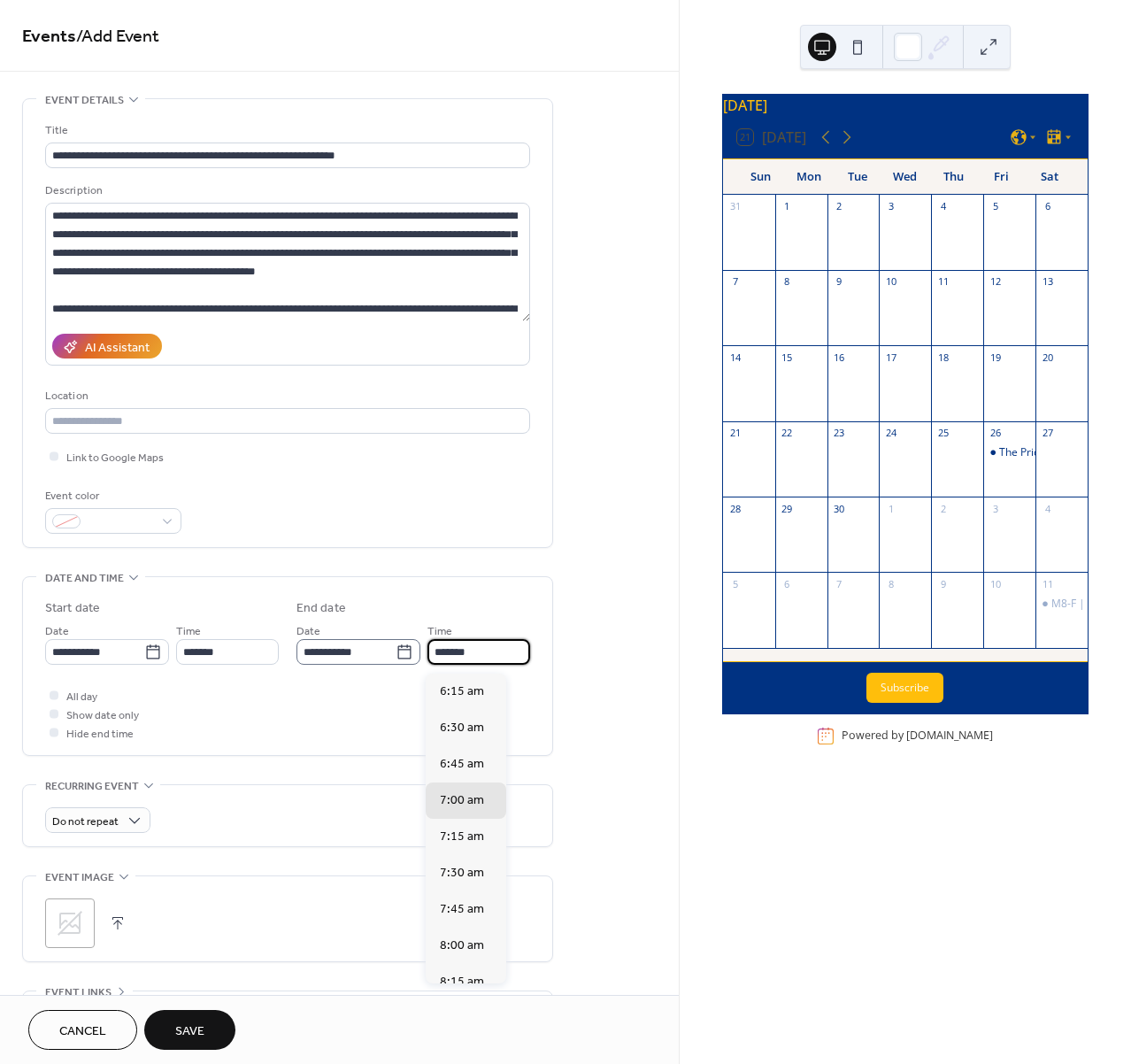click on "**********" at bounding box center [413, 643] 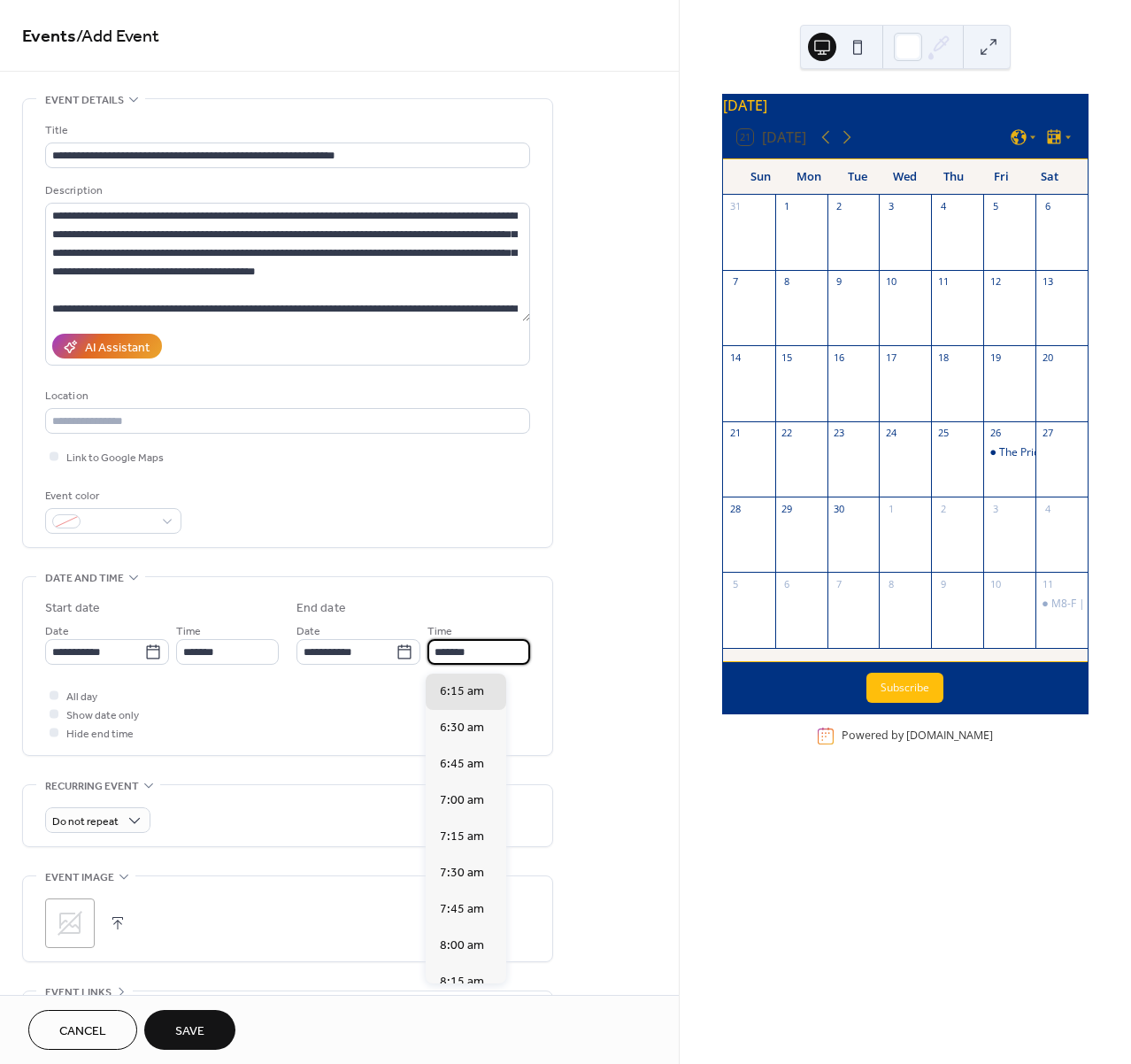 type on "*" 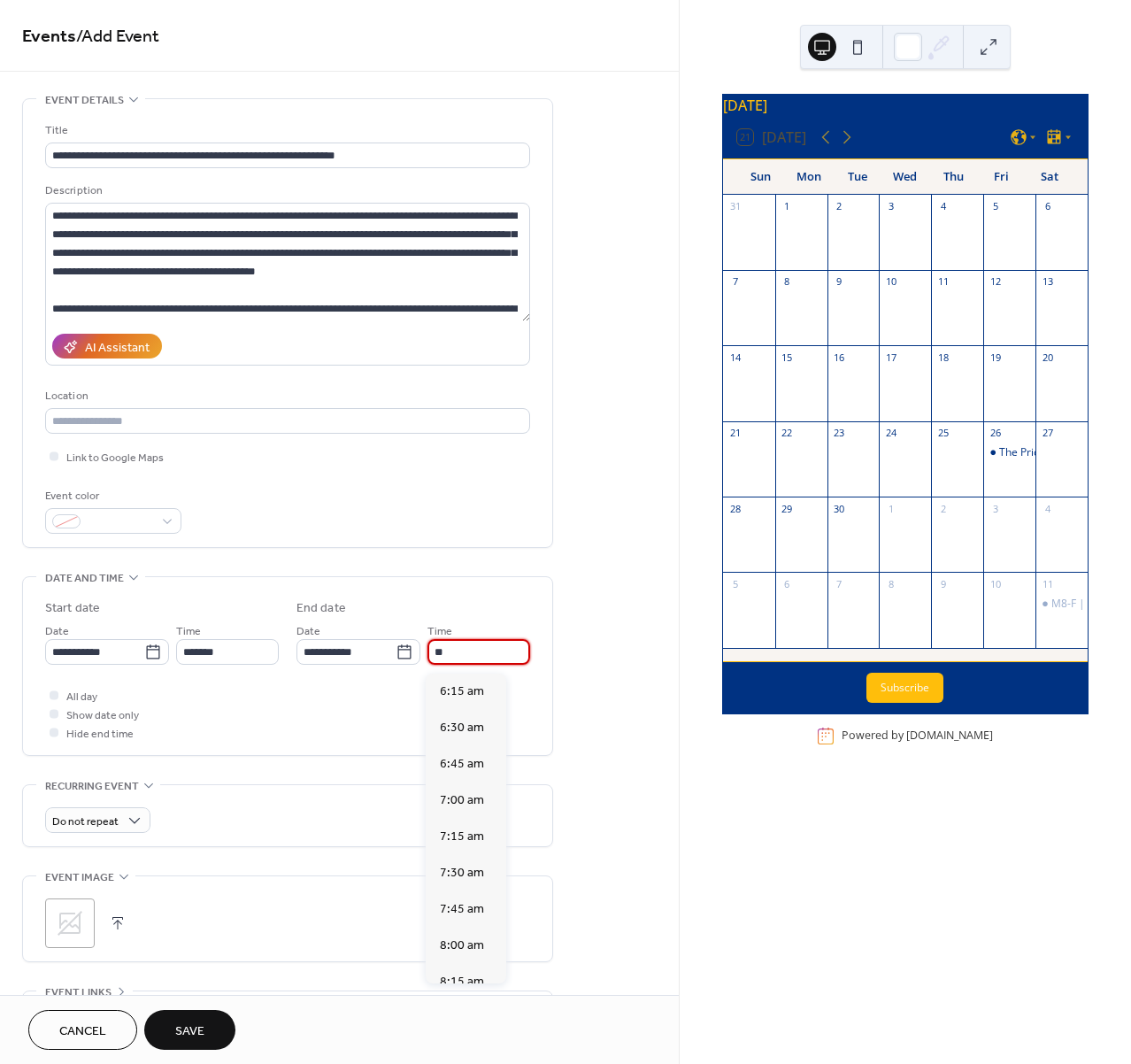type on "*" 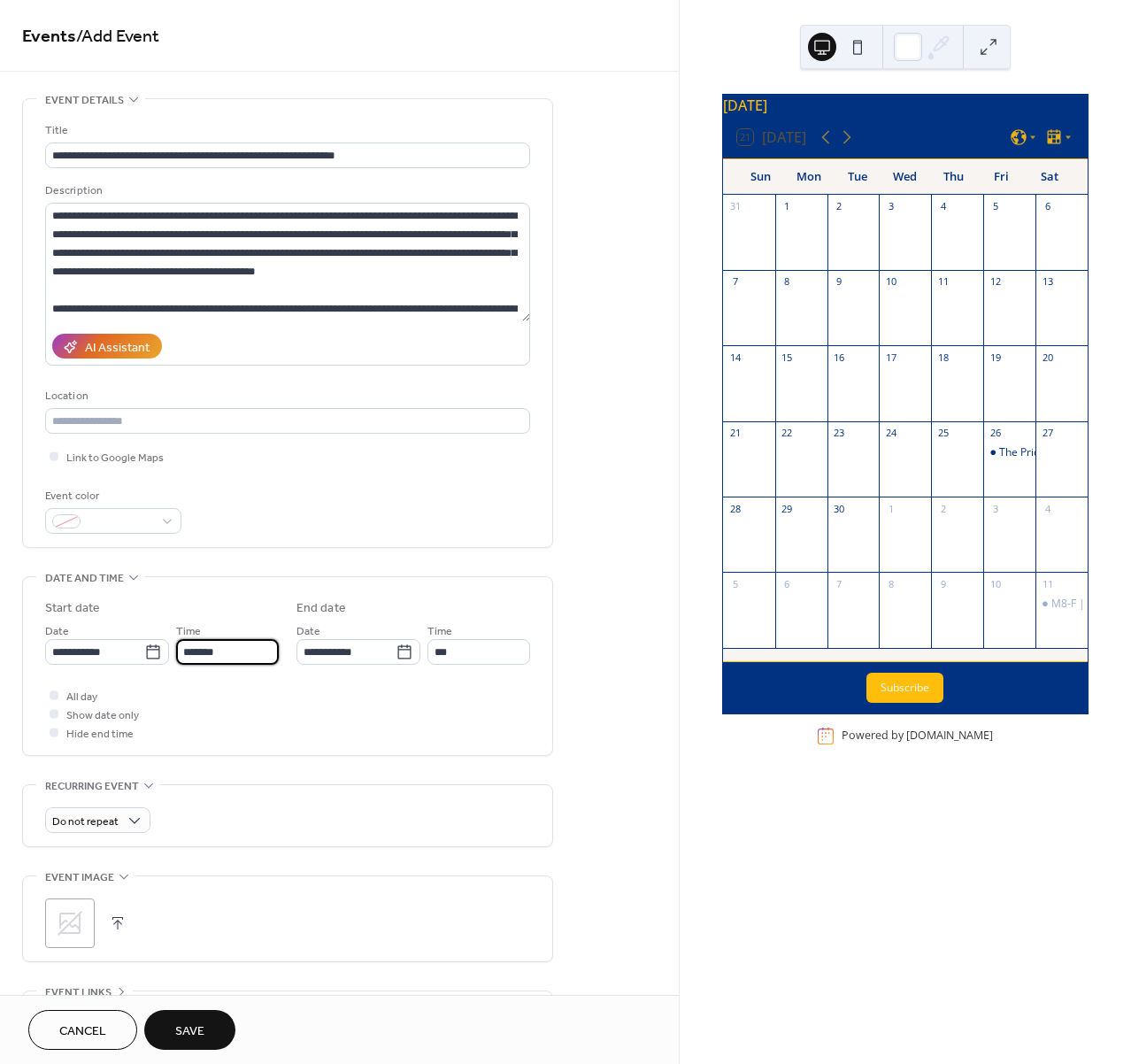 type on "*******" 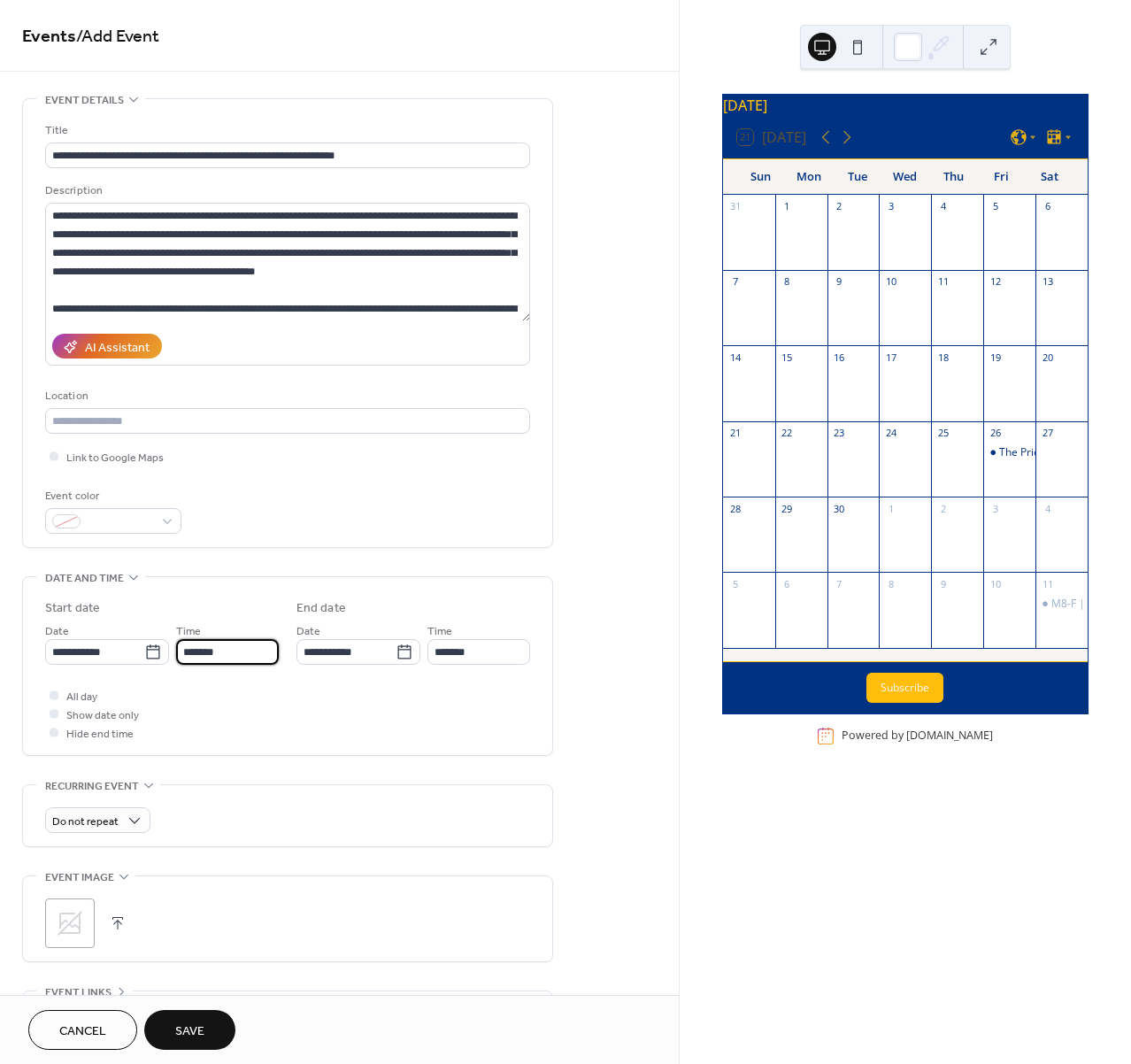 drag, startPoint x: 265, startPoint y: 656, endPoint x: 24, endPoint y: 591, distance: 249.6117 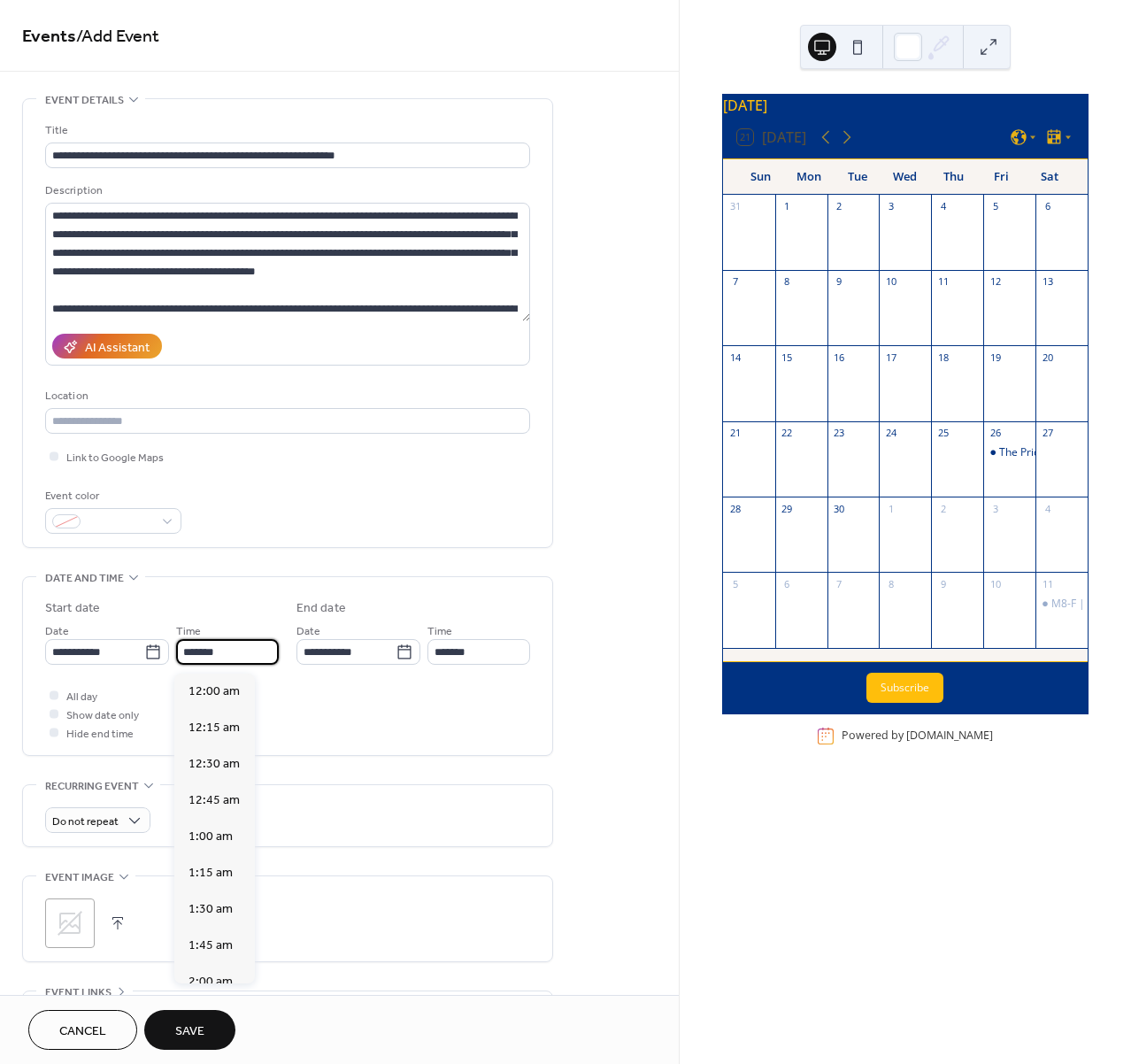 scroll, scrollTop: 871, scrollLeft: 0, axis: vertical 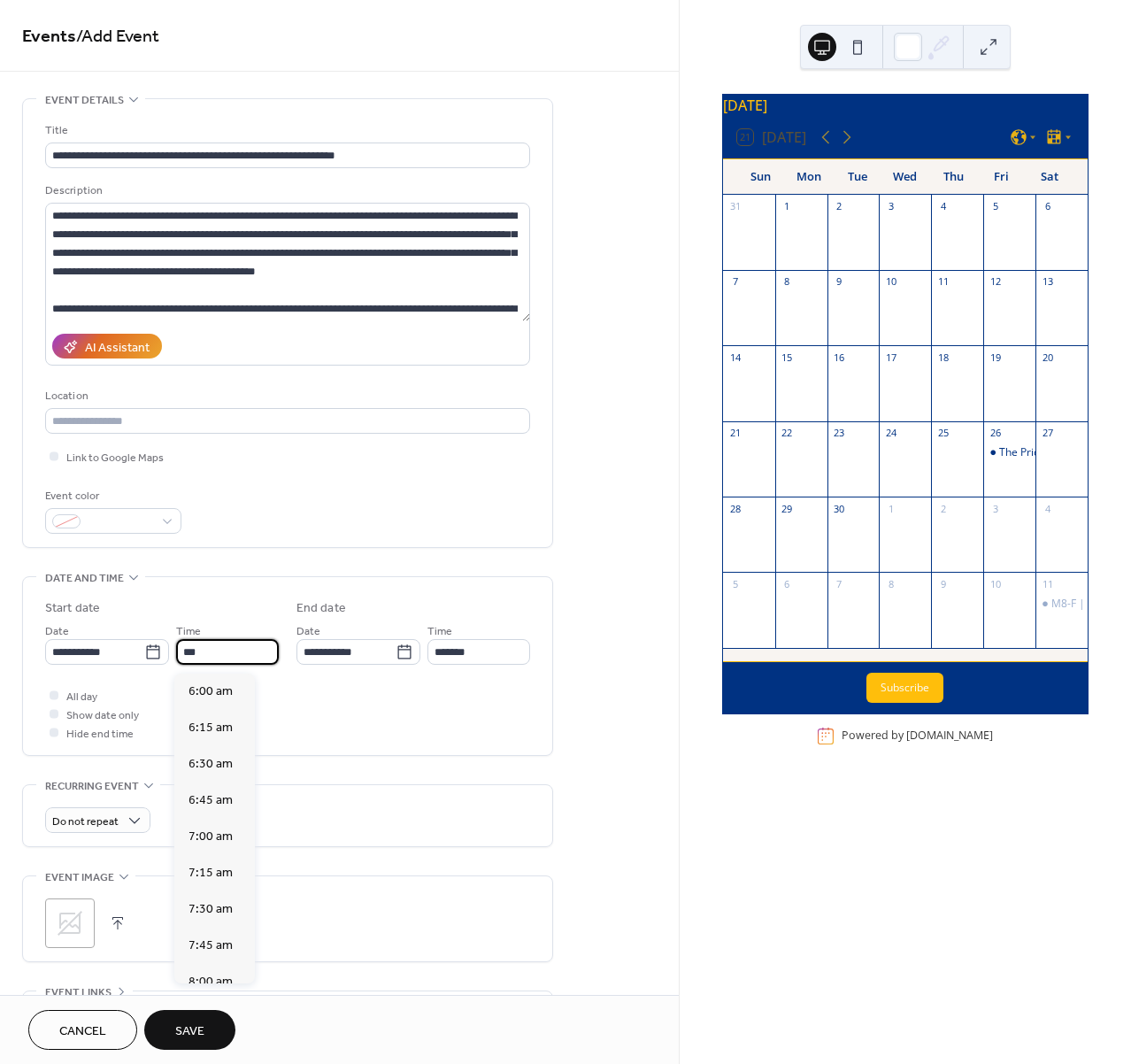 type on "*******" 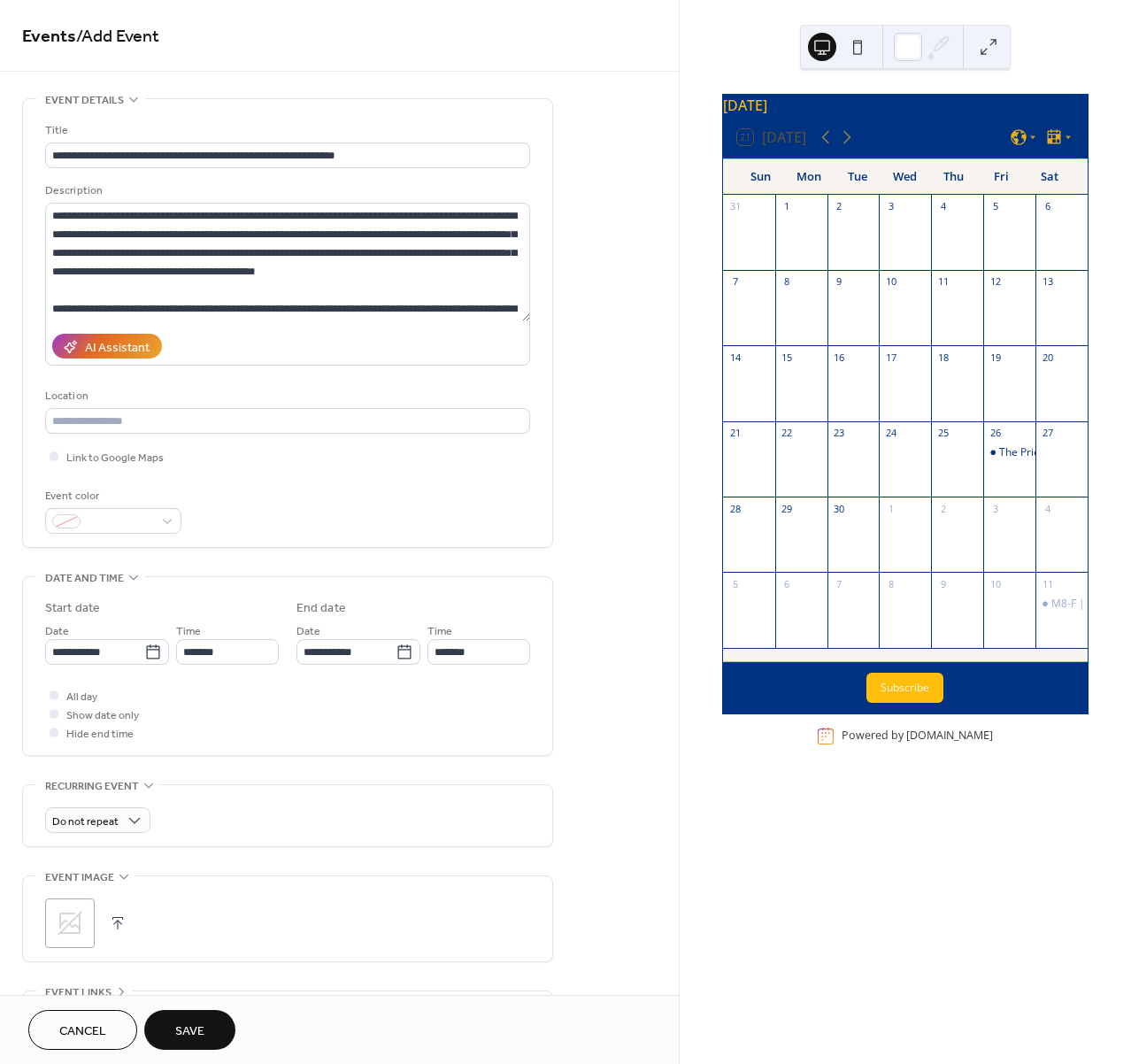 click on "All day Show date only Hide end time" at bounding box center [288, 713] 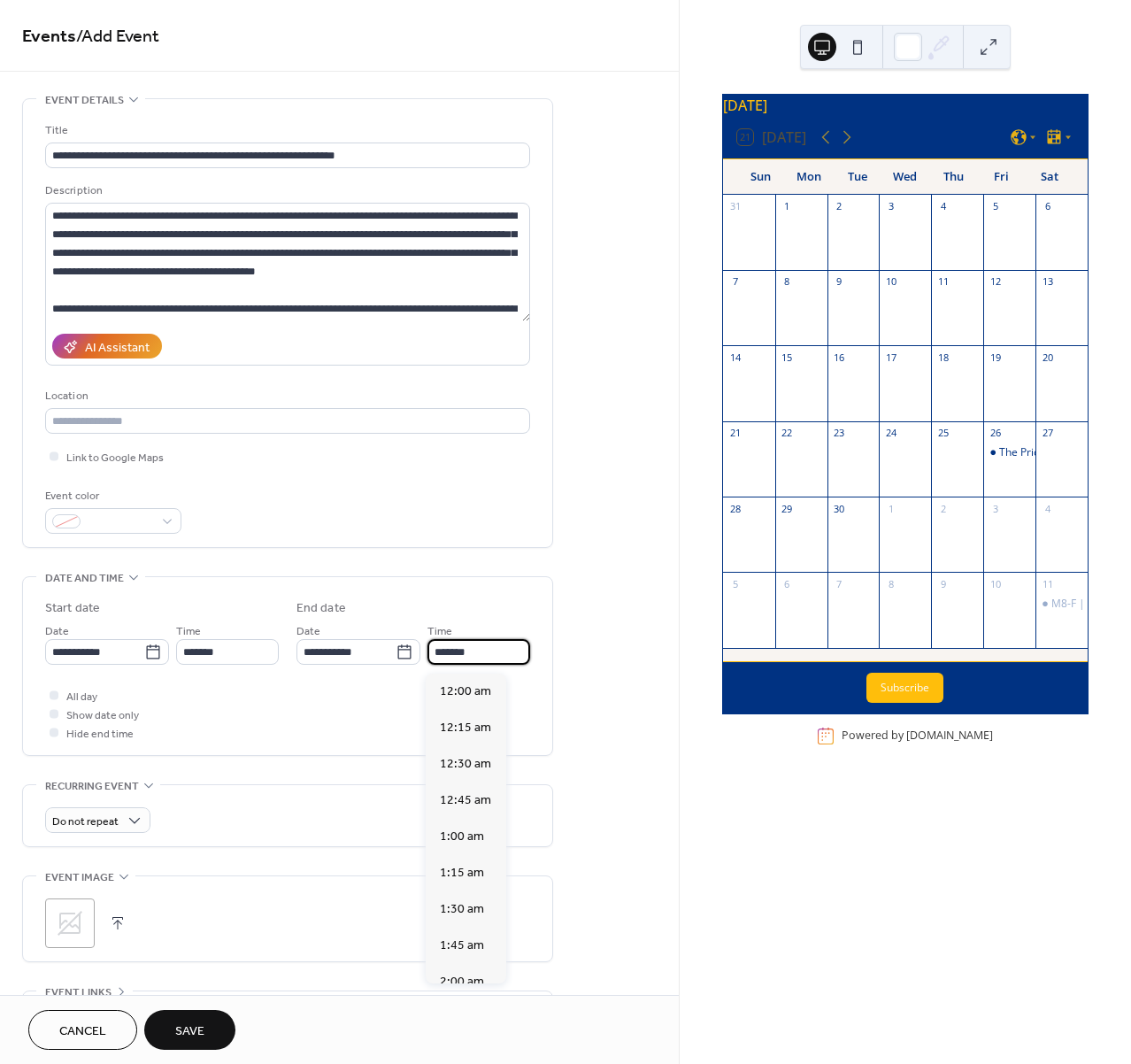 drag, startPoint x: 490, startPoint y: 657, endPoint x: 364, endPoint y: 637, distance: 127.5774 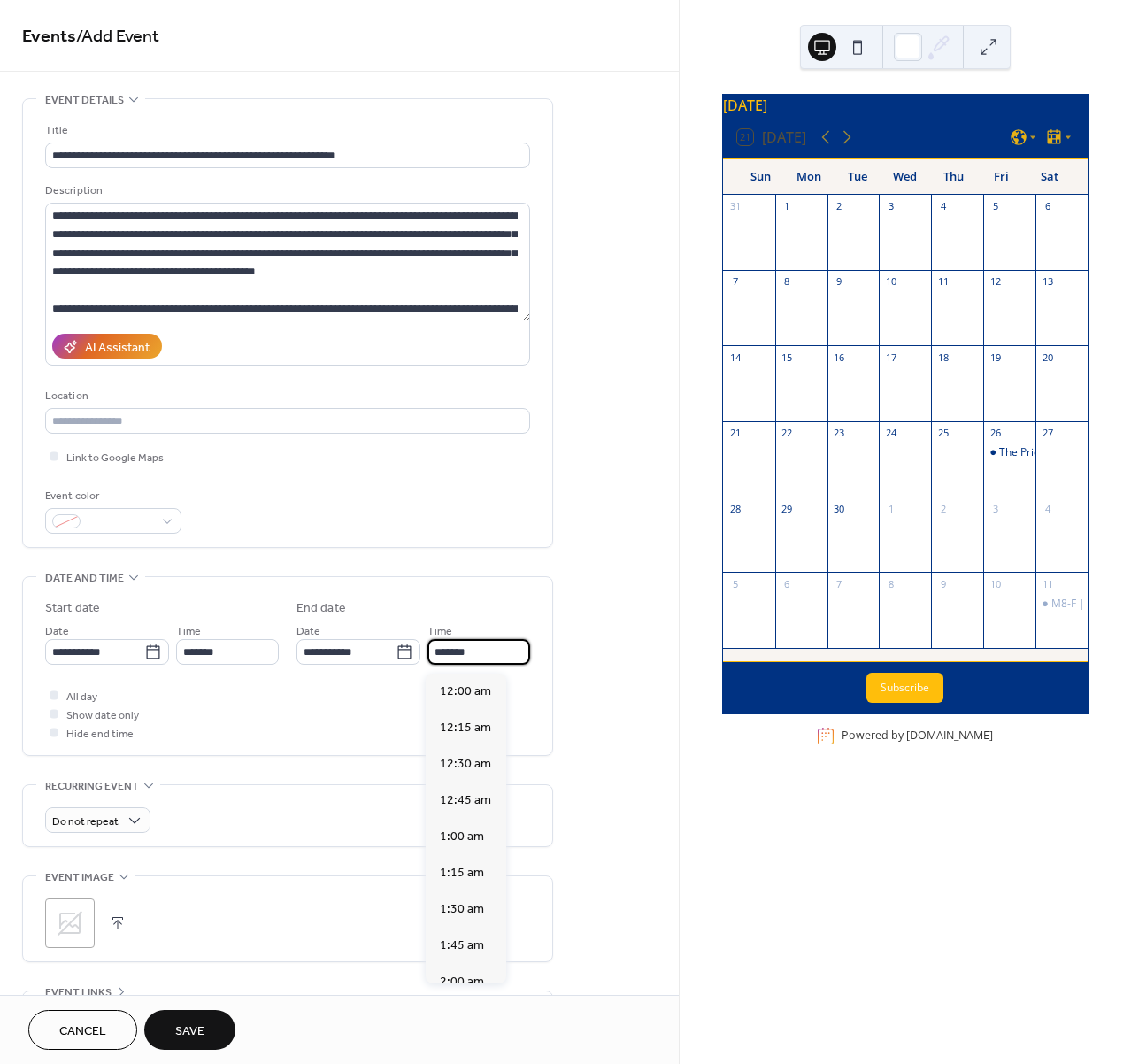 click on "**********" at bounding box center (413, 643) 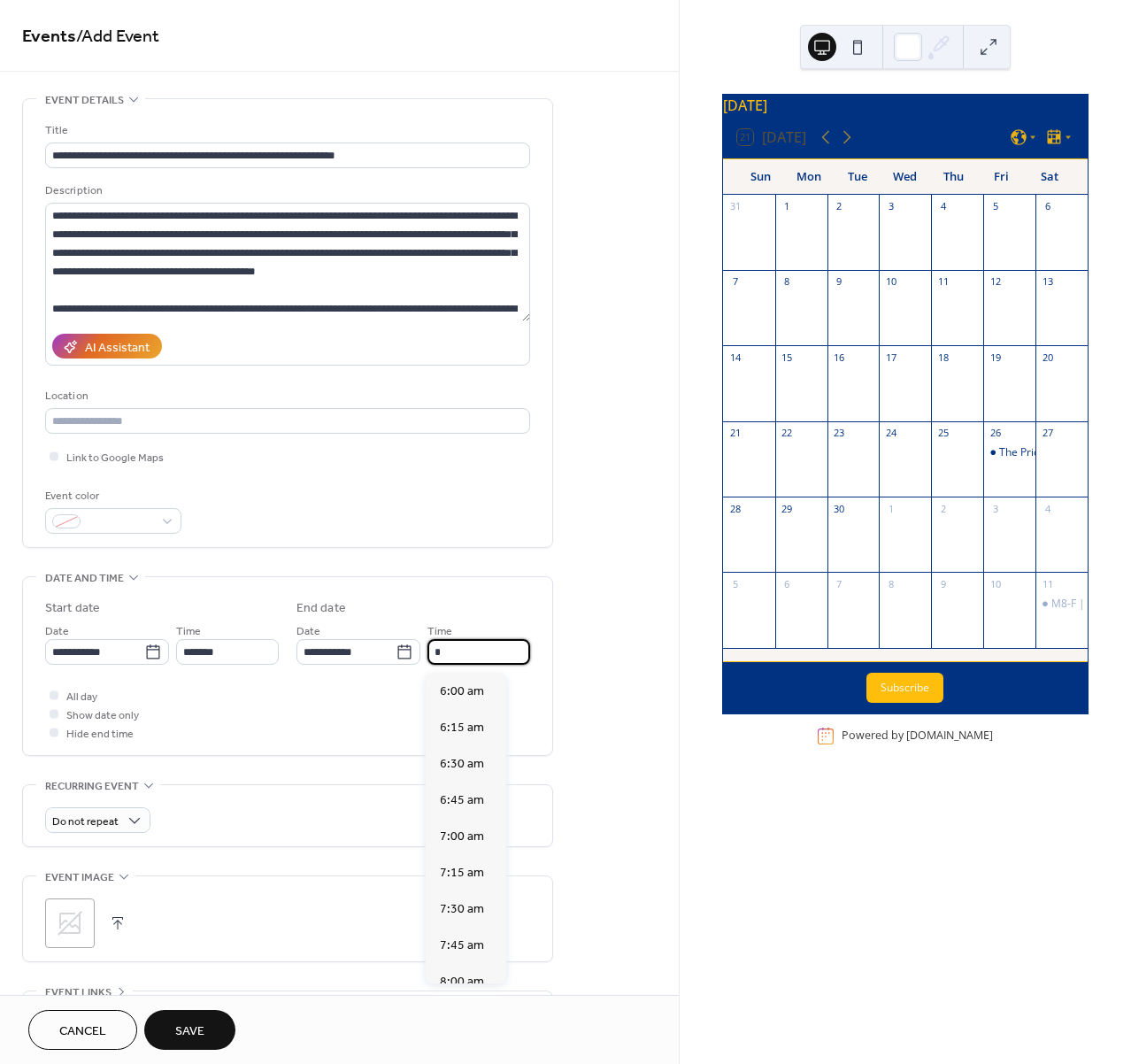 scroll, scrollTop: 1307, scrollLeft: 0, axis: vertical 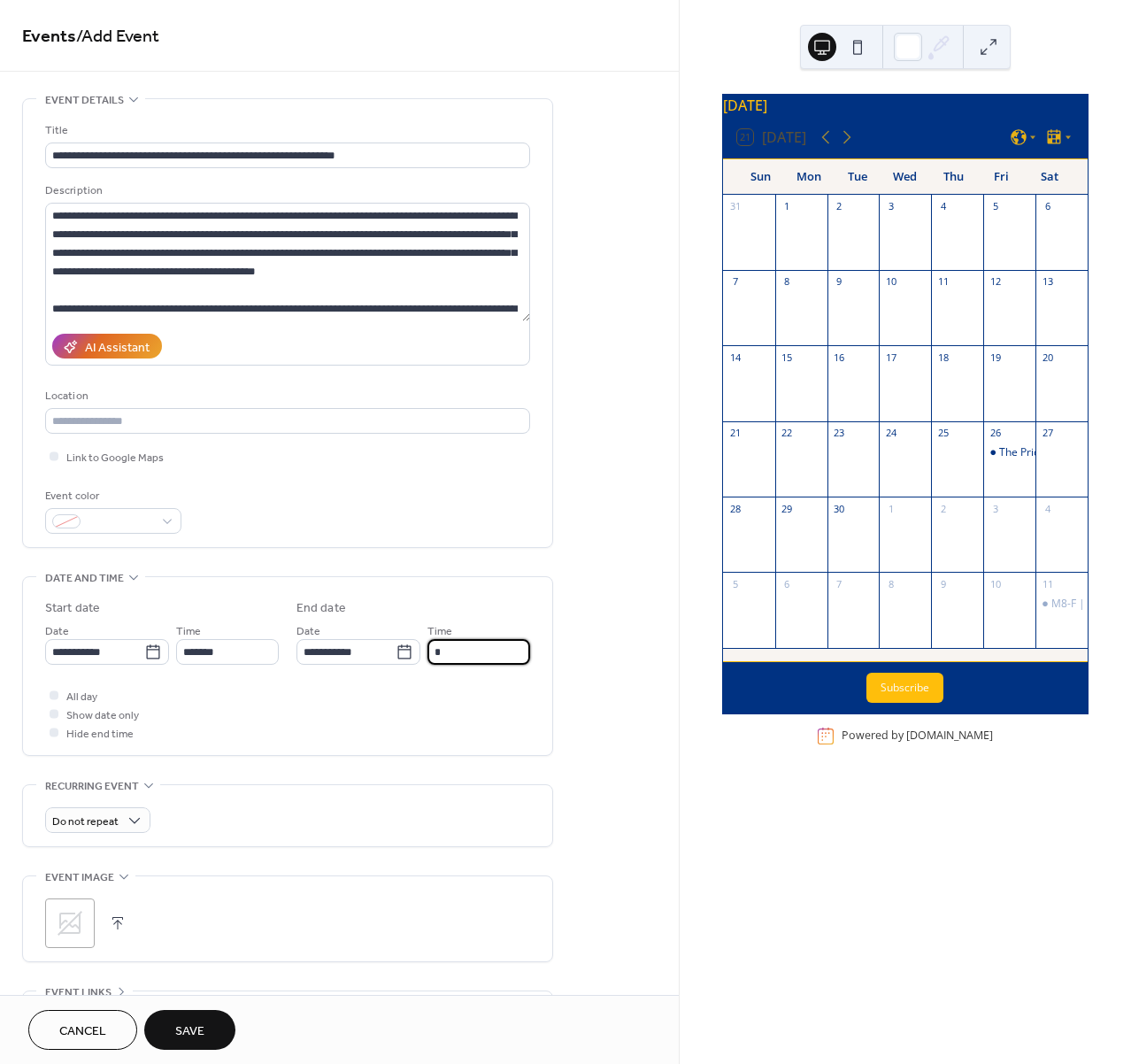 click on "All day Show date only Hide end time" at bounding box center [288, 713] 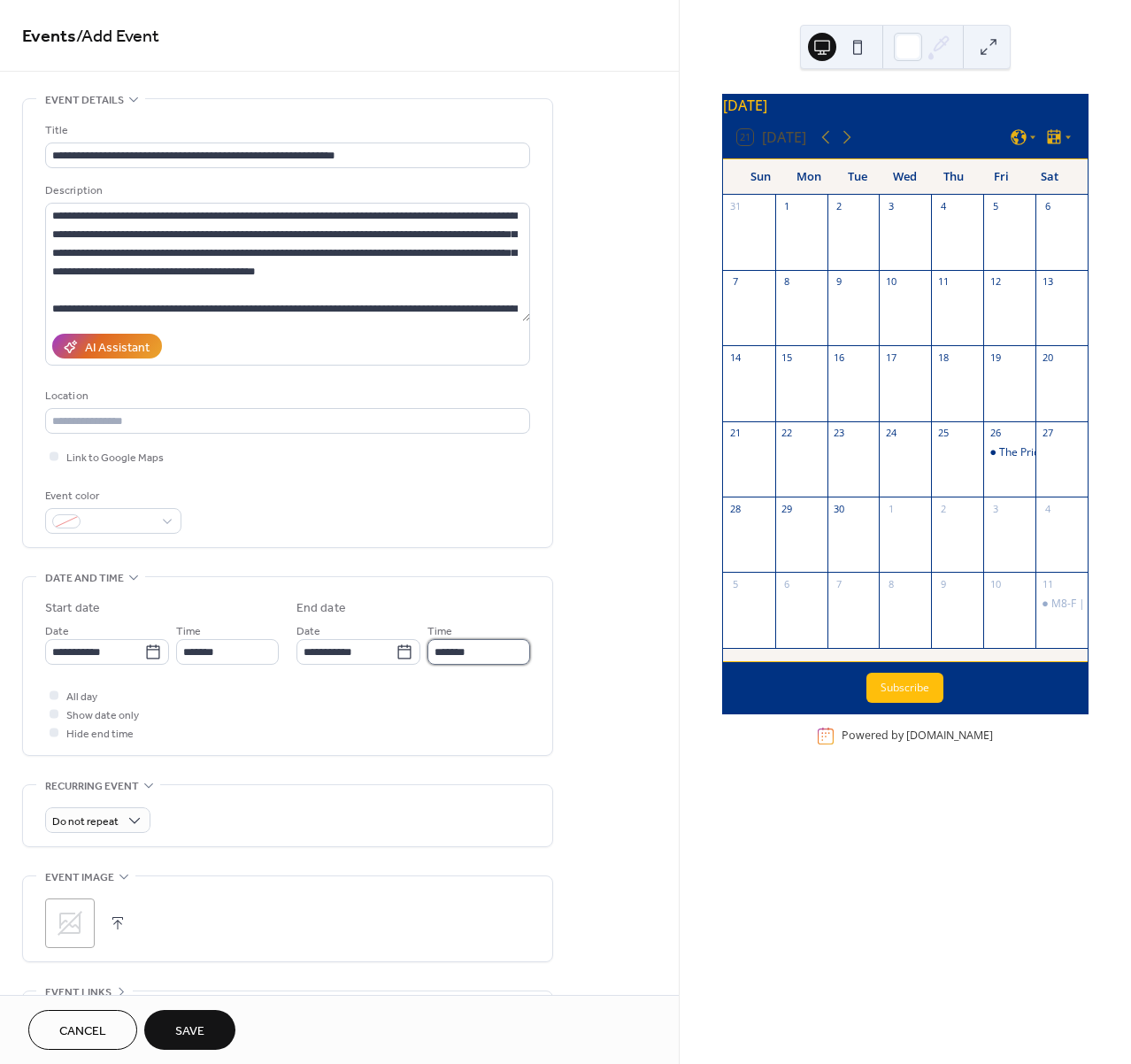 click on "*******" at bounding box center [479, 652] 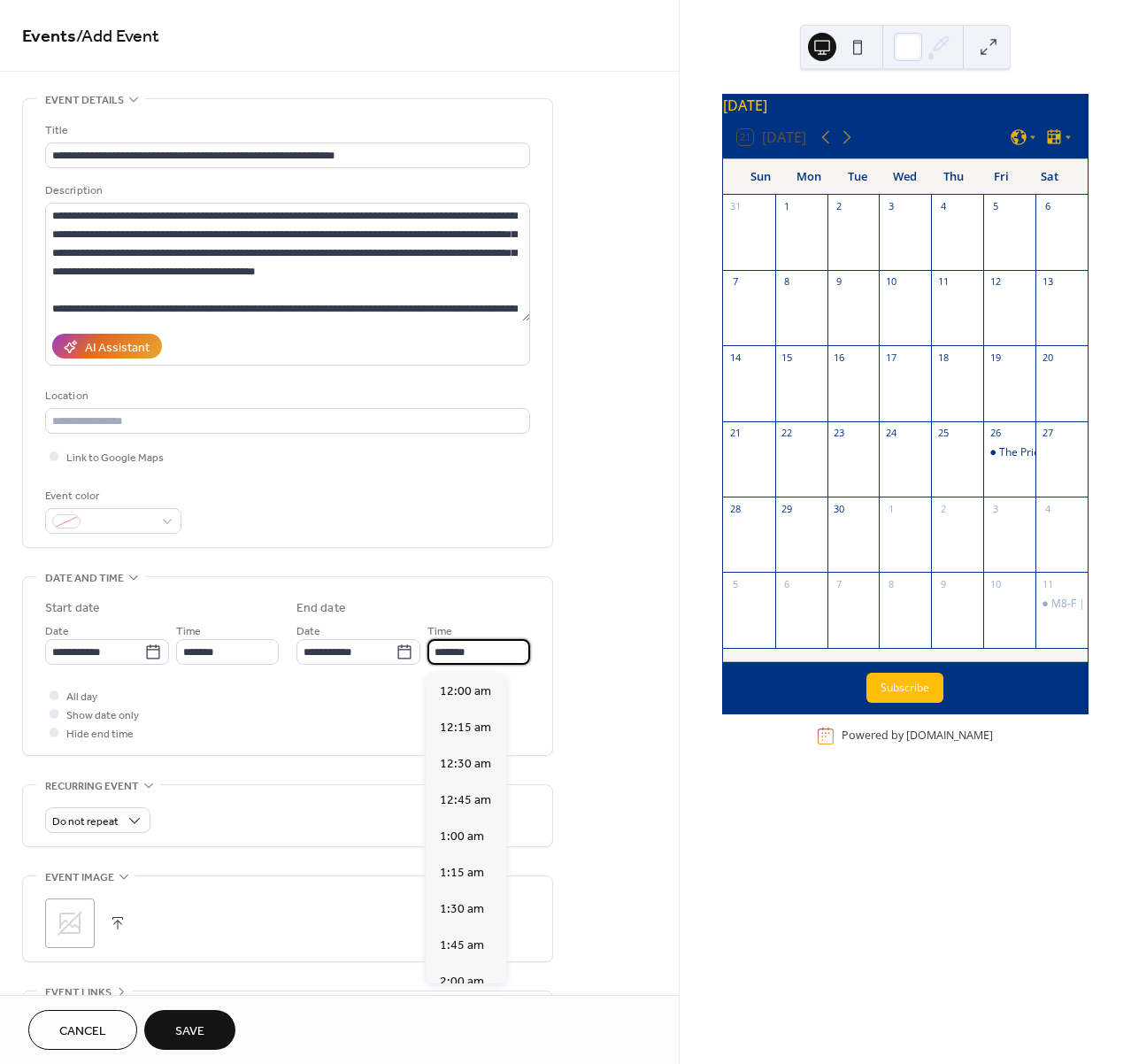 scroll, scrollTop: 1307, scrollLeft: 0, axis: vertical 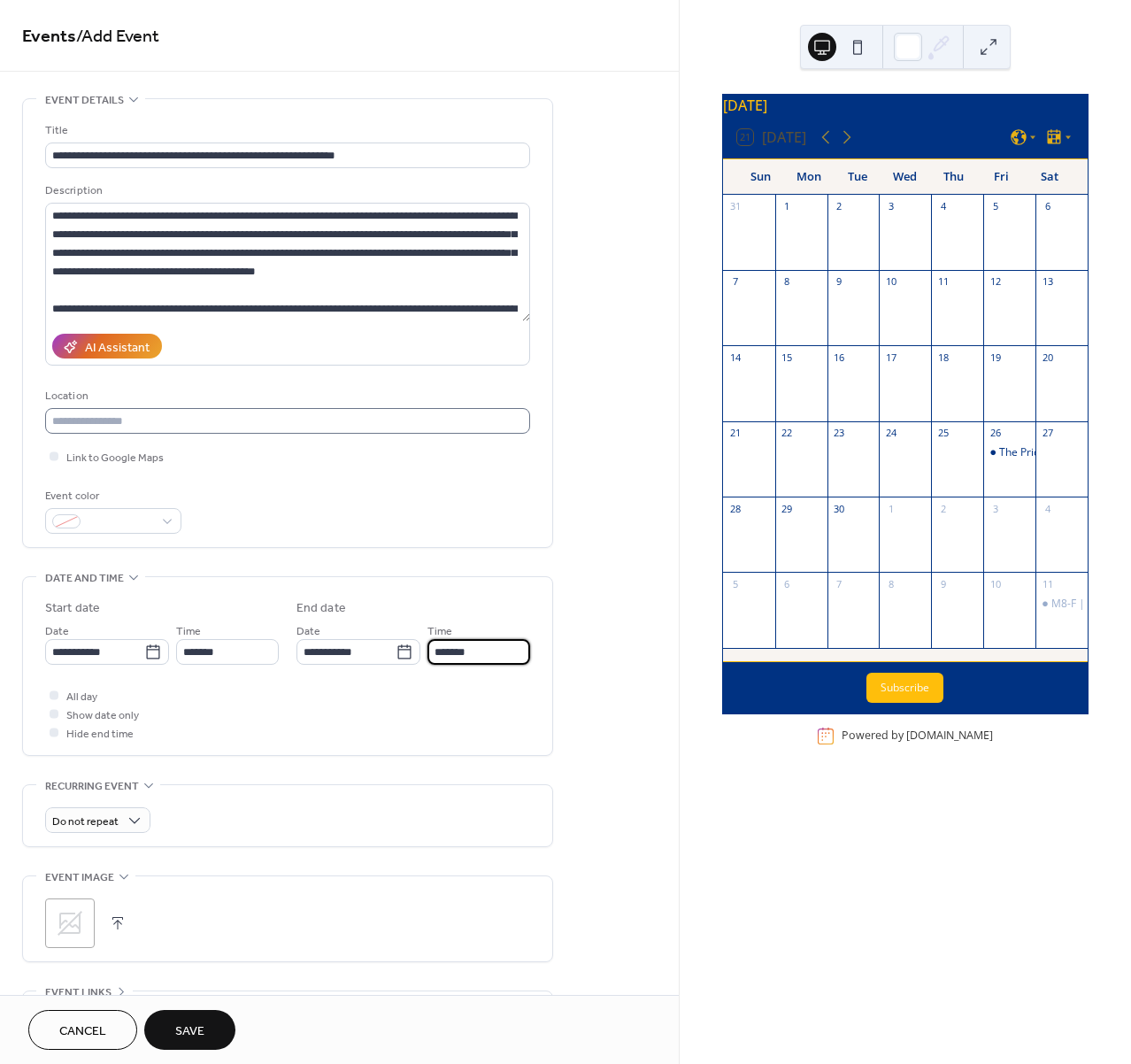 type on "*******" 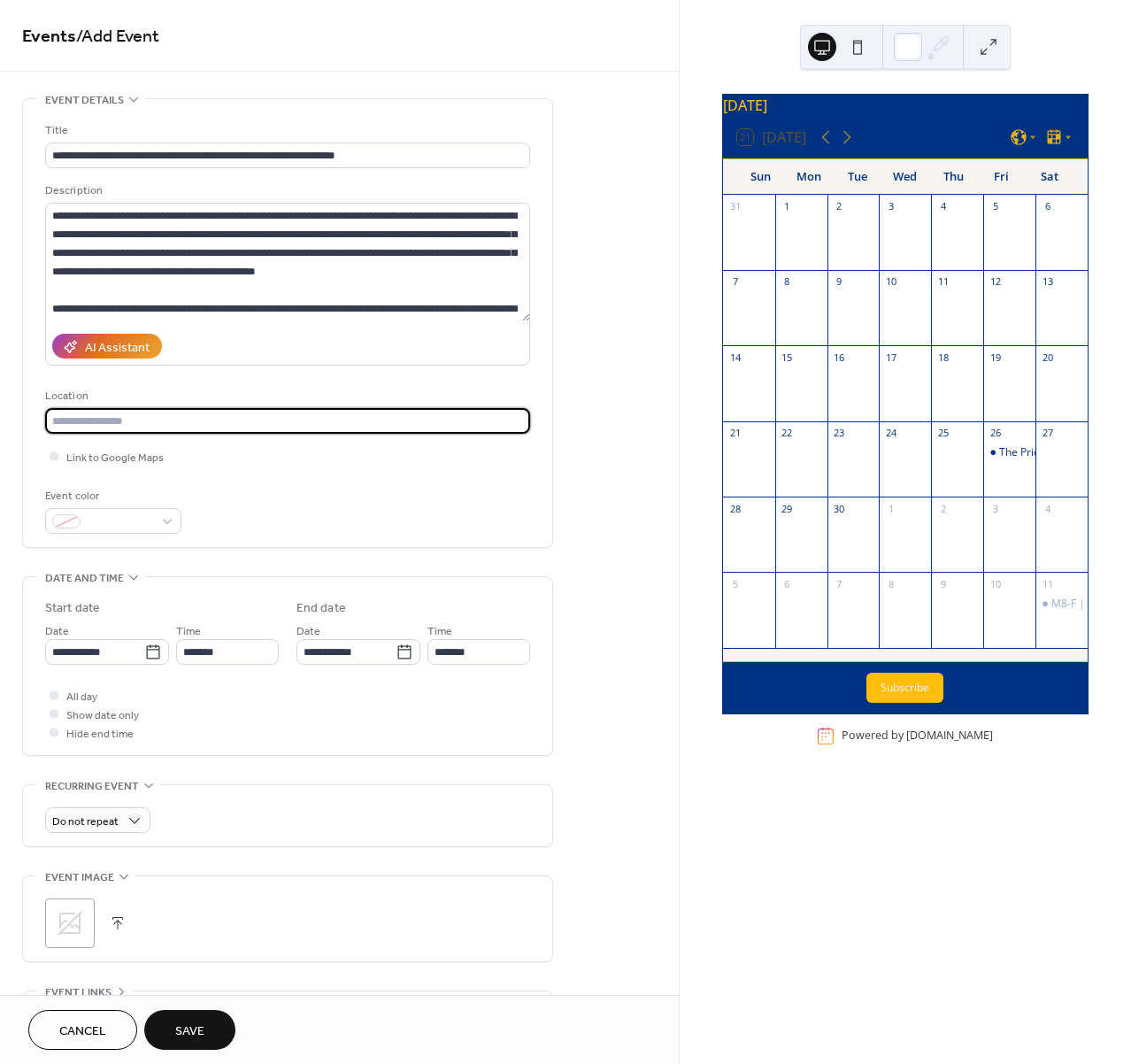 click at bounding box center (288, 420) 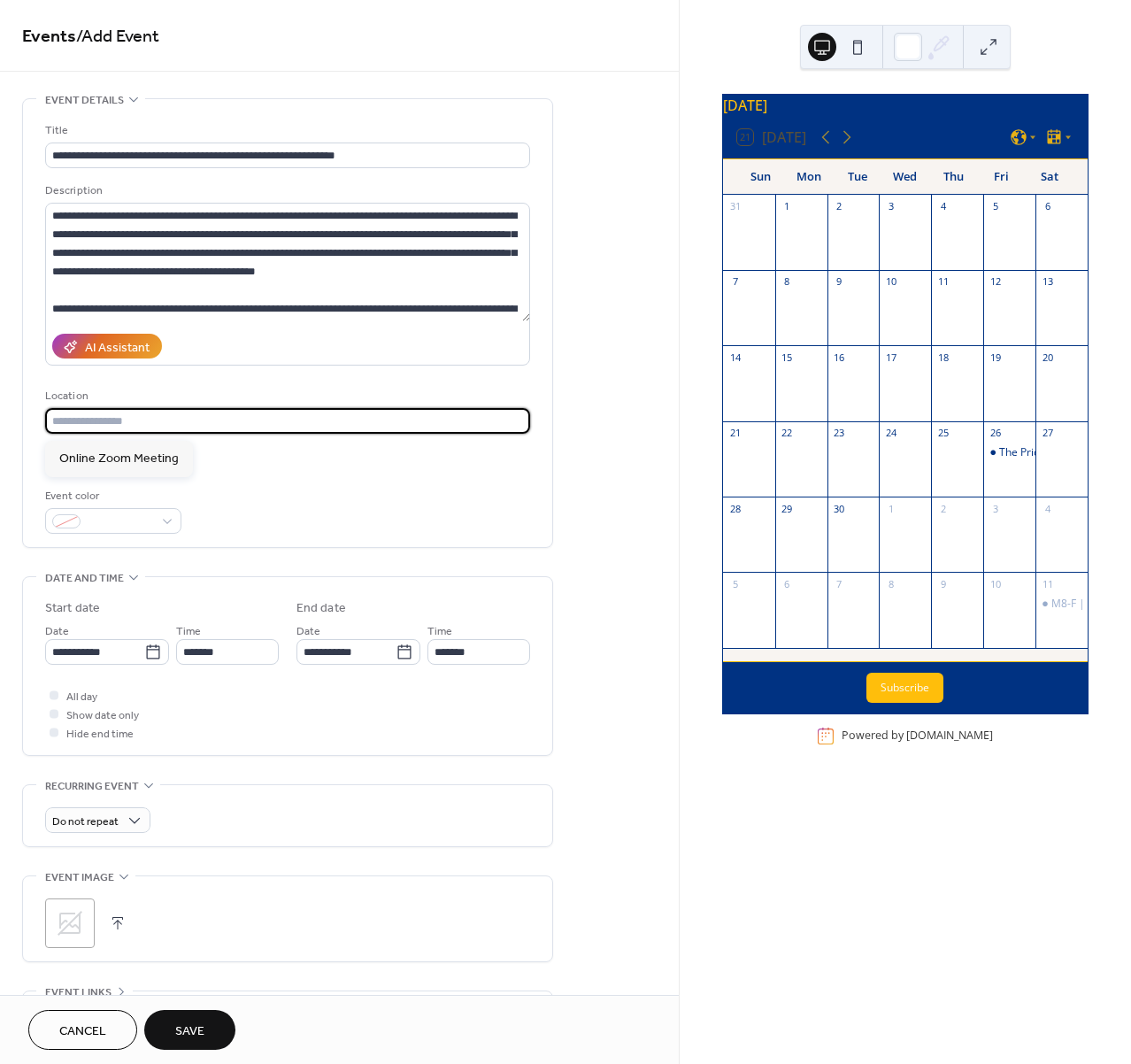 click on "**********" at bounding box center [288, 666] 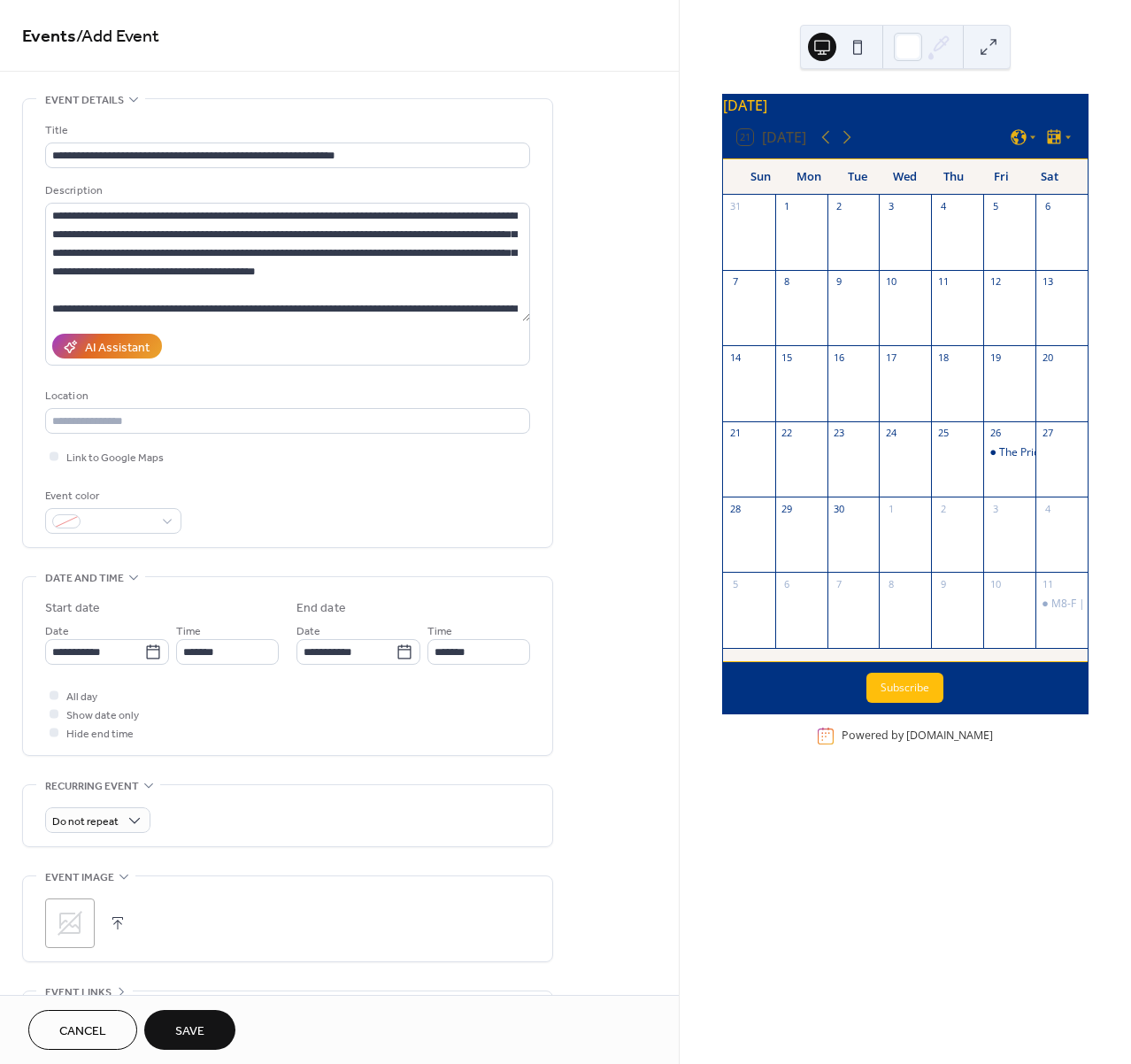 scroll, scrollTop: 187, scrollLeft: 0, axis: vertical 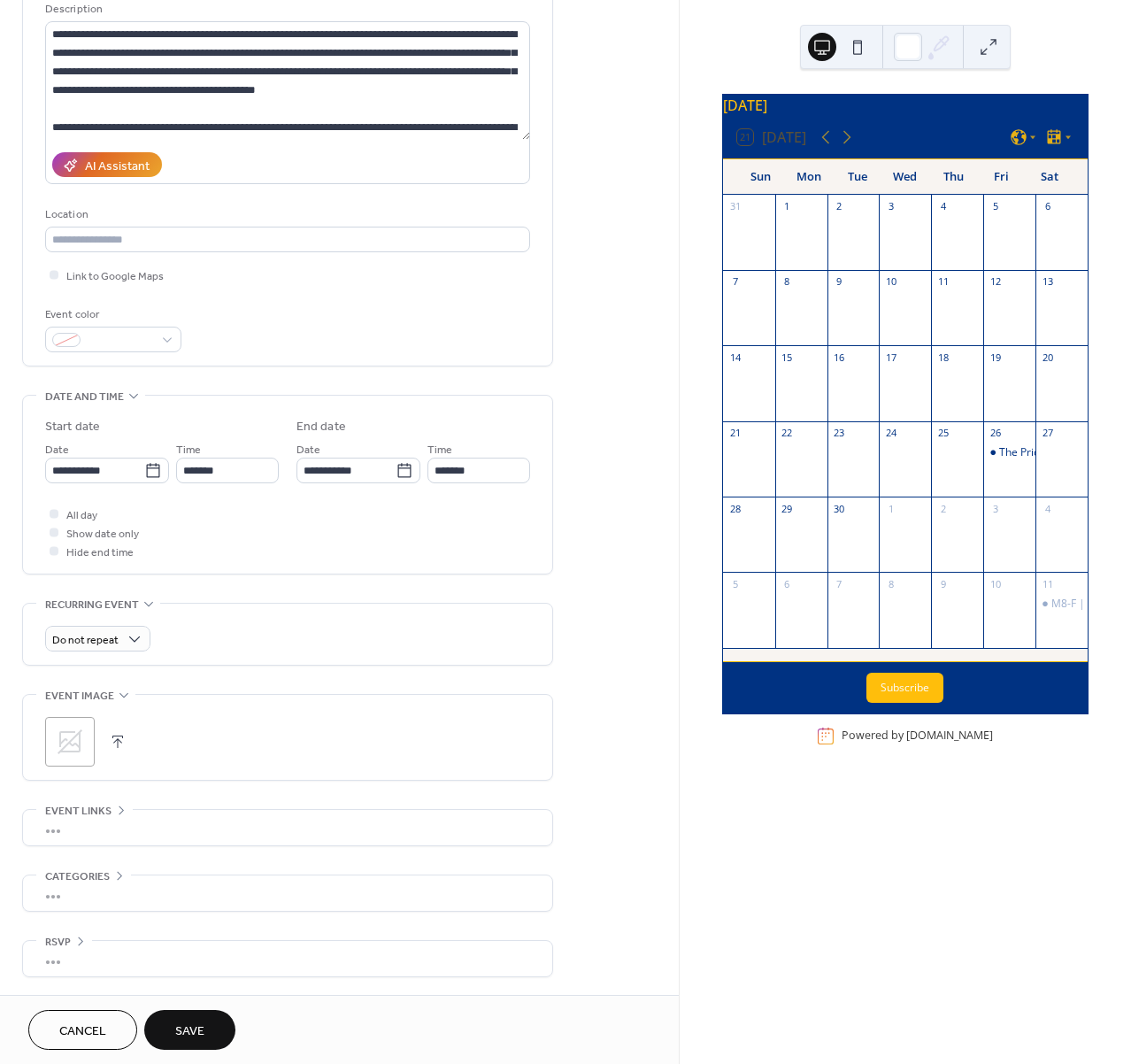 click on "Save" at bounding box center (189, 1031) 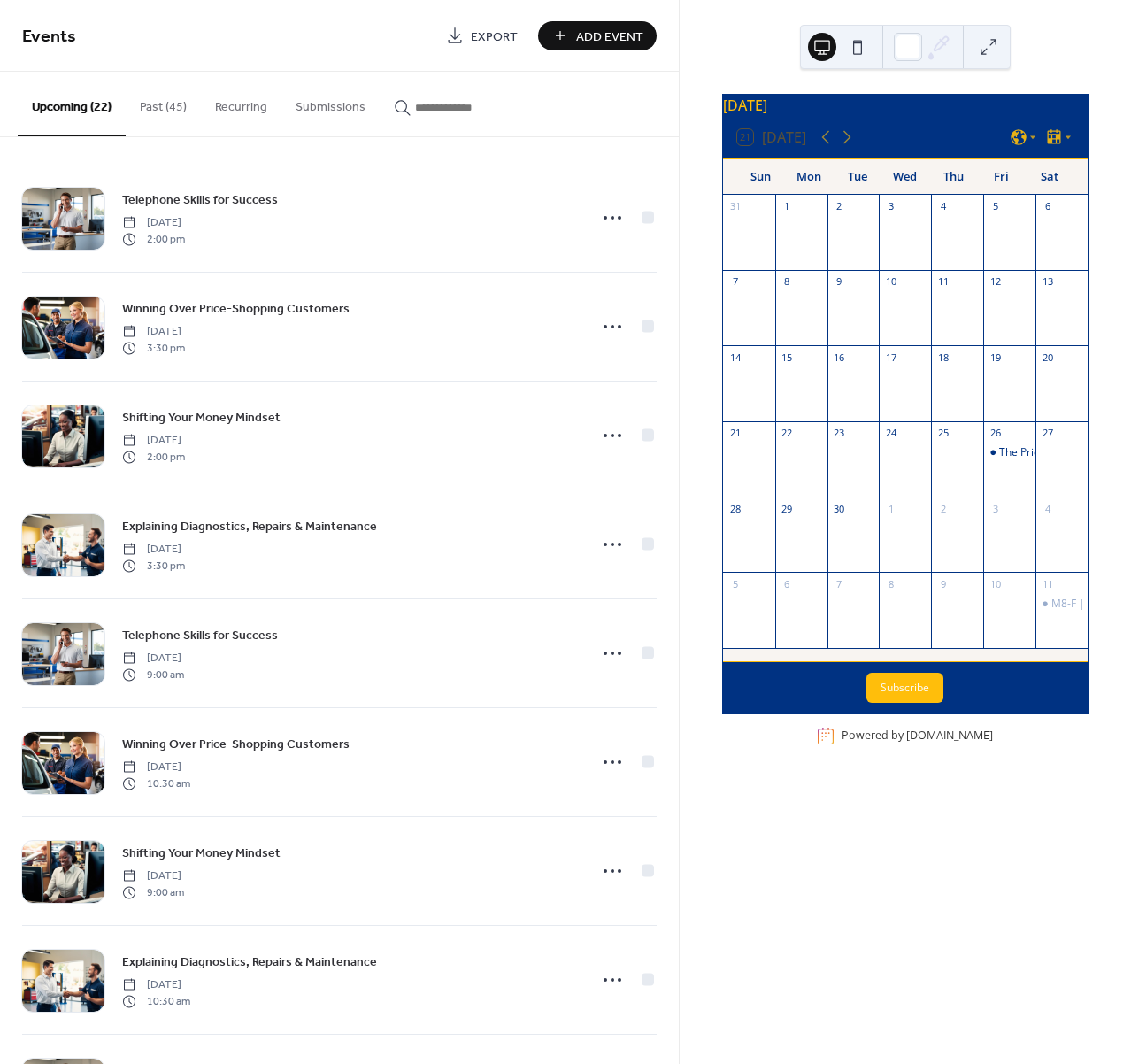 click on "Add Event" at bounding box center (597, 35) 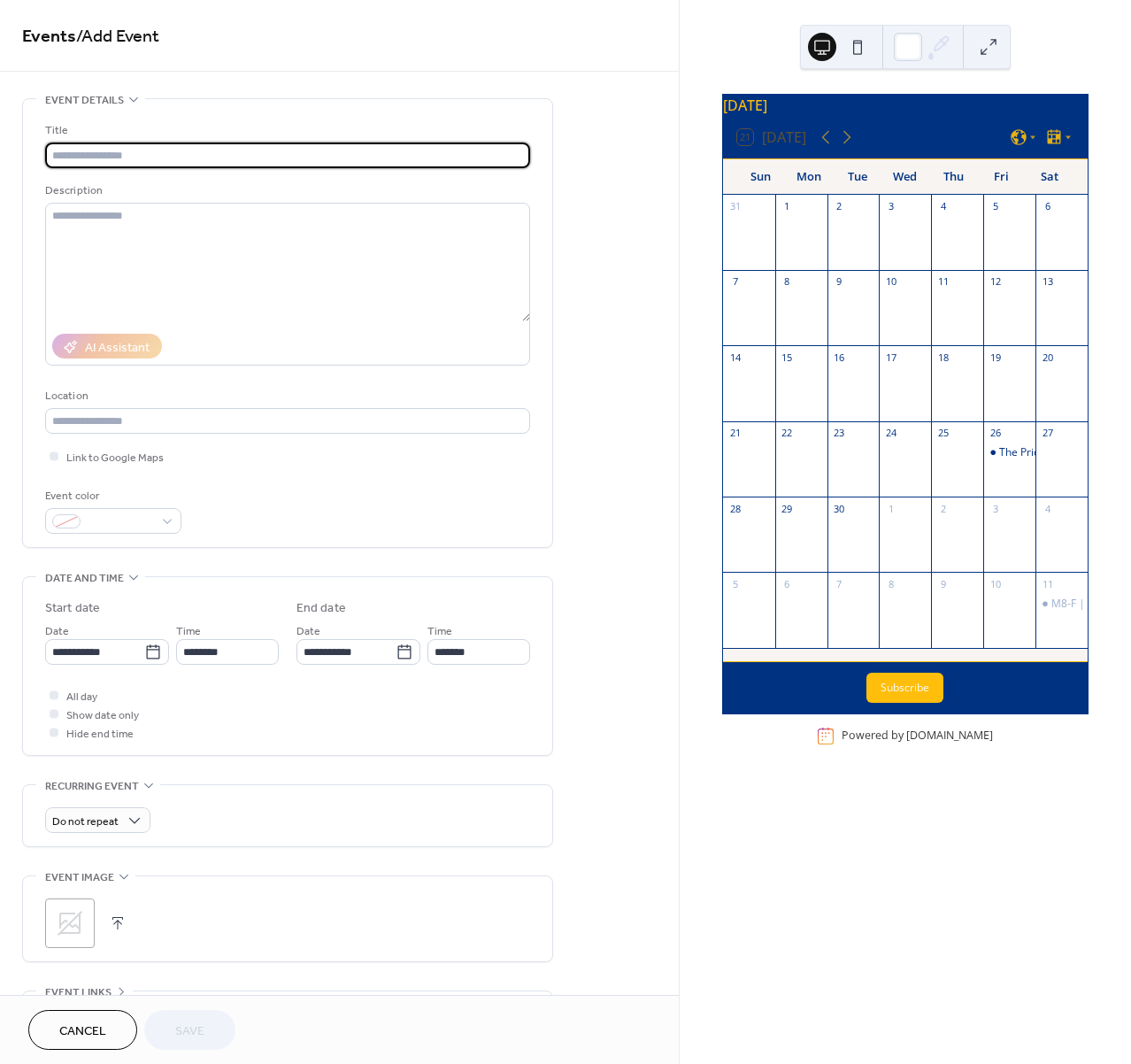 paste on "**********" 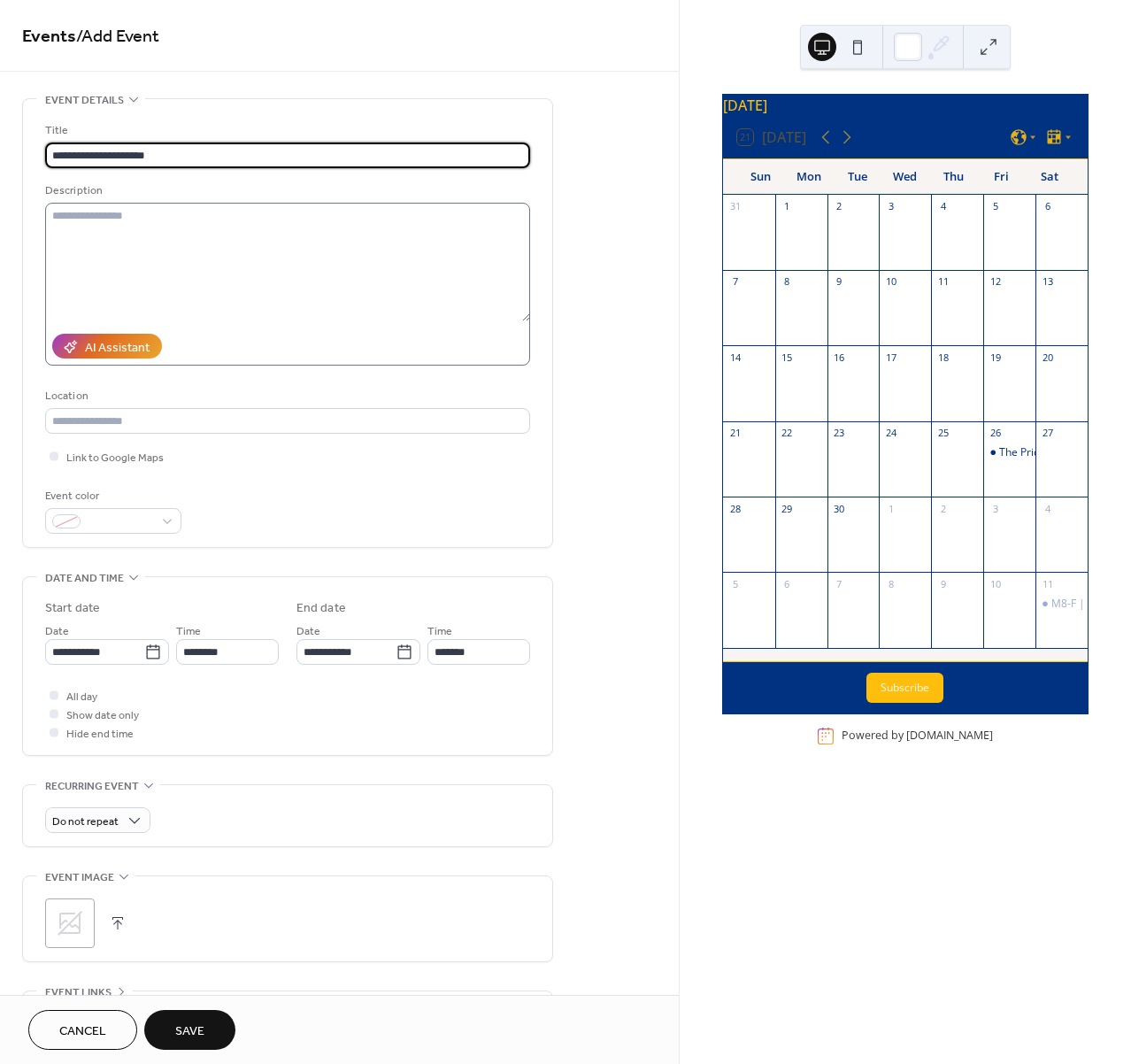 type on "**********" 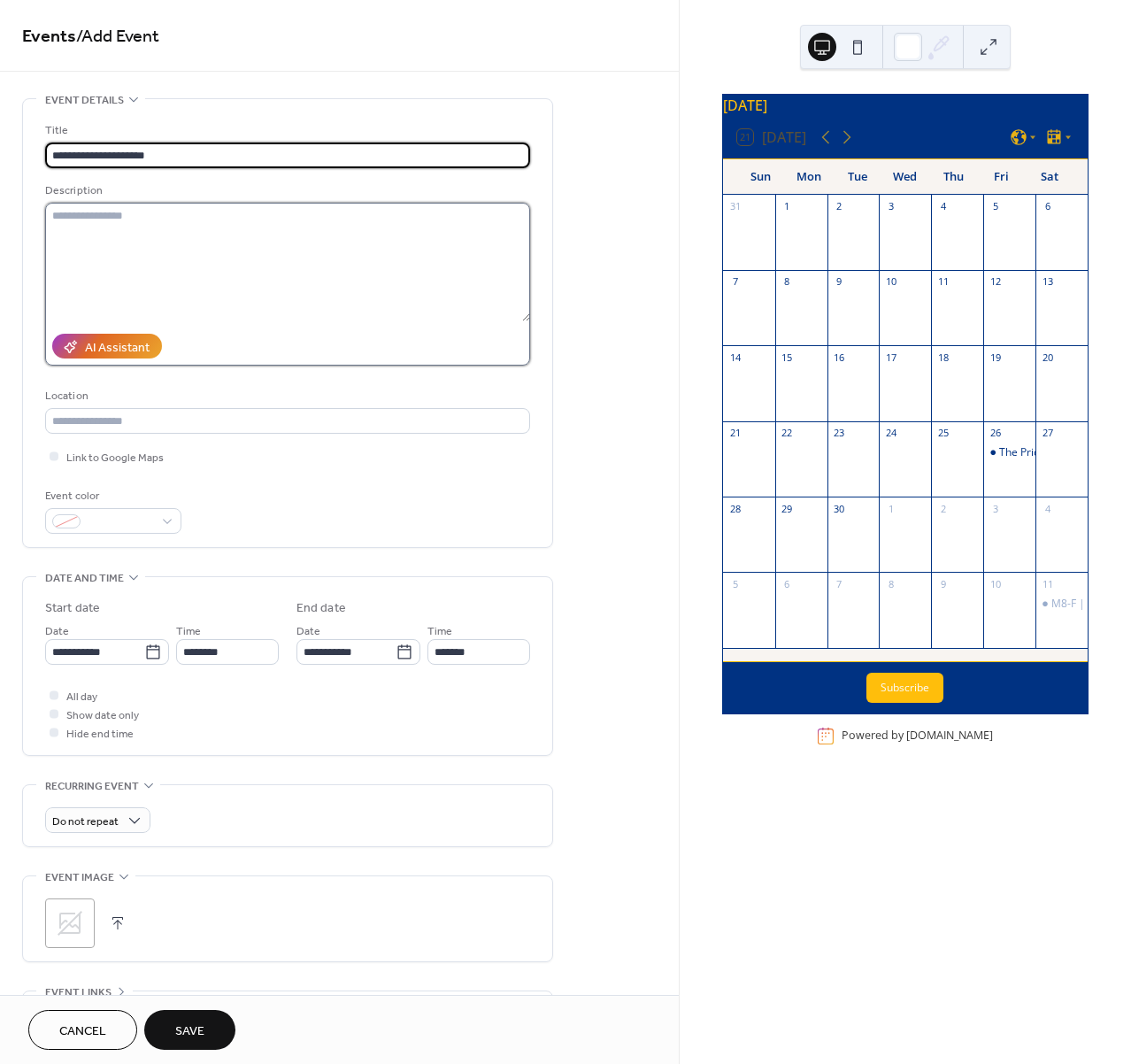 click at bounding box center [288, 262] 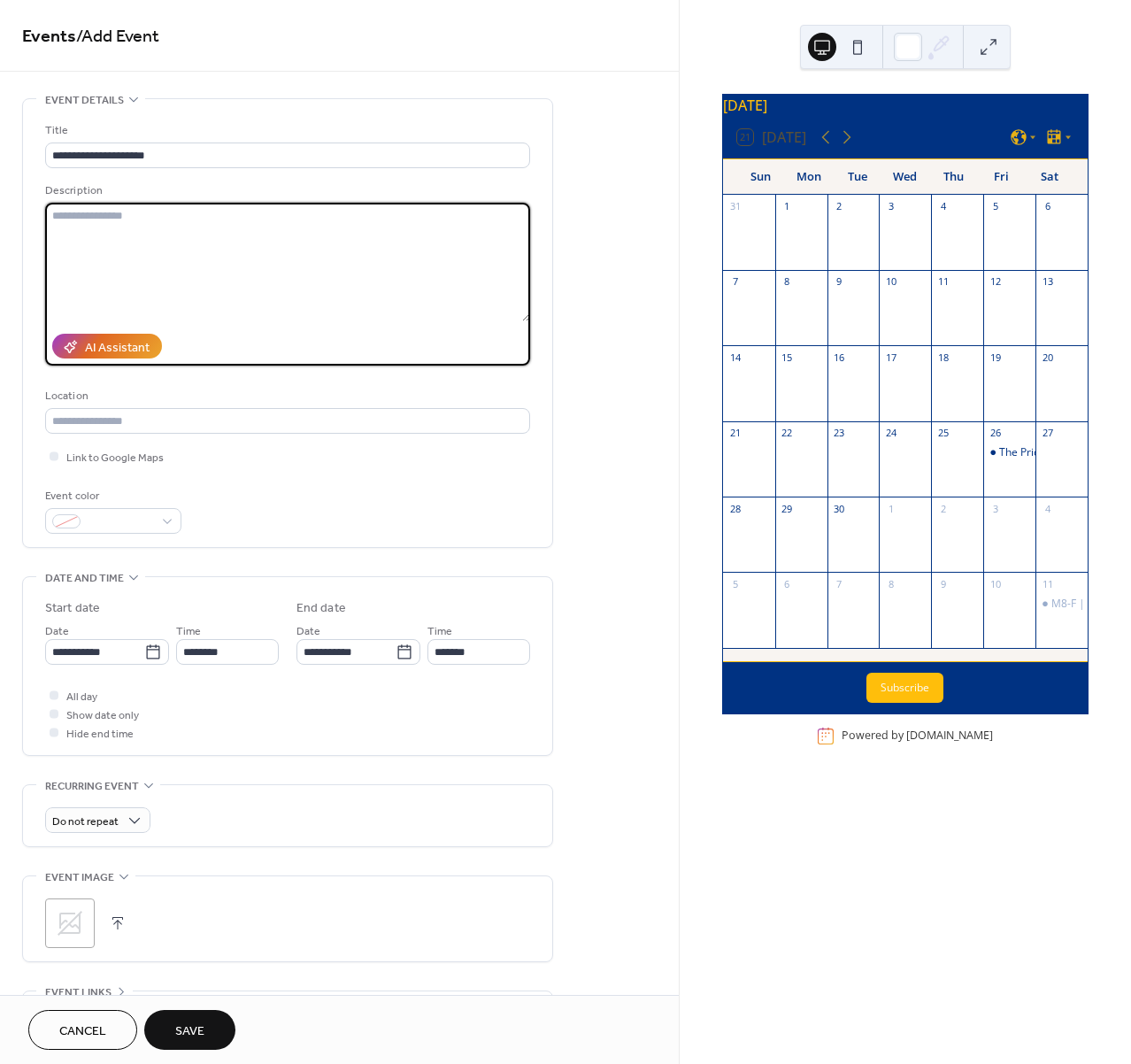 paste on "**********" 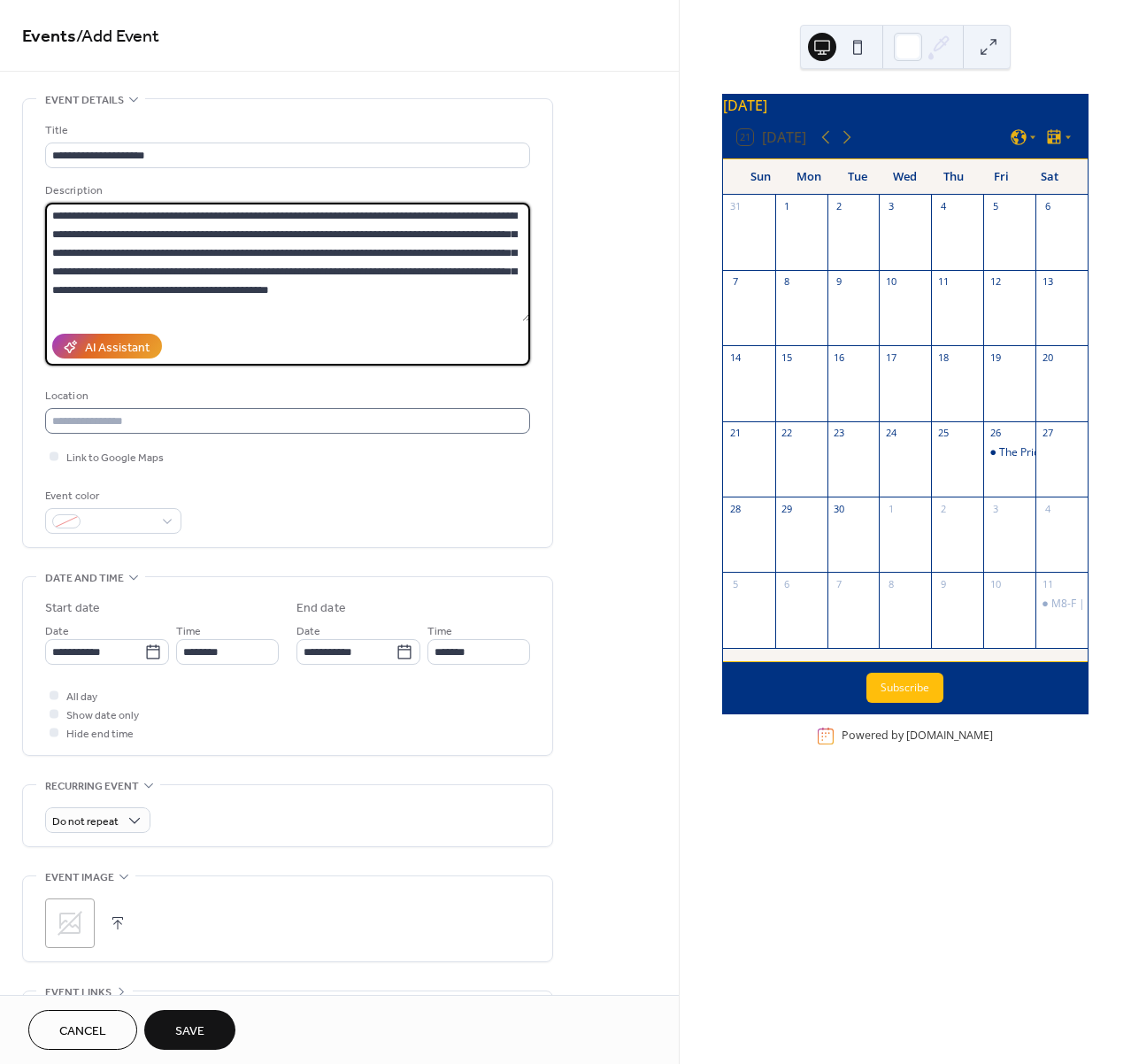 type on "**********" 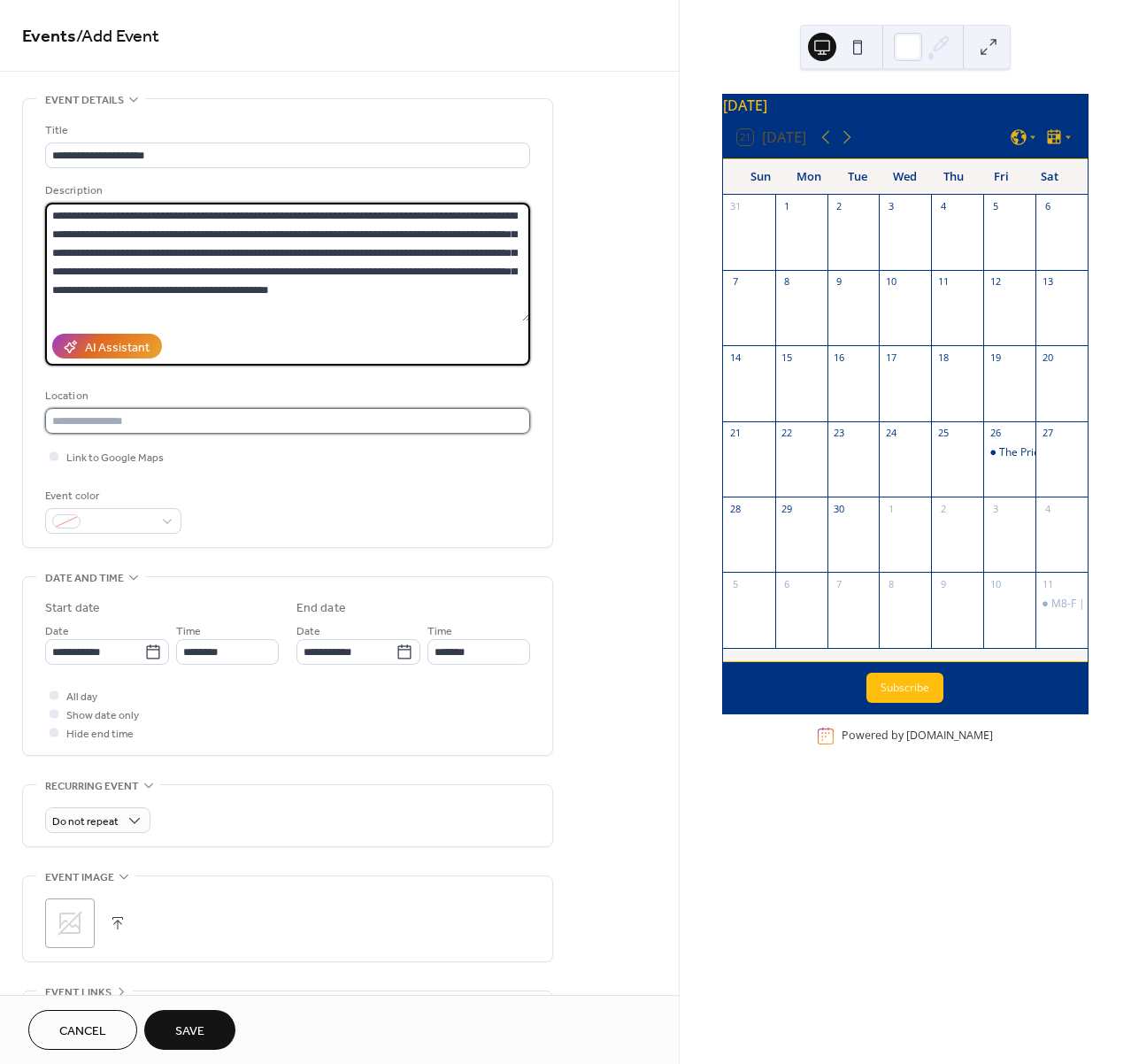 click at bounding box center (288, 420) 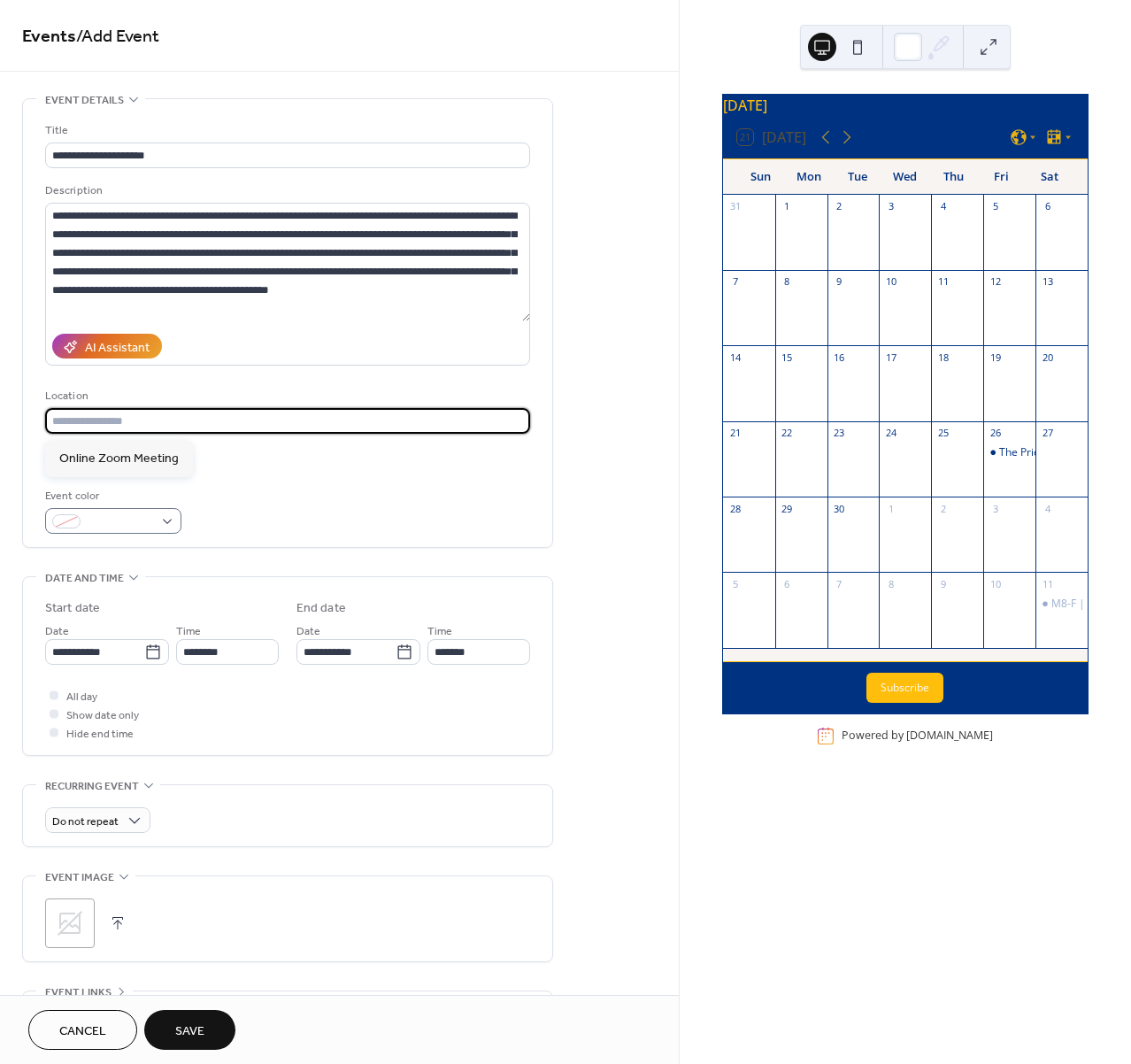 paste on "**********" 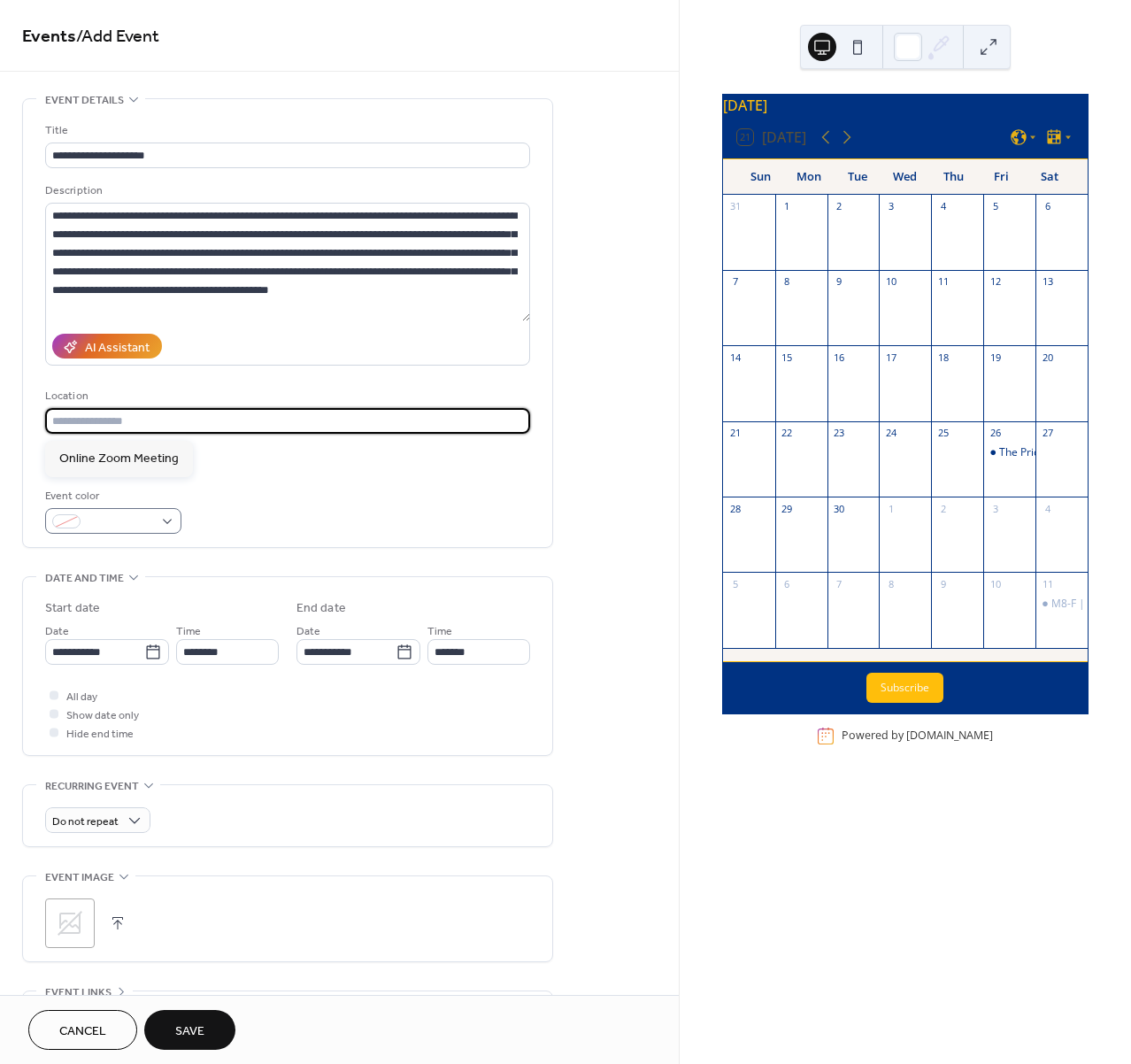 type on "**********" 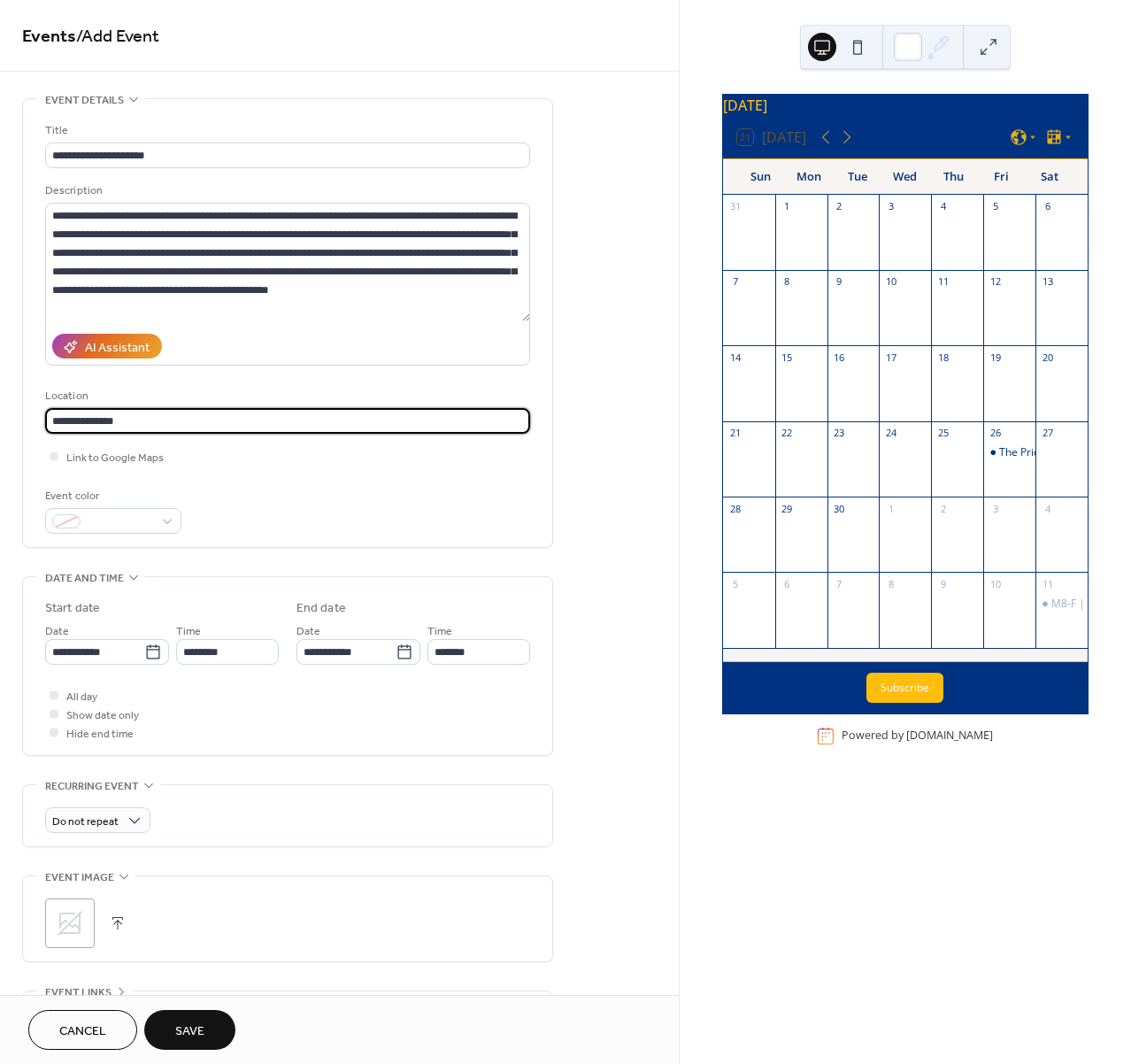 drag, startPoint x: 155, startPoint y: 425, endPoint x: -9, endPoint y: 404, distance: 165.33905 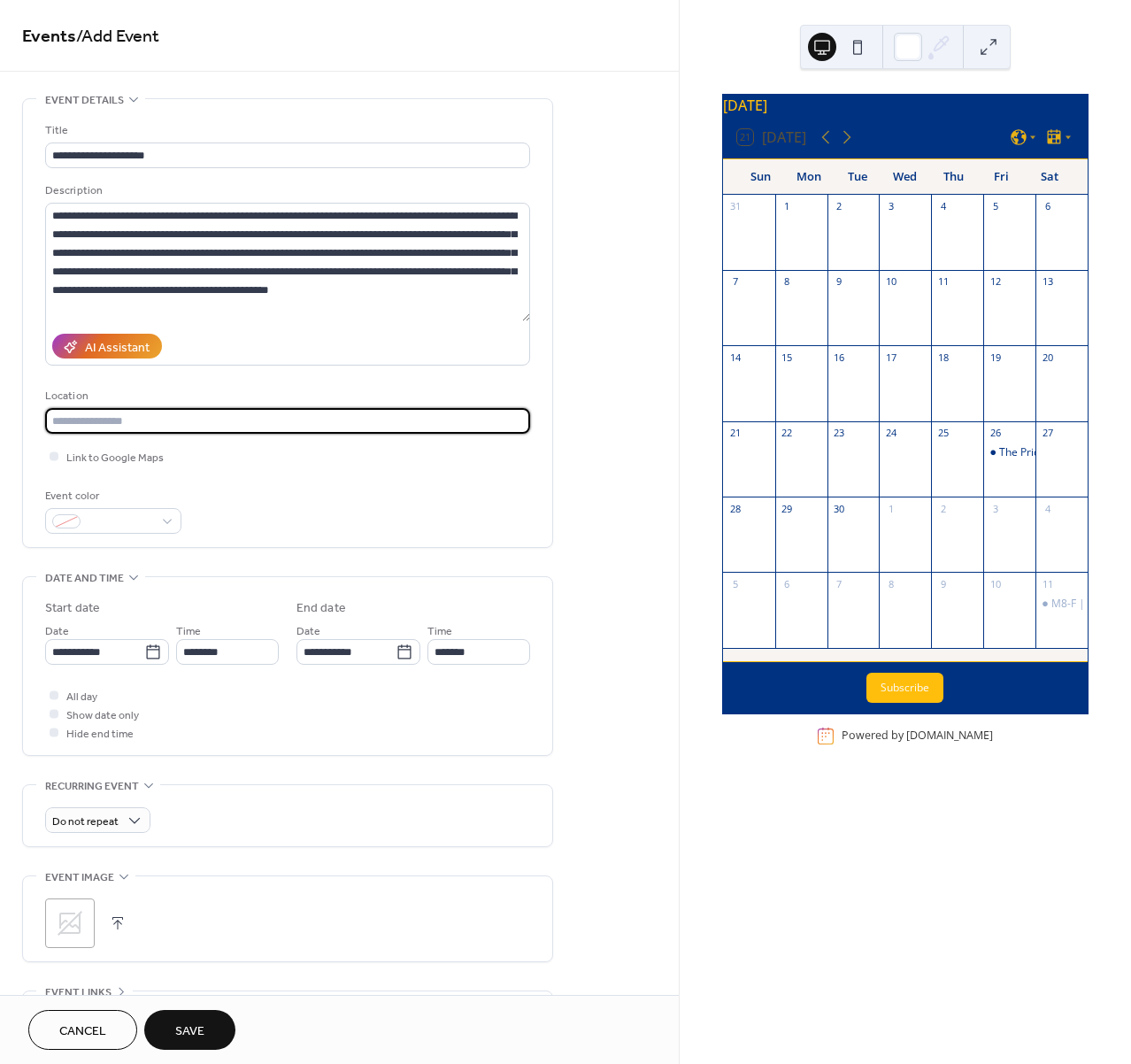 paste on "**********" 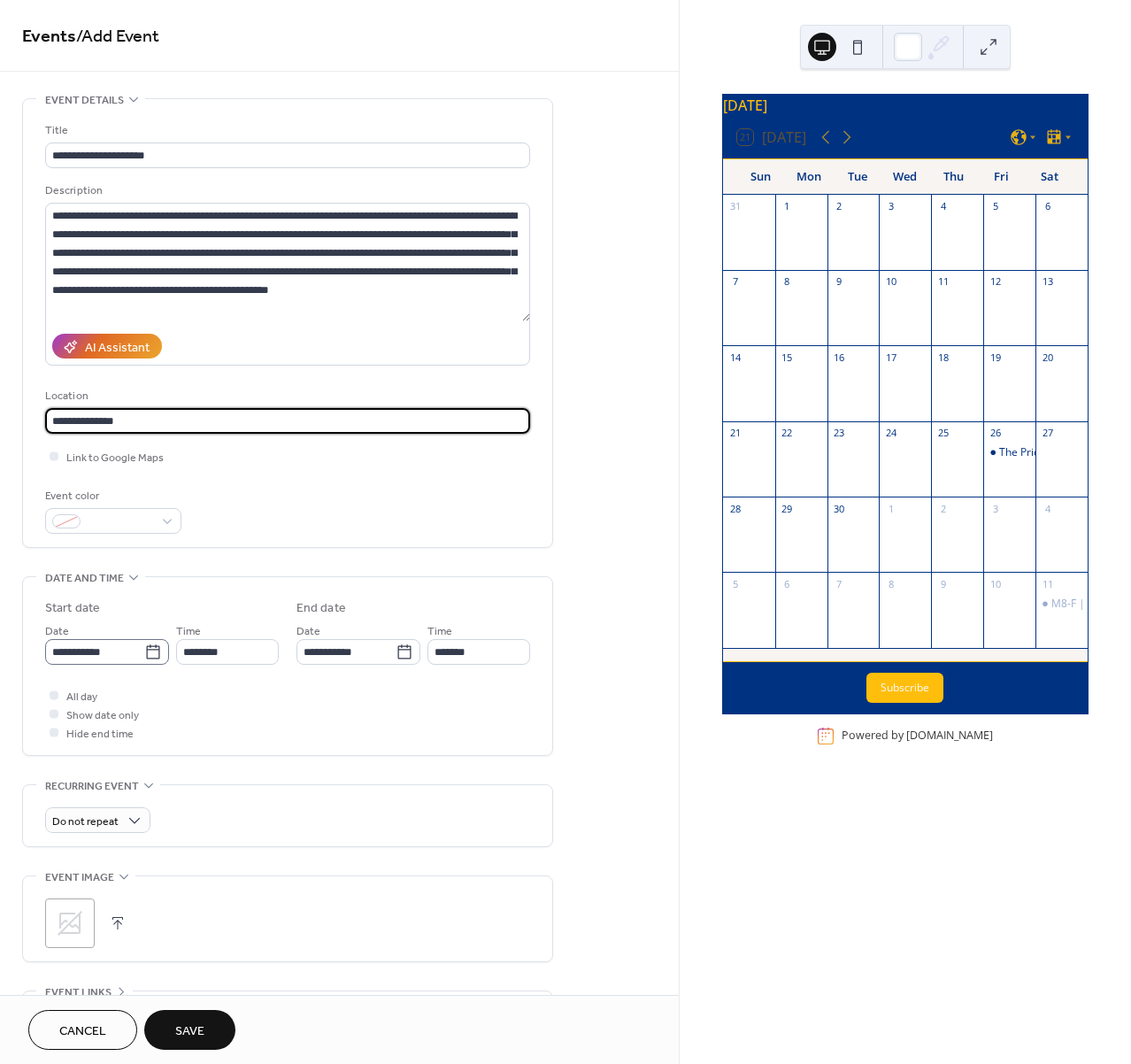 type on "**********" 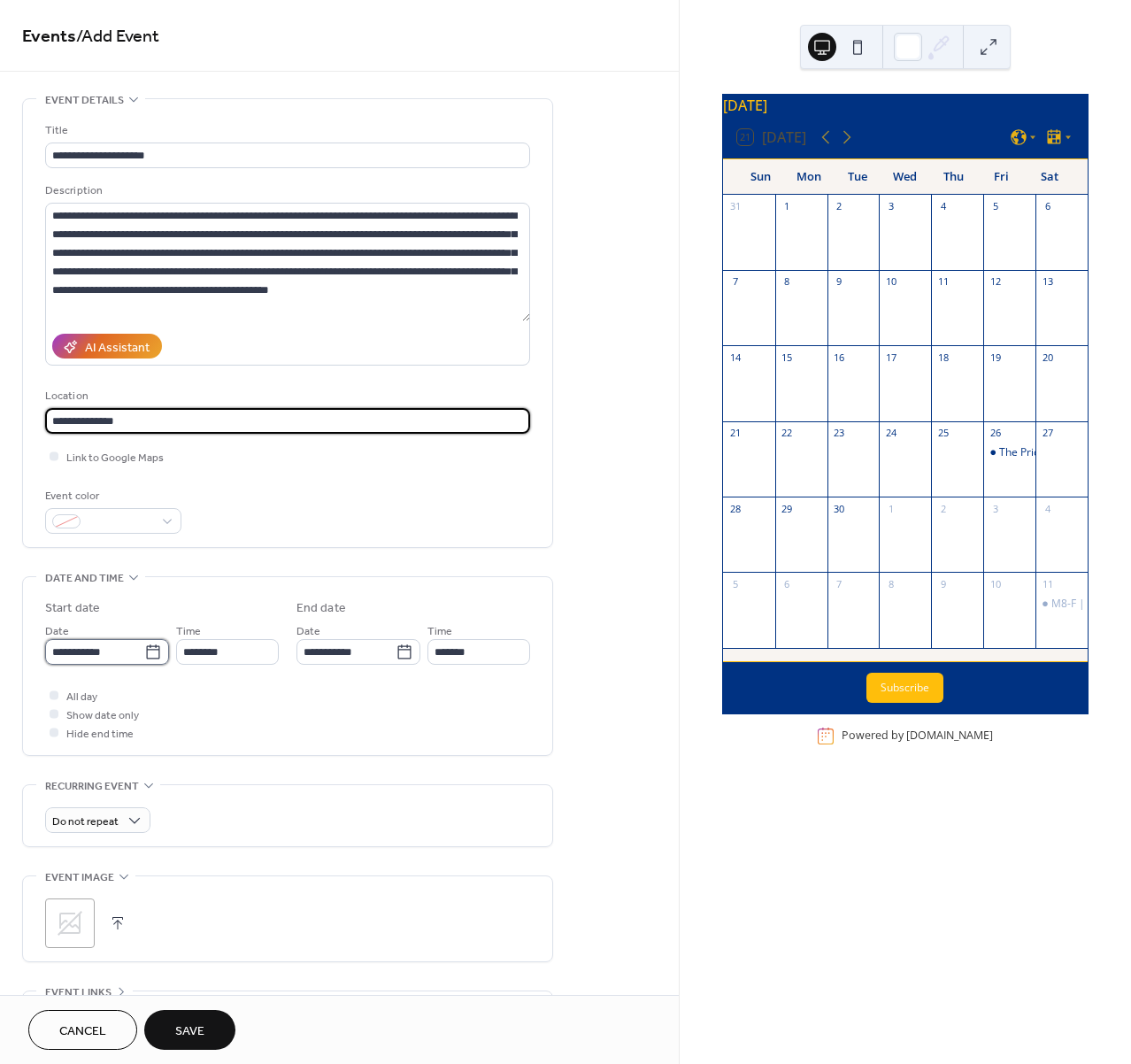 click on "**********" at bounding box center [95, 652] 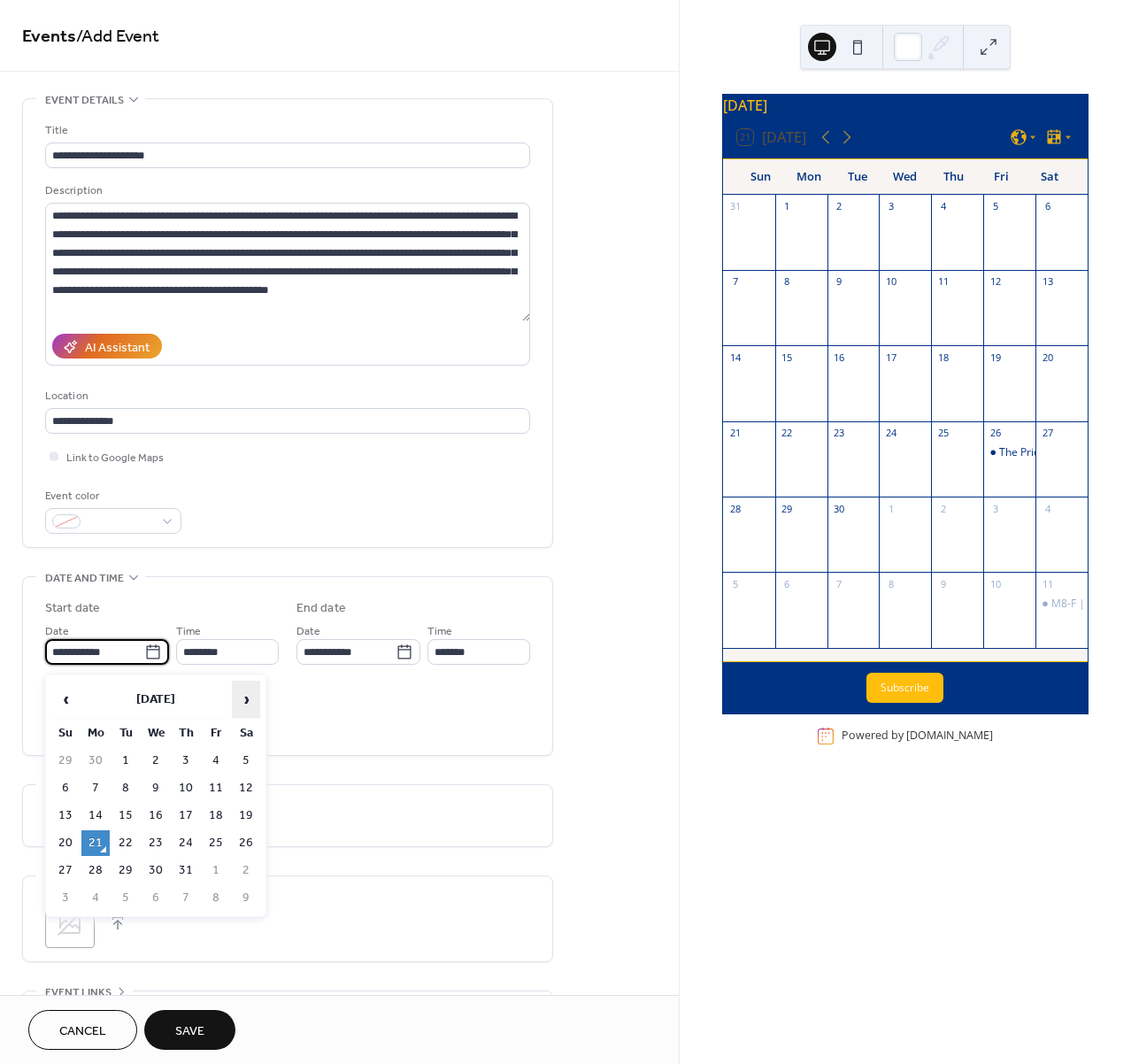 click on "›" at bounding box center [246, 699] 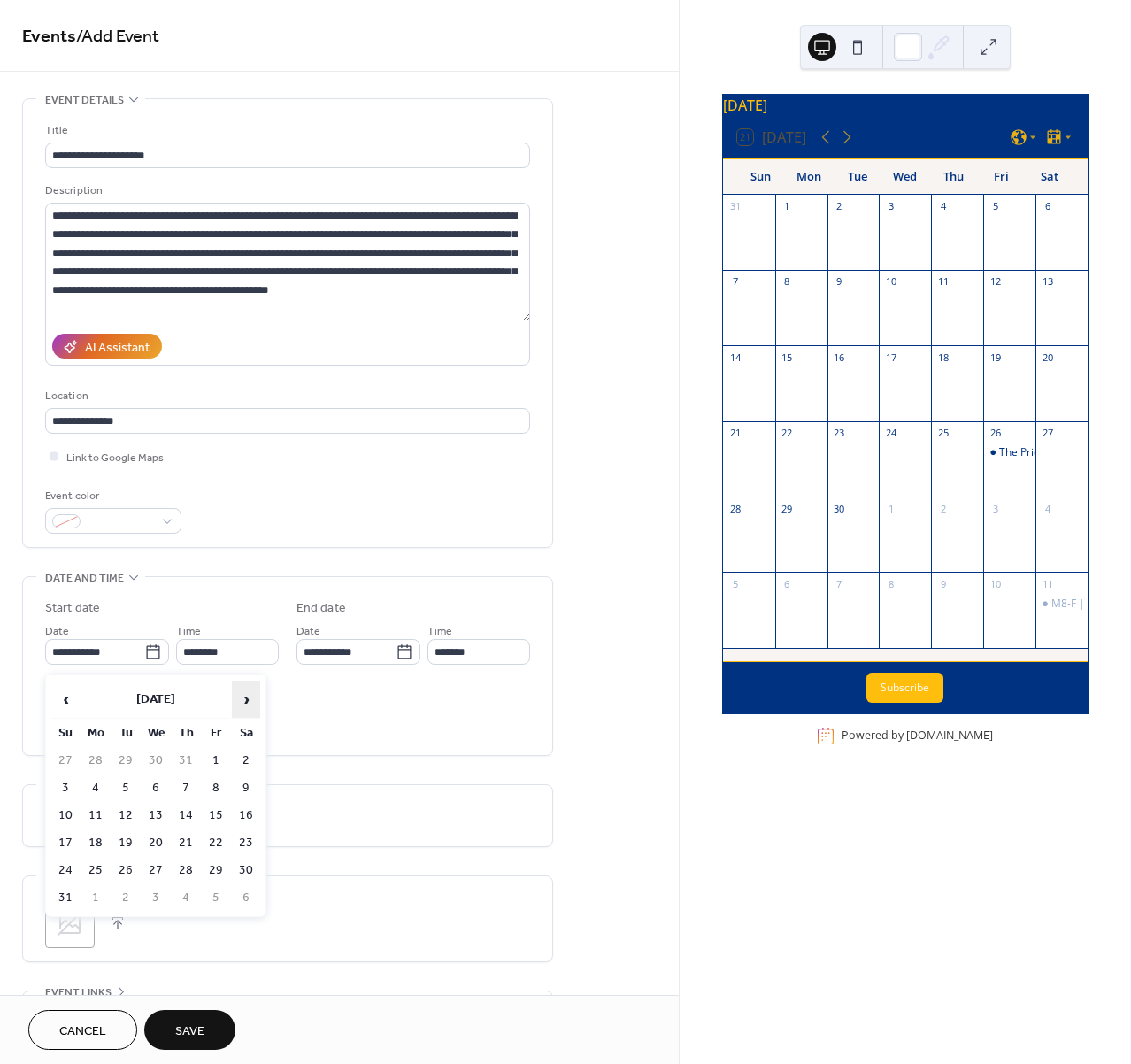 click on "›" at bounding box center (246, 699) 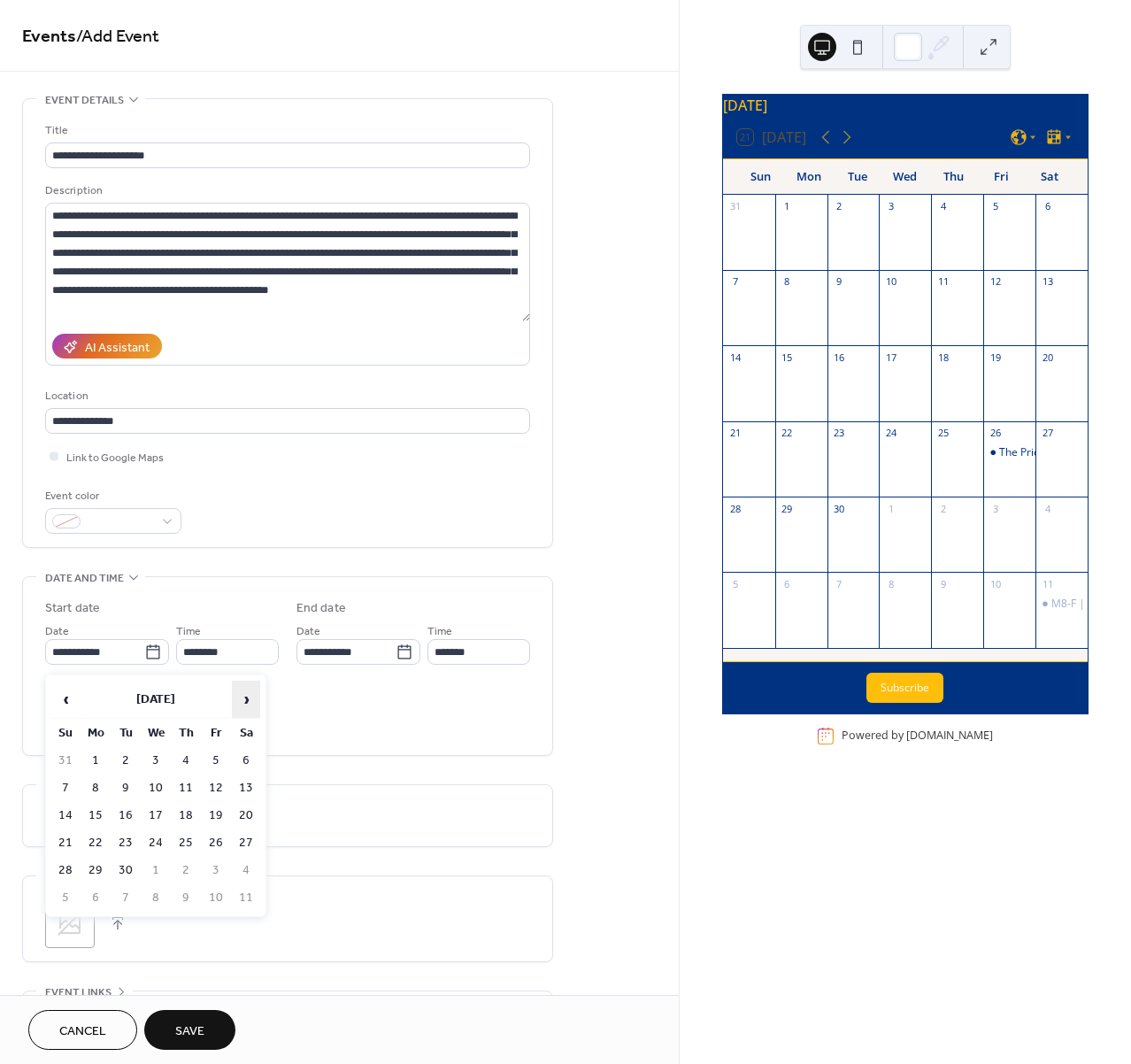 click on "›" at bounding box center [246, 699] 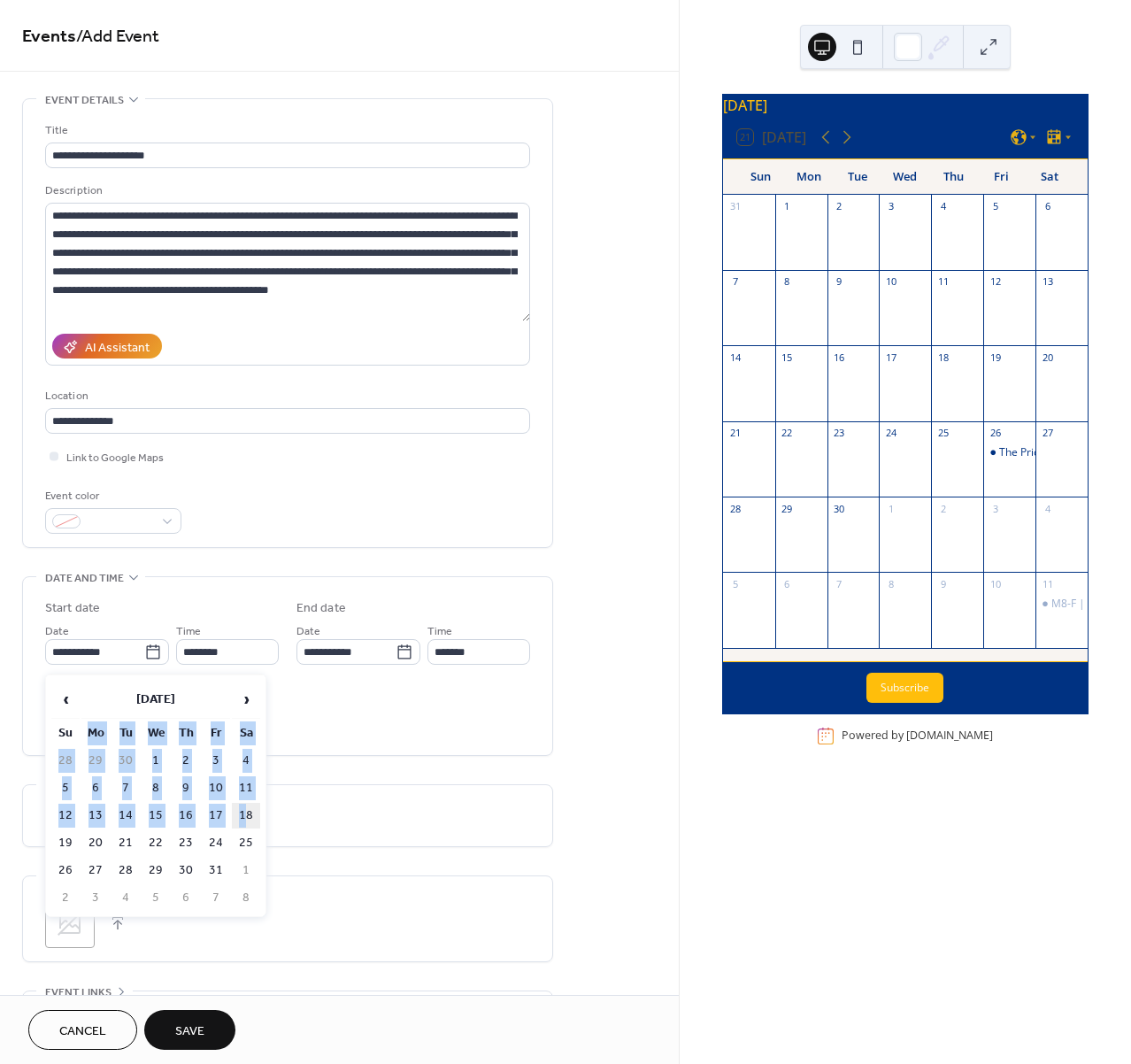 drag, startPoint x: 245, startPoint y: 802, endPoint x: 247, endPoint y: 813, distance: 11.18034 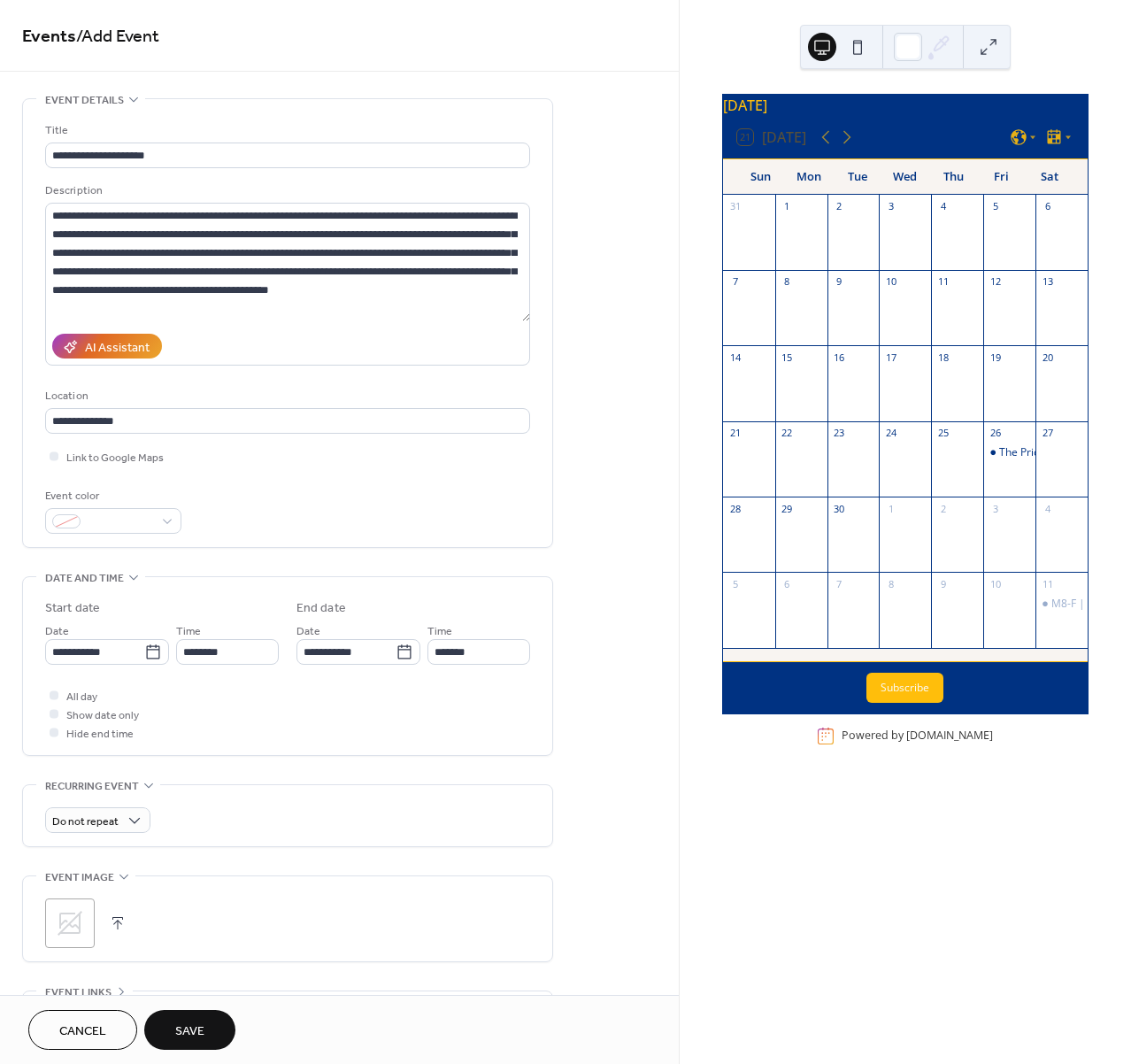type on "**********" 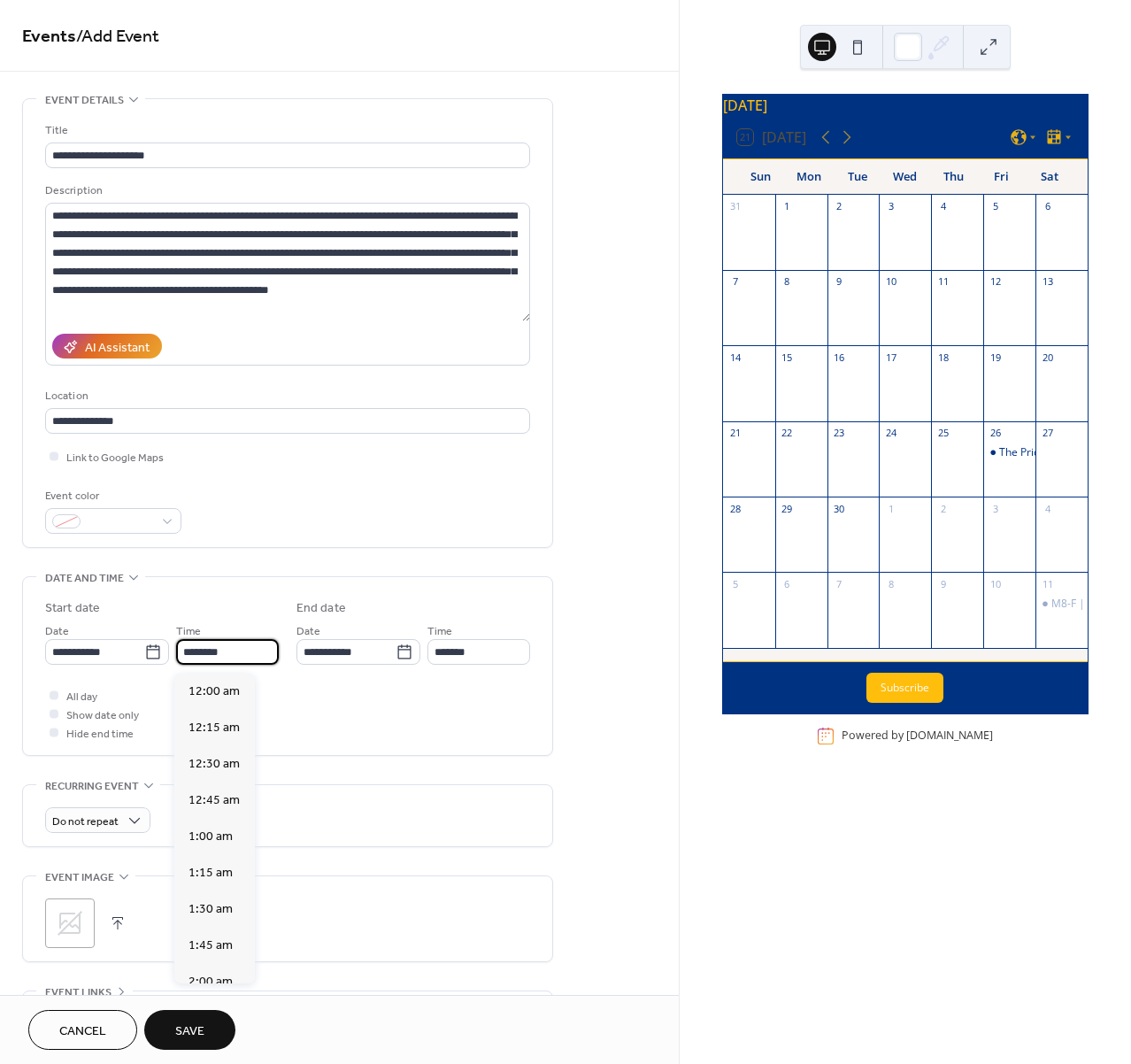 scroll, scrollTop: 1742, scrollLeft: 0, axis: vertical 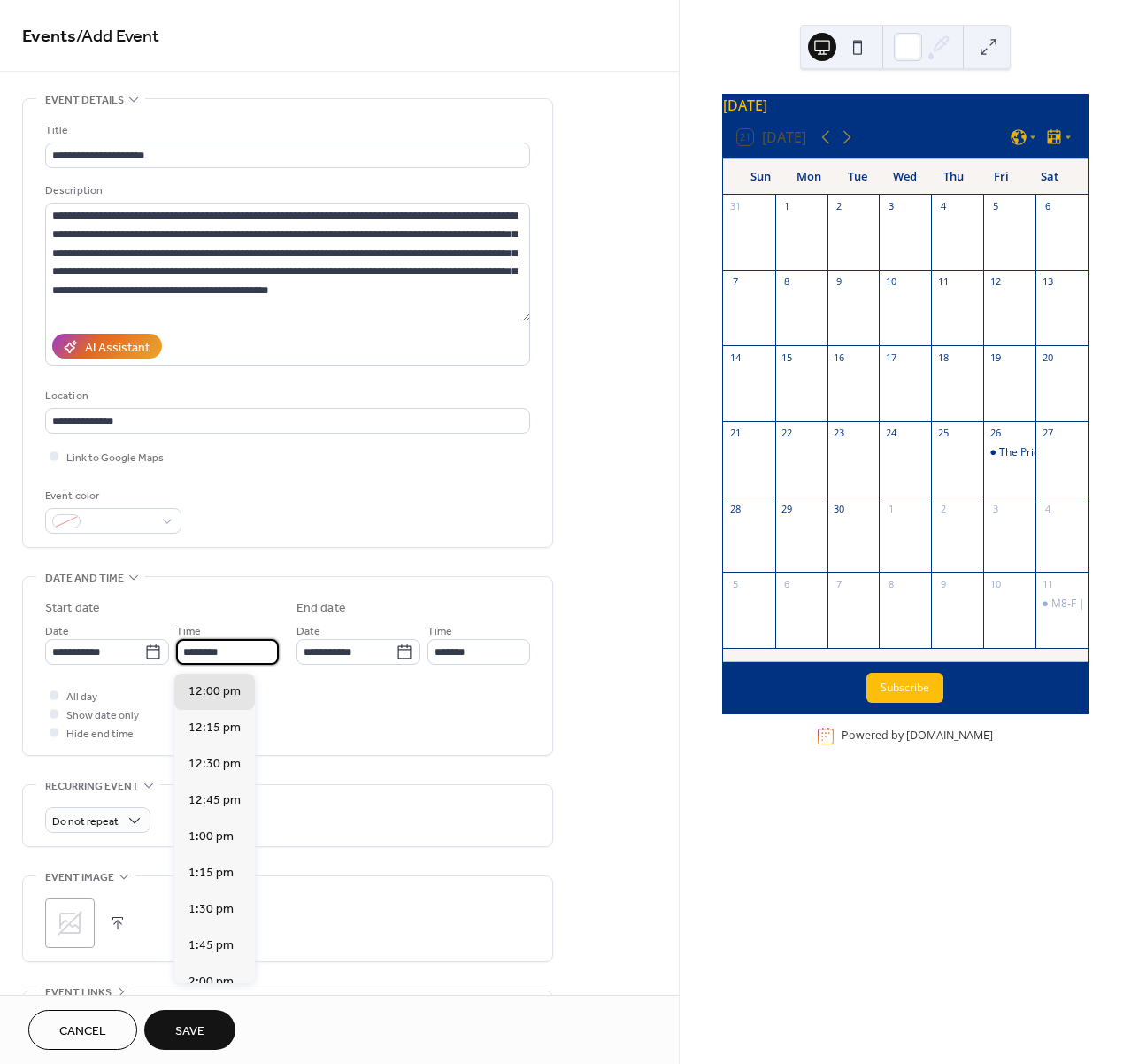 drag, startPoint x: 231, startPoint y: 652, endPoint x: 173, endPoint y: 648, distance: 58.137767 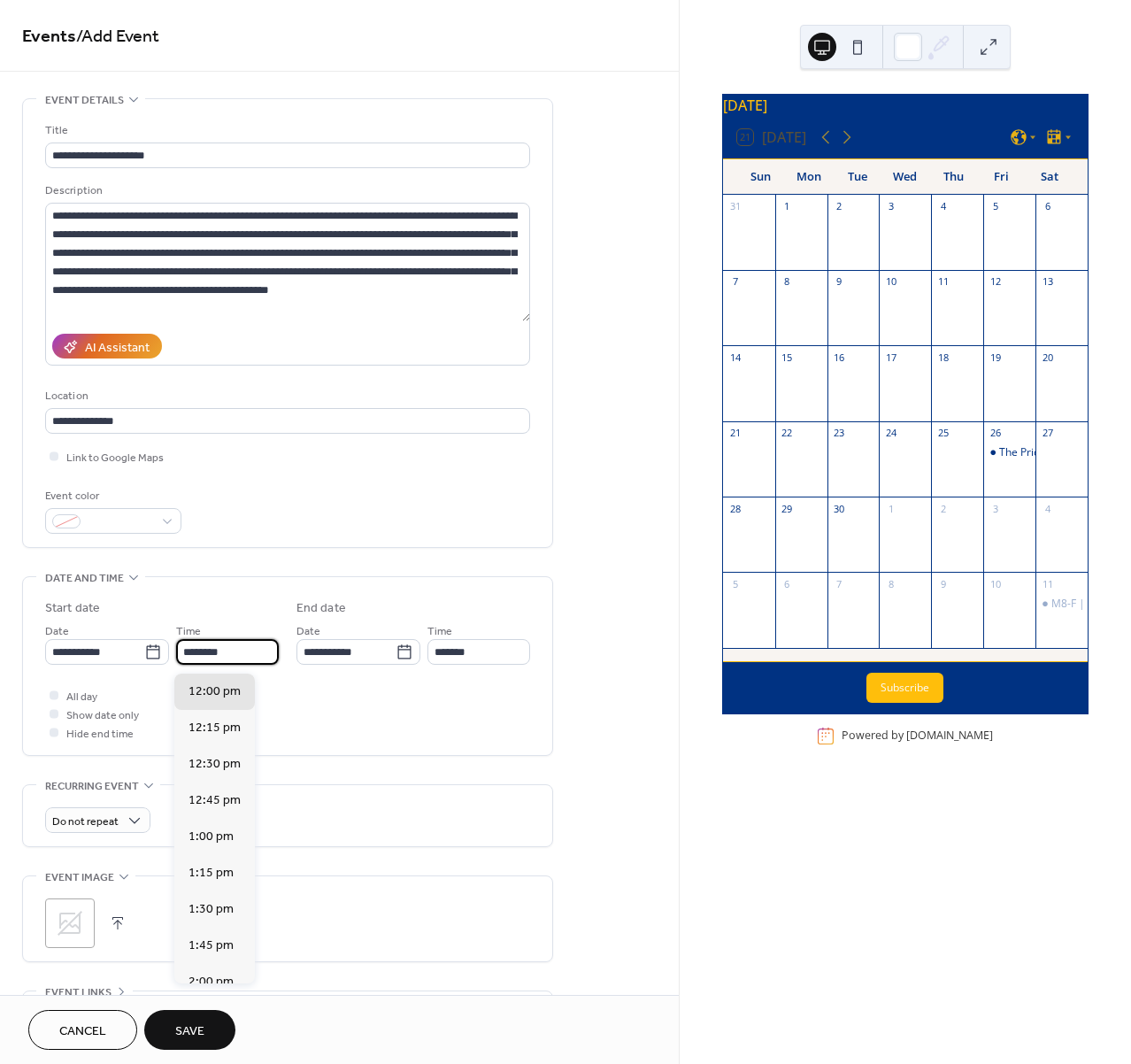 click on "**********" at bounding box center (162, 643) 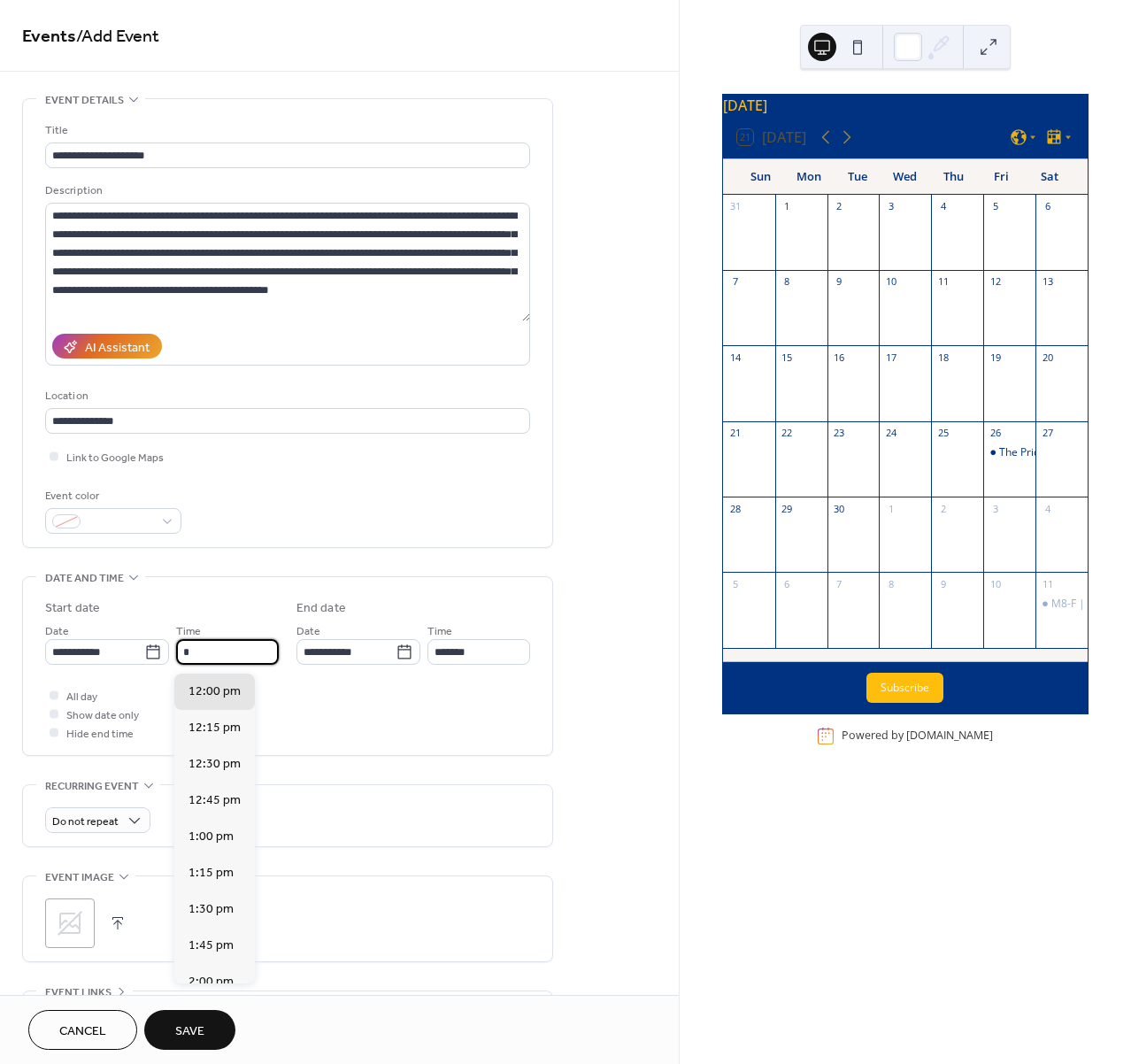 scroll, scrollTop: 1307, scrollLeft: 0, axis: vertical 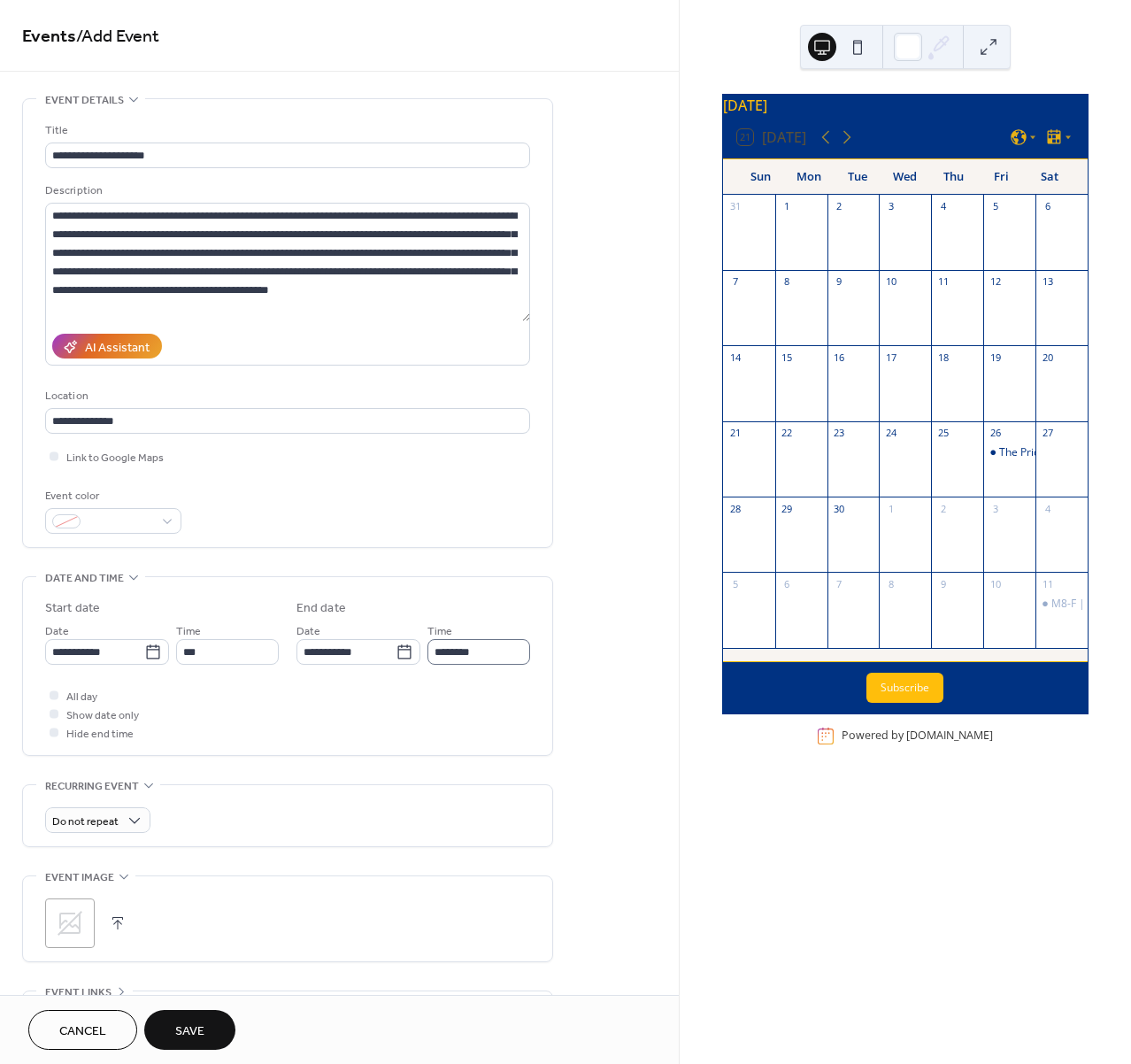 type on "*******" 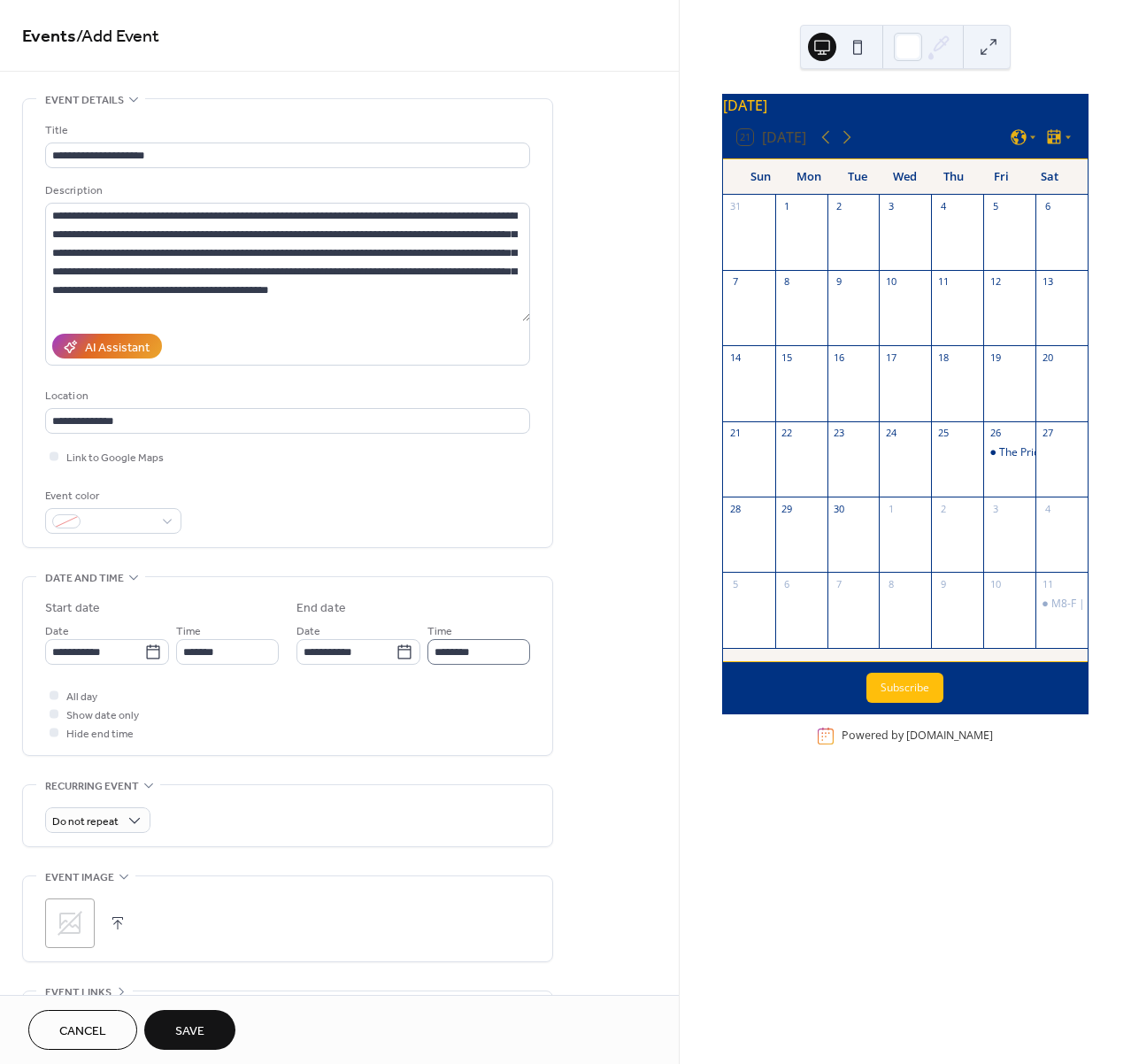 drag, startPoint x: 441, startPoint y: 676, endPoint x: 456, endPoint y: 660, distance: 21.931712 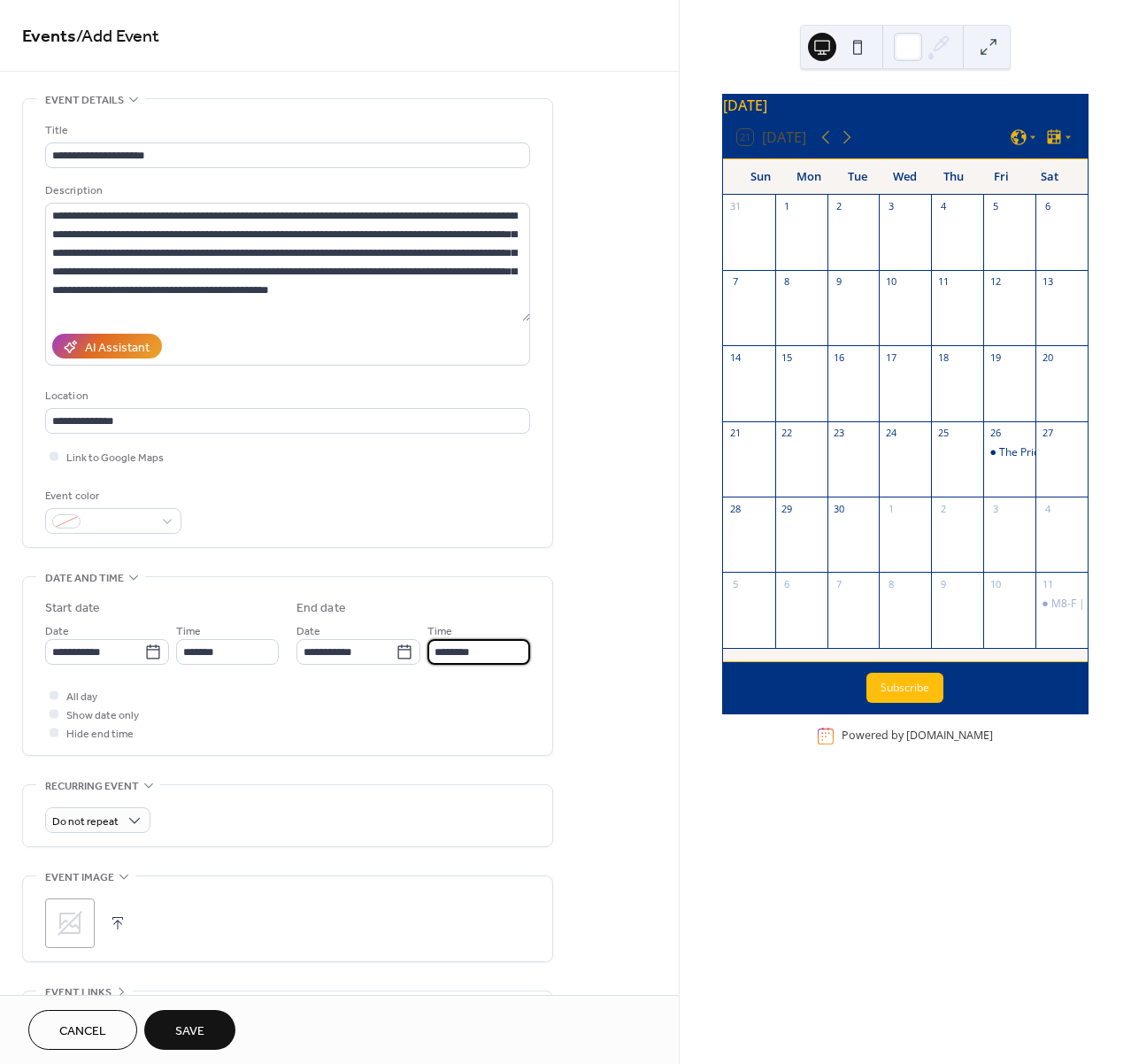 click on "********" at bounding box center (479, 652) 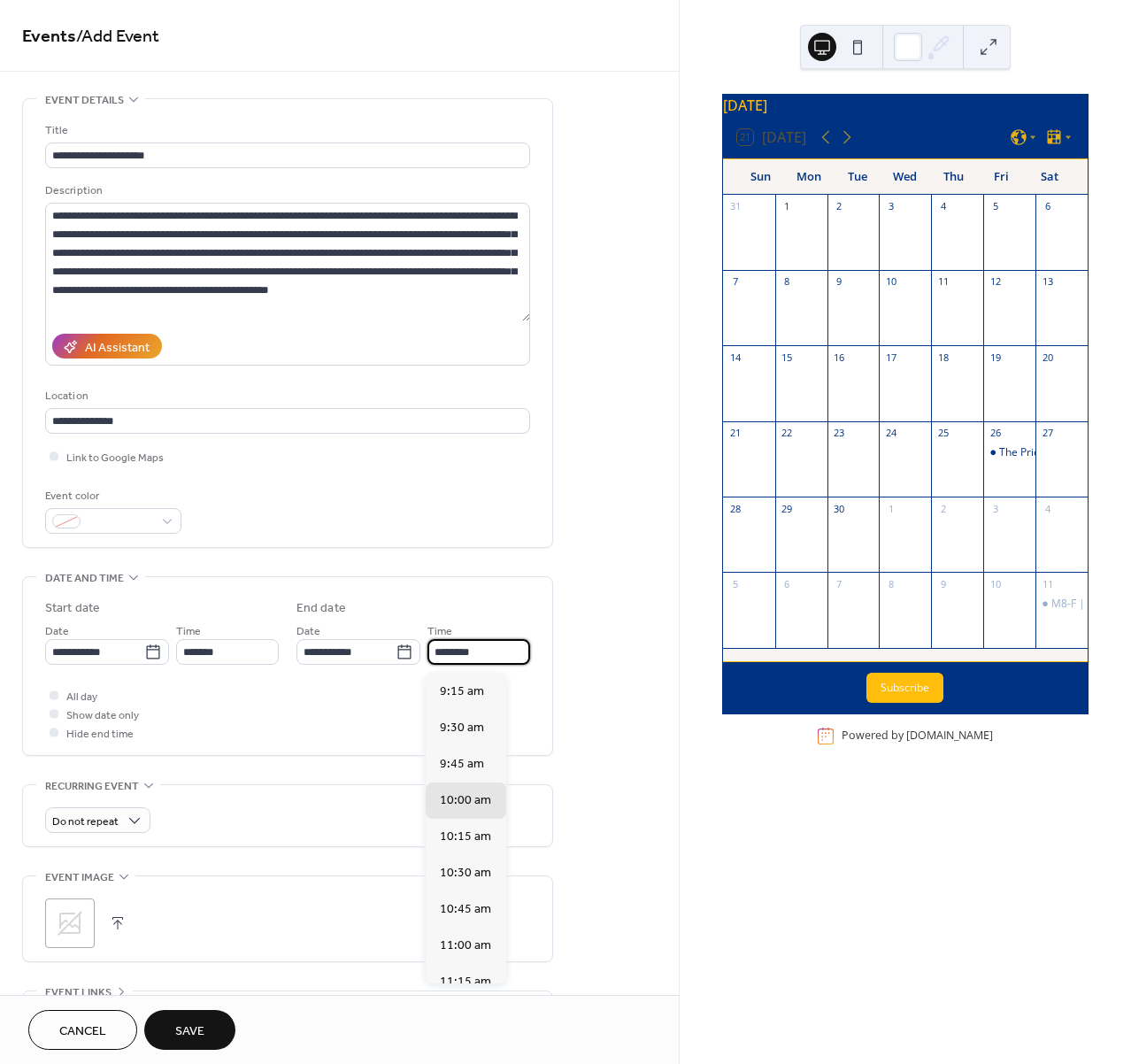click on "********" at bounding box center (479, 652) 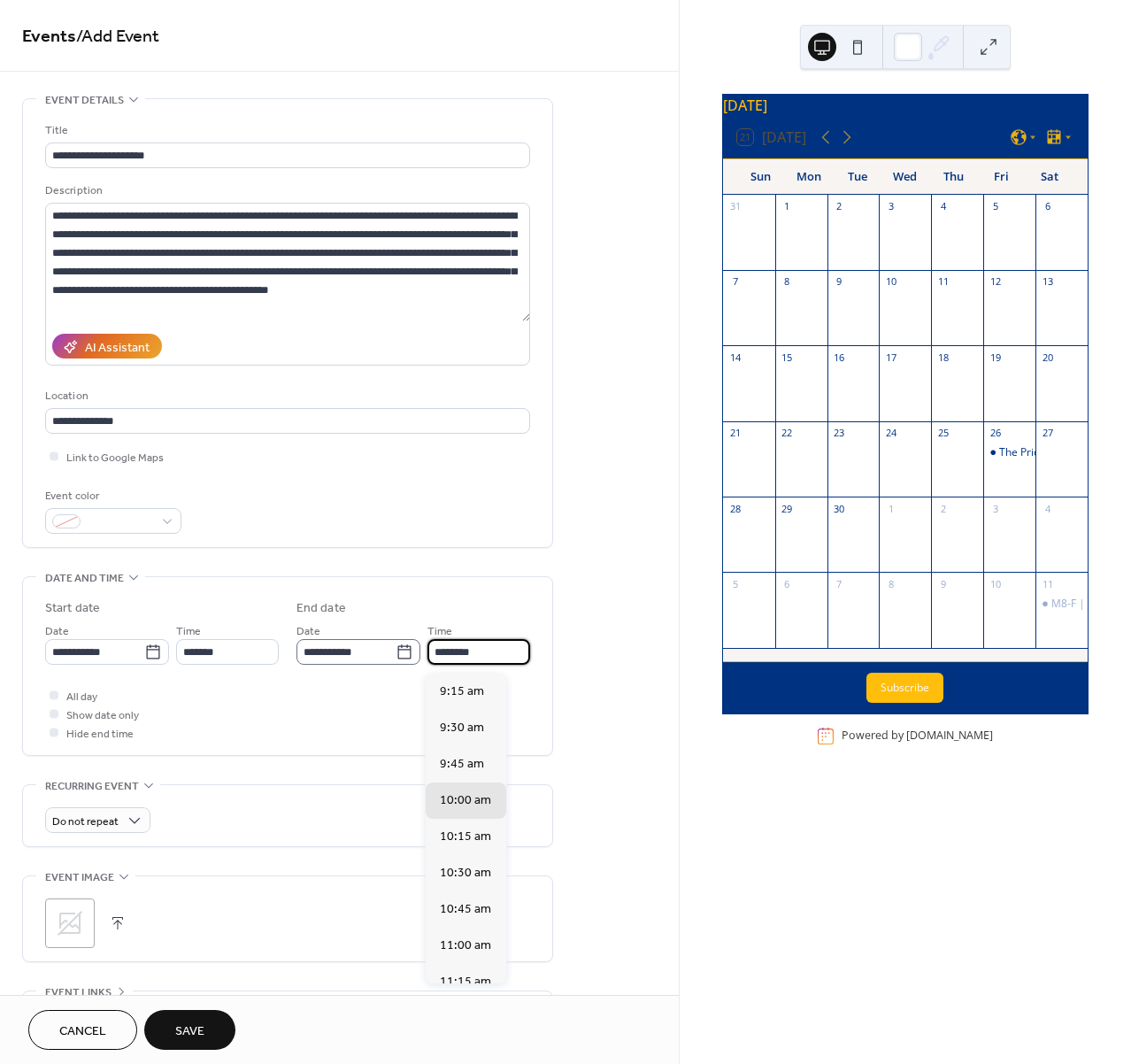 drag, startPoint x: 490, startPoint y: 654, endPoint x: 382, endPoint y: 644, distance: 108.461975 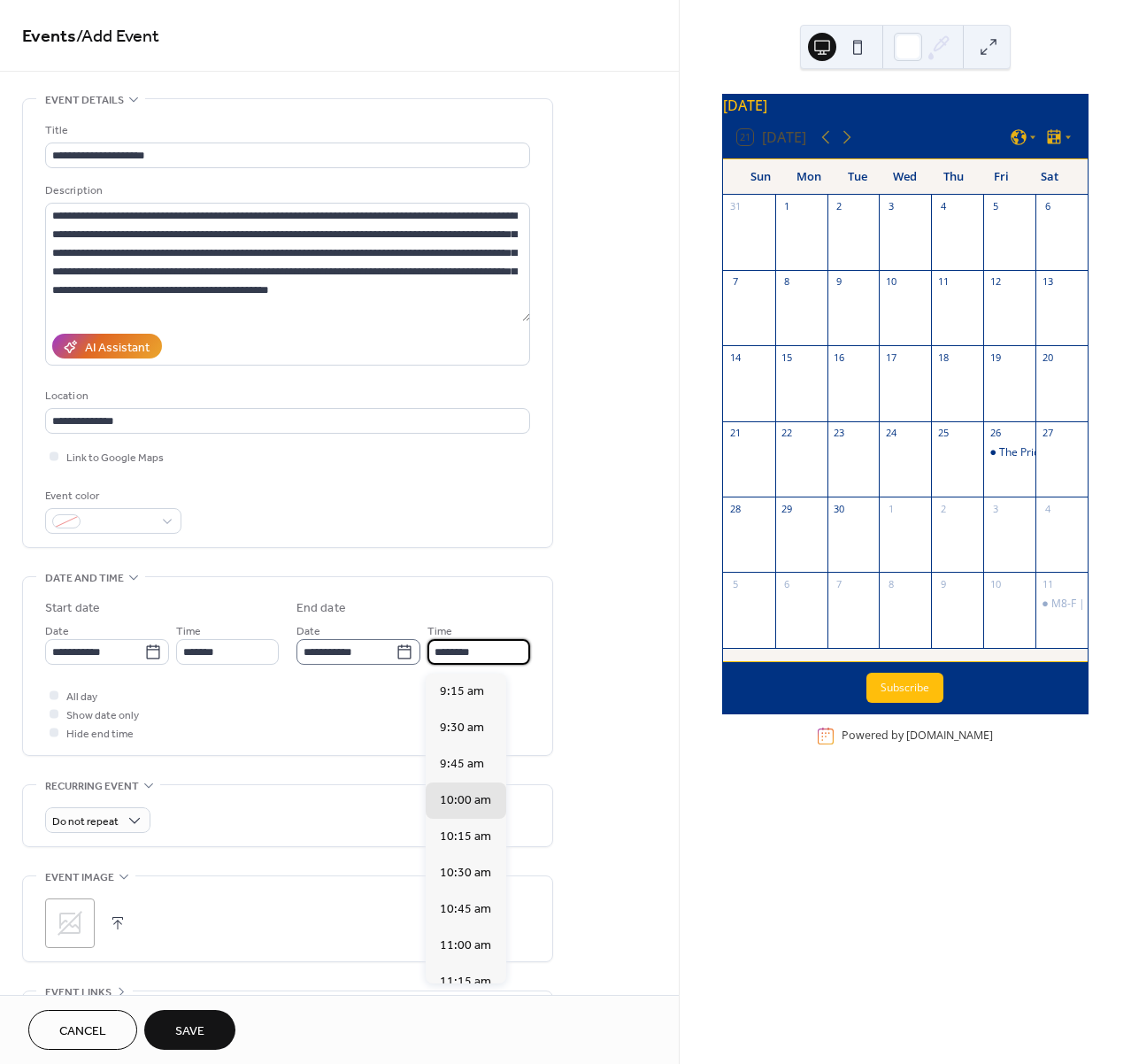 click on "**********" at bounding box center (413, 643) 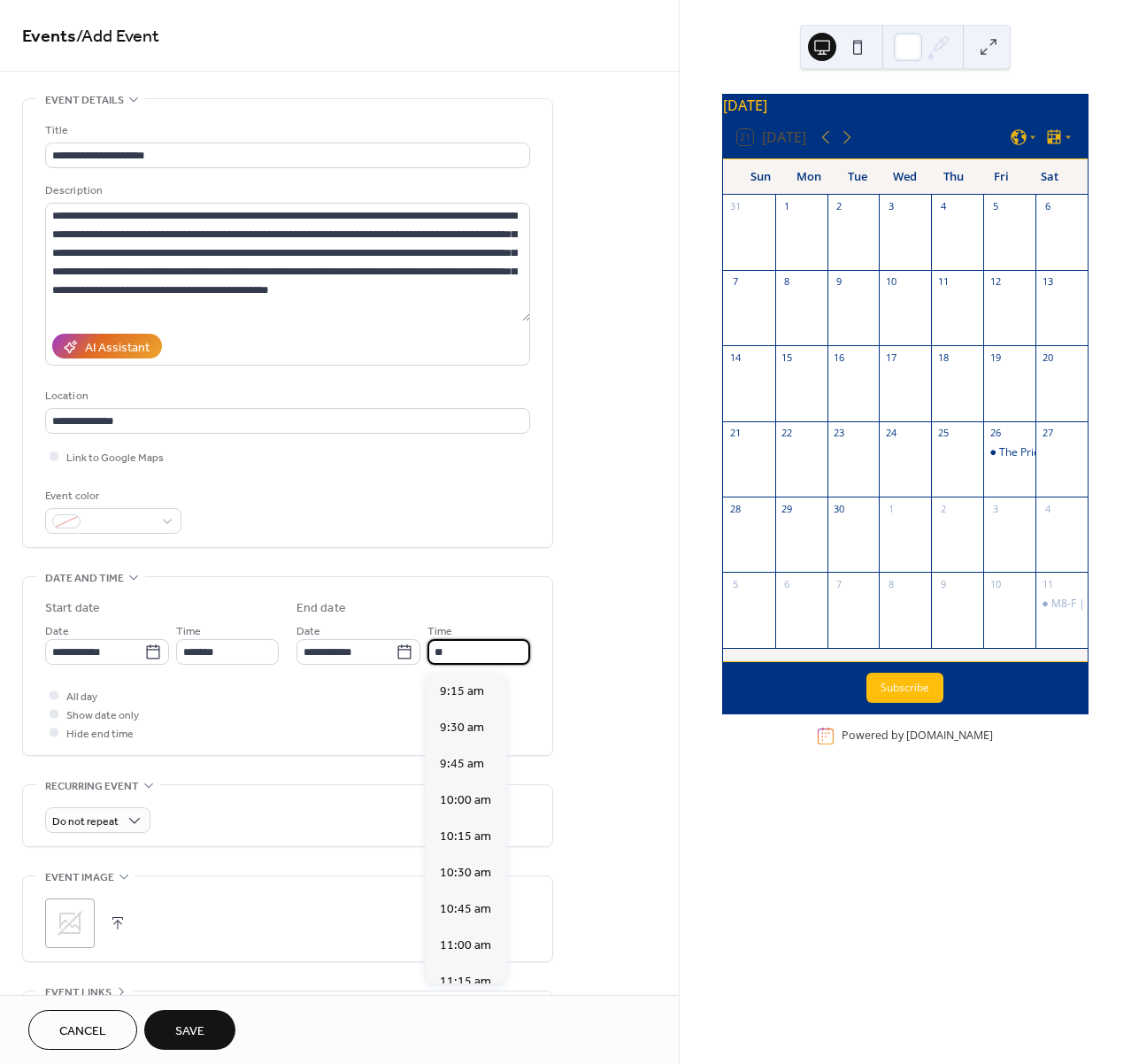 scroll, scrollTop: 399, scrollLeft: 0, axis: vertical 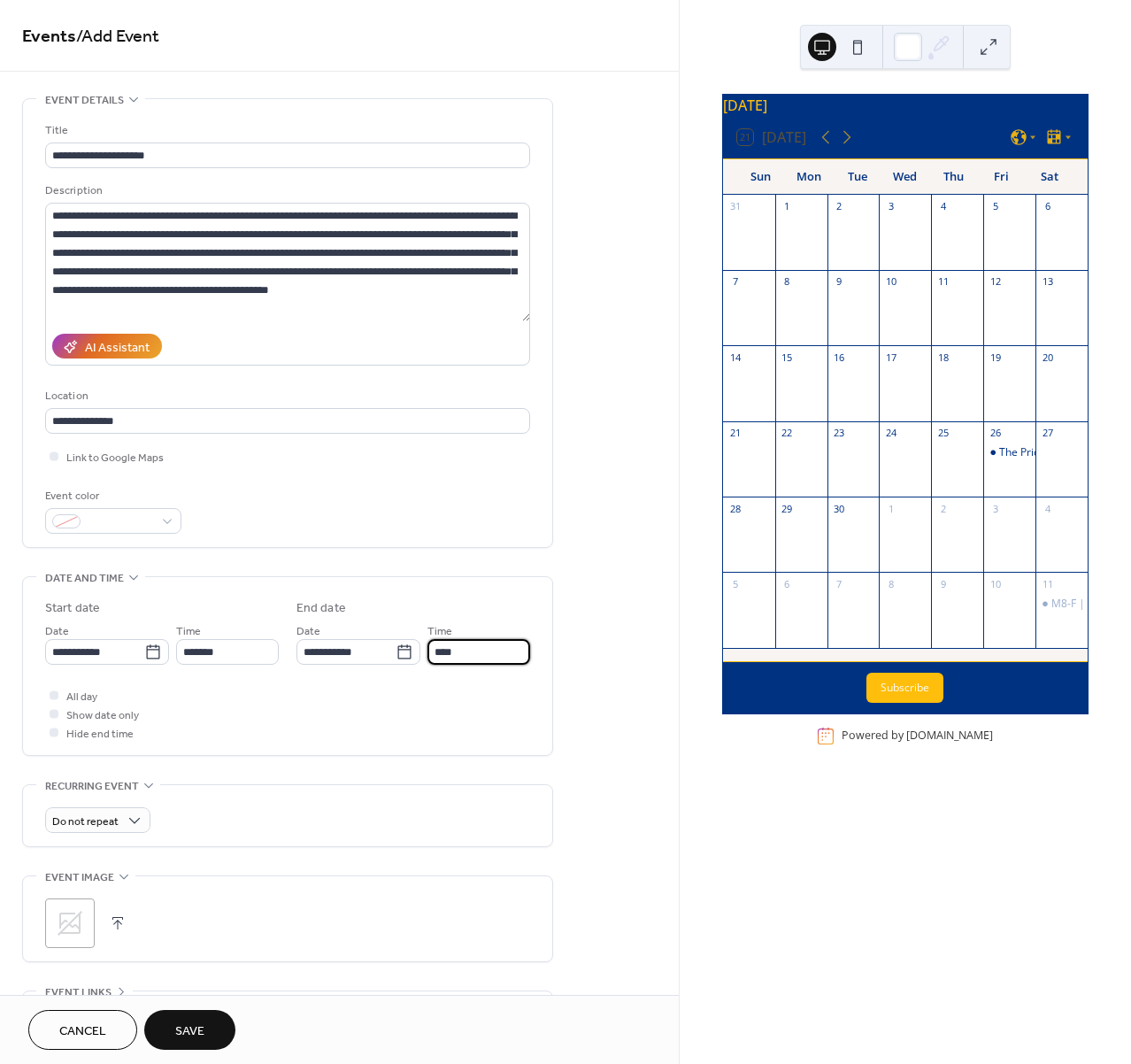 type on "********" 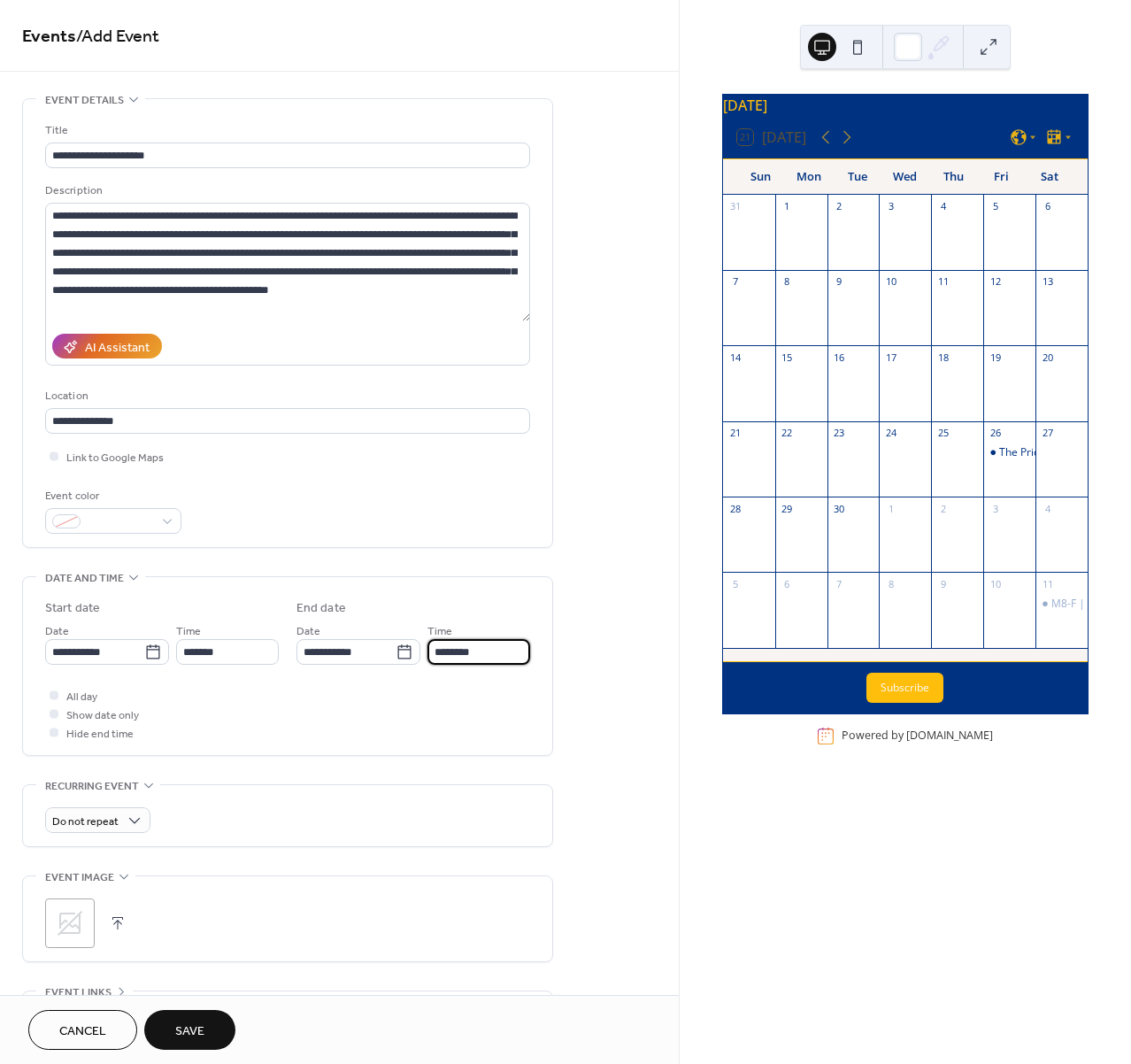 drag, startPoint x: 374, startPoint y: 678, endPoint x: 369, endPoint y: 693, distance: 15.811388 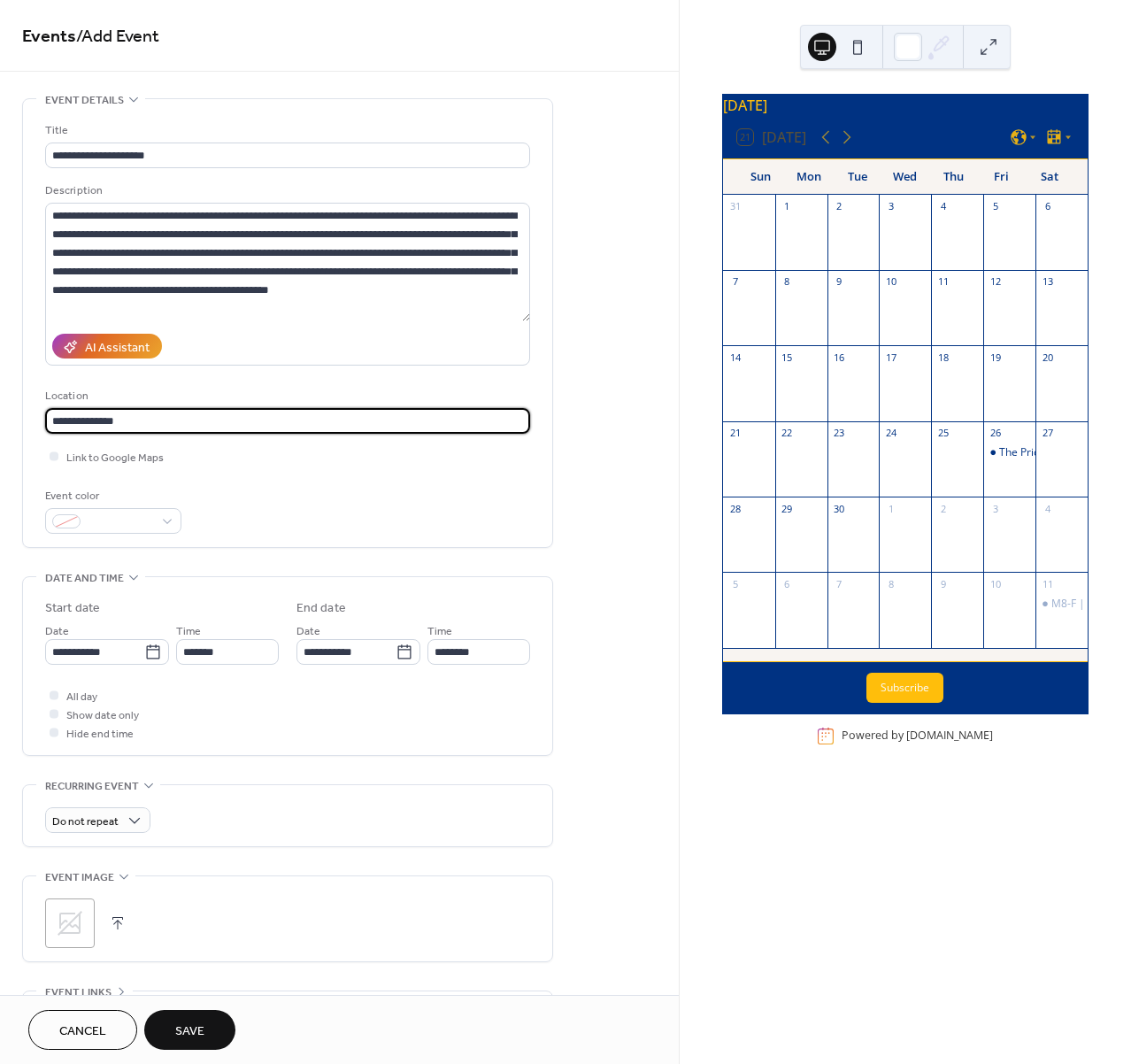 drag, startPoint x: 141, startPoint y: 419, endPoint x: 20, endPoint y: 409, distance: 121.41252 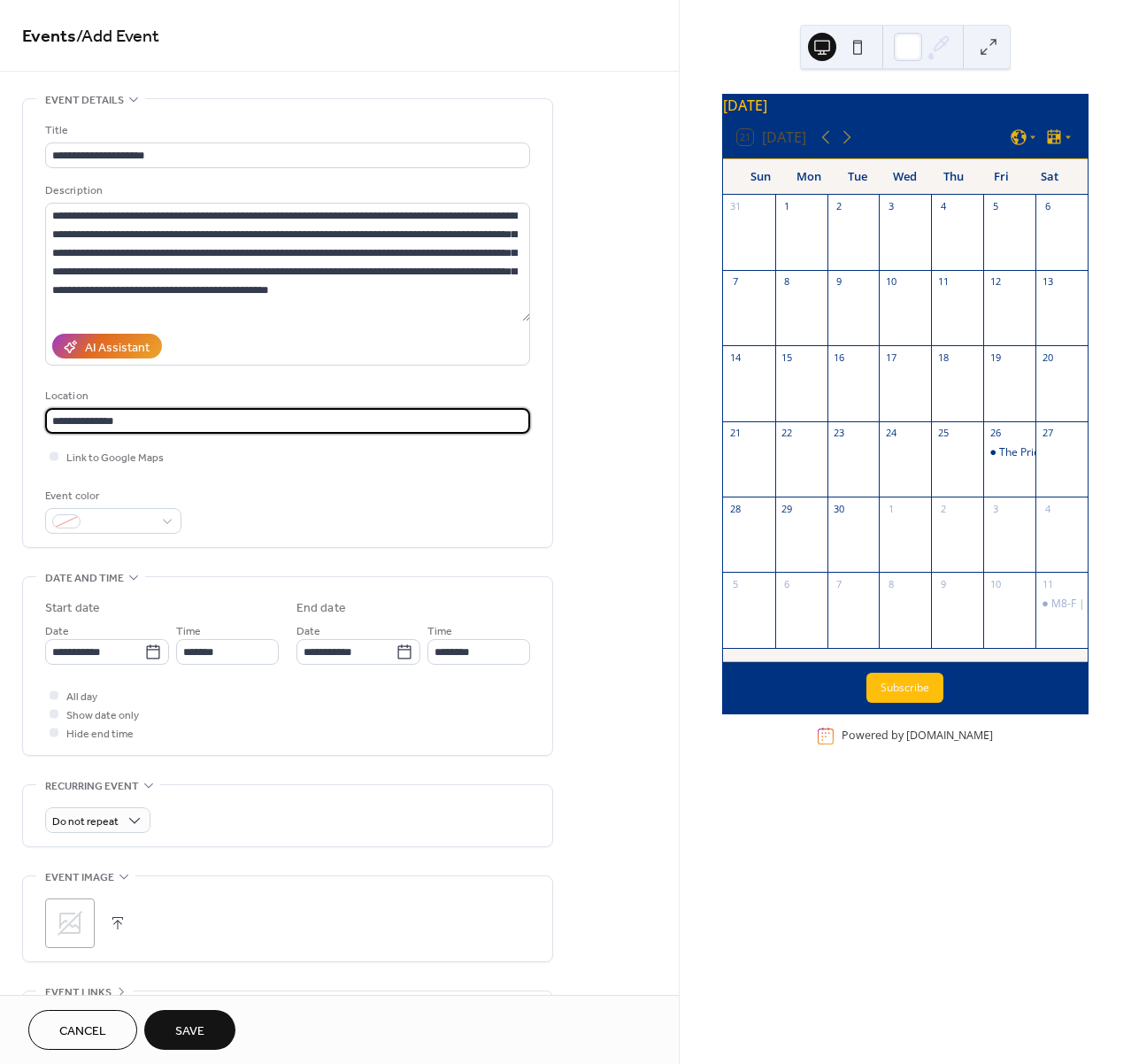 click on "**********" at bounding box center [339, 637] 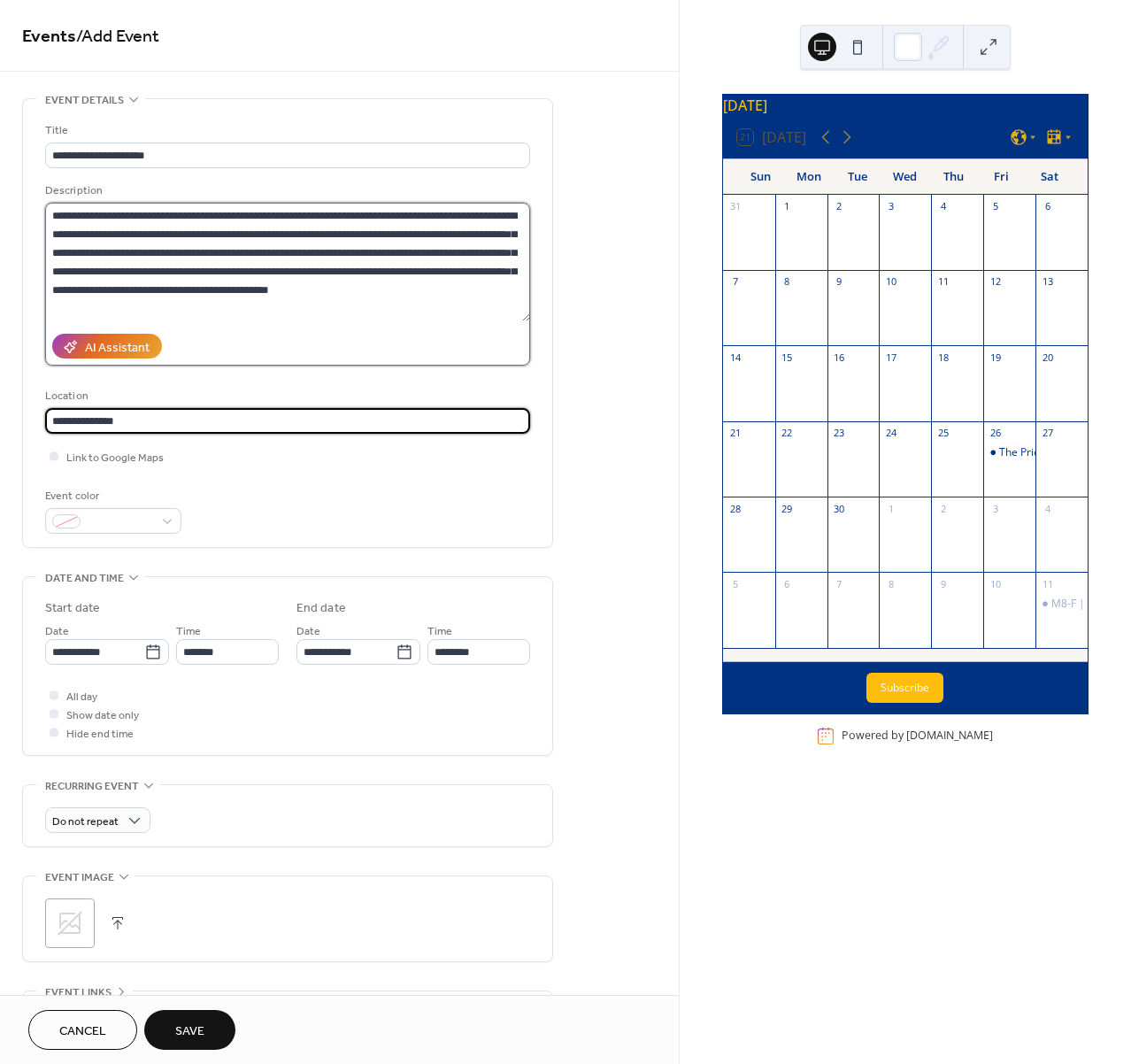 type 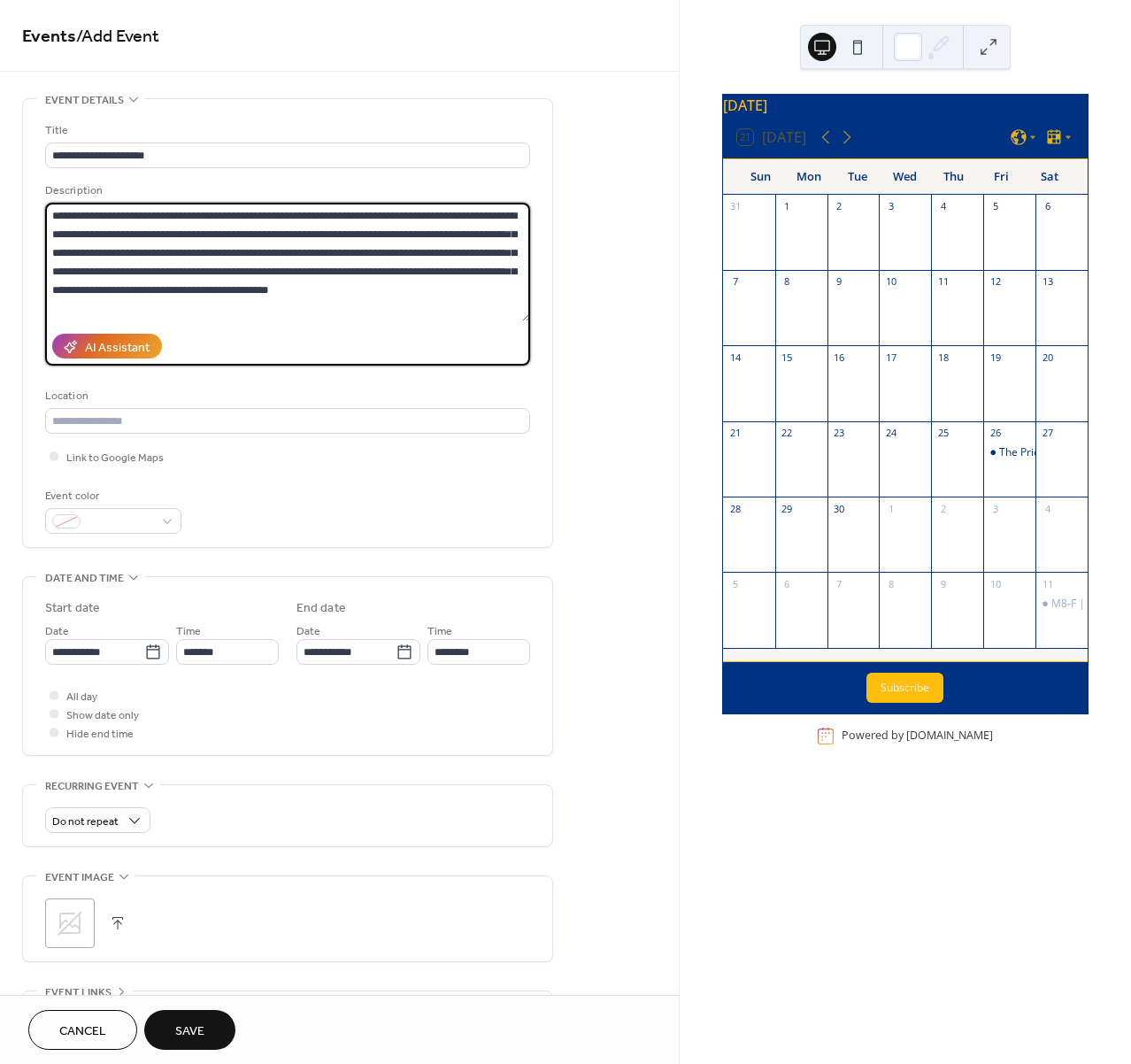 click on "**********" at bounding box center [288, 262] 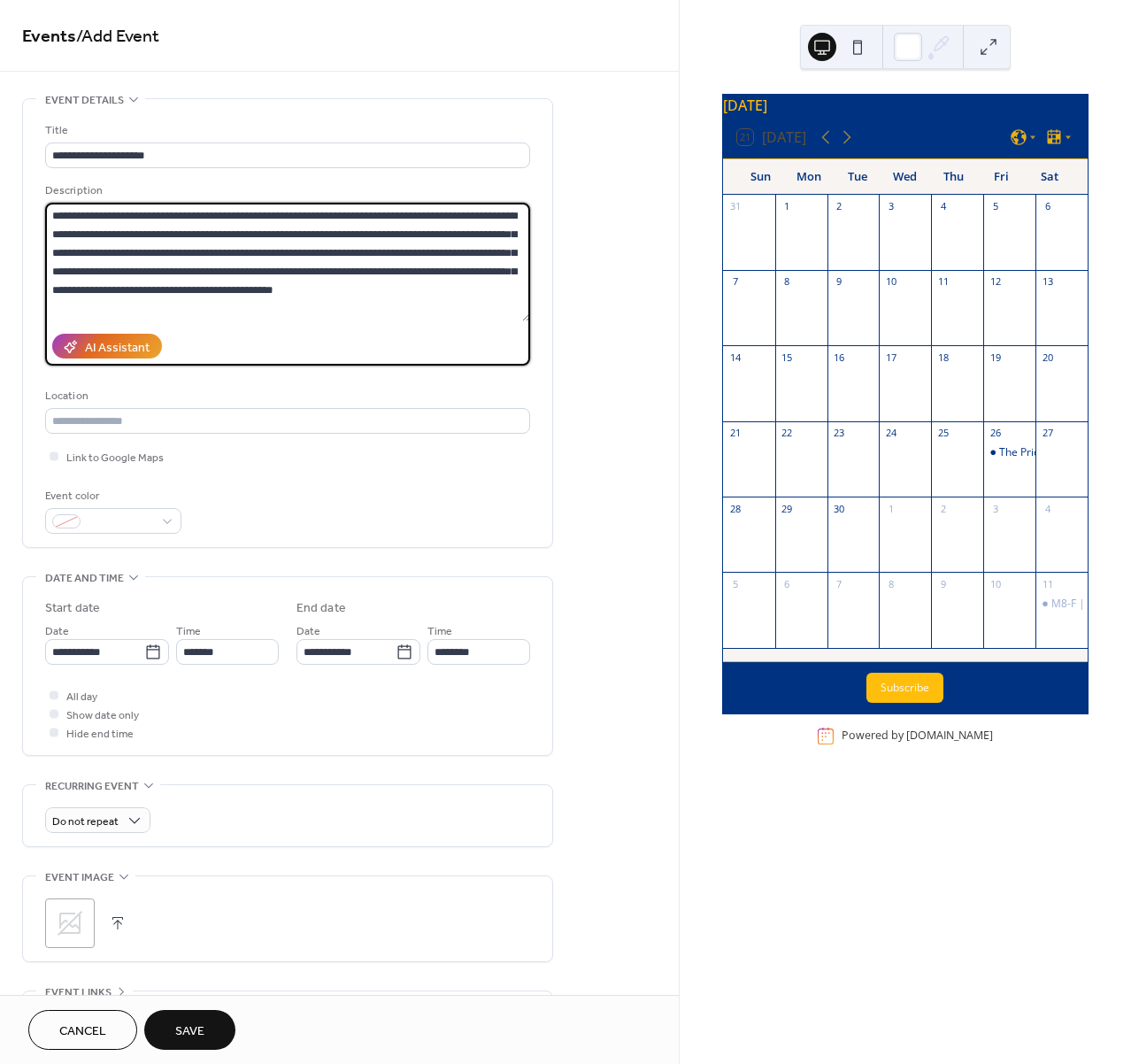paste on "**********" 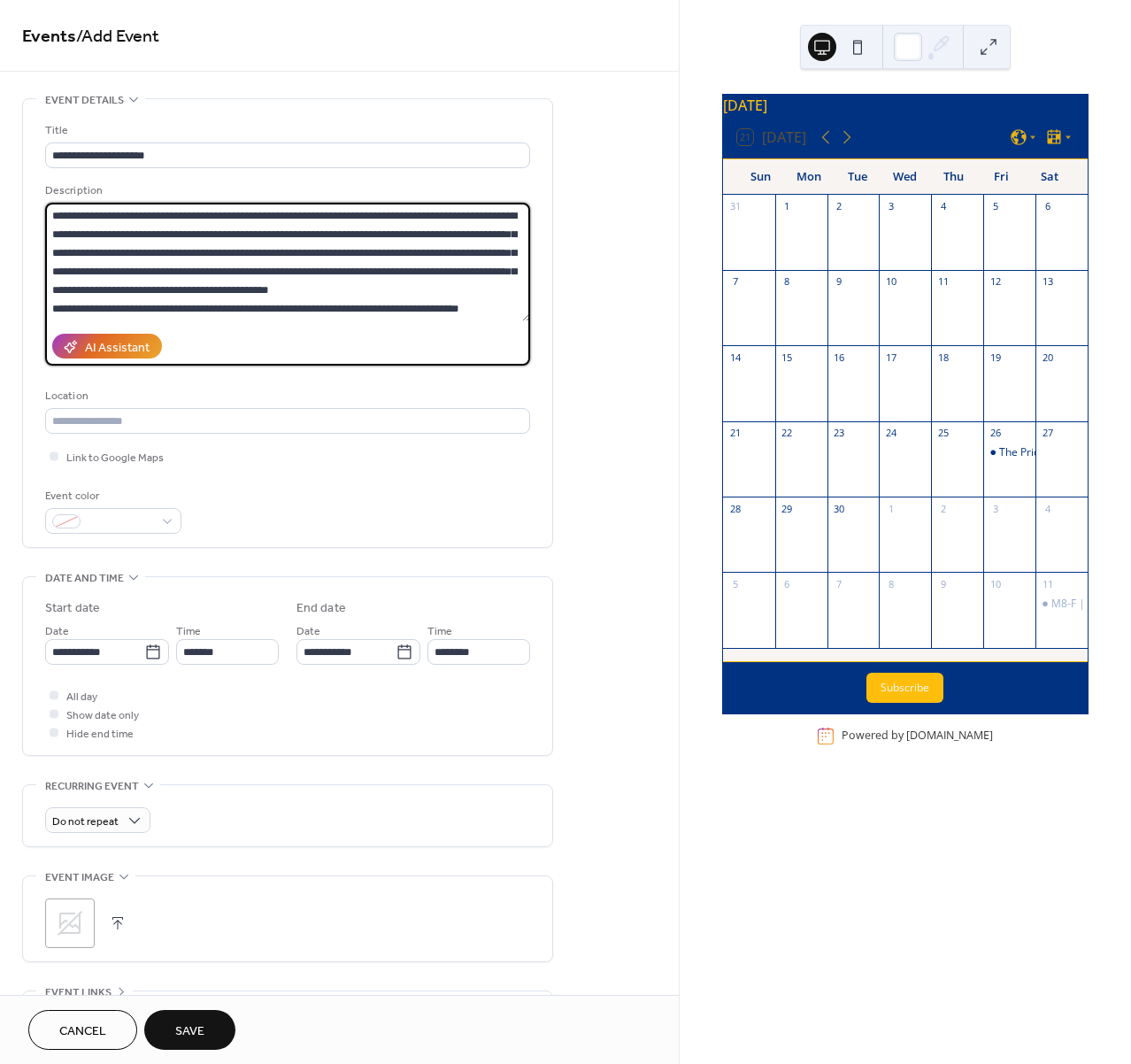 scroll, scrollTop: 16, scrollLeft: 0, axis: vertical 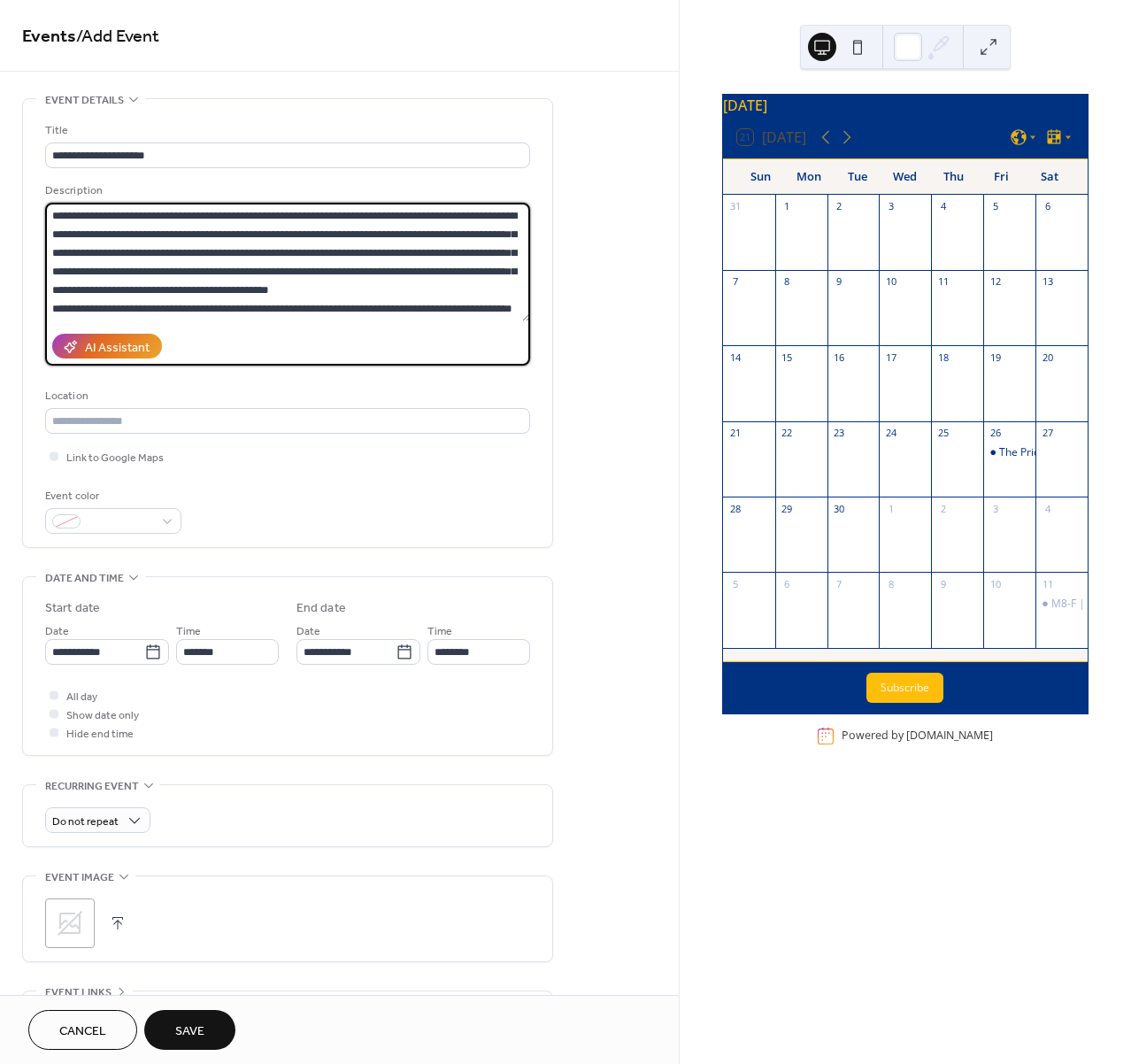 type on "**********" 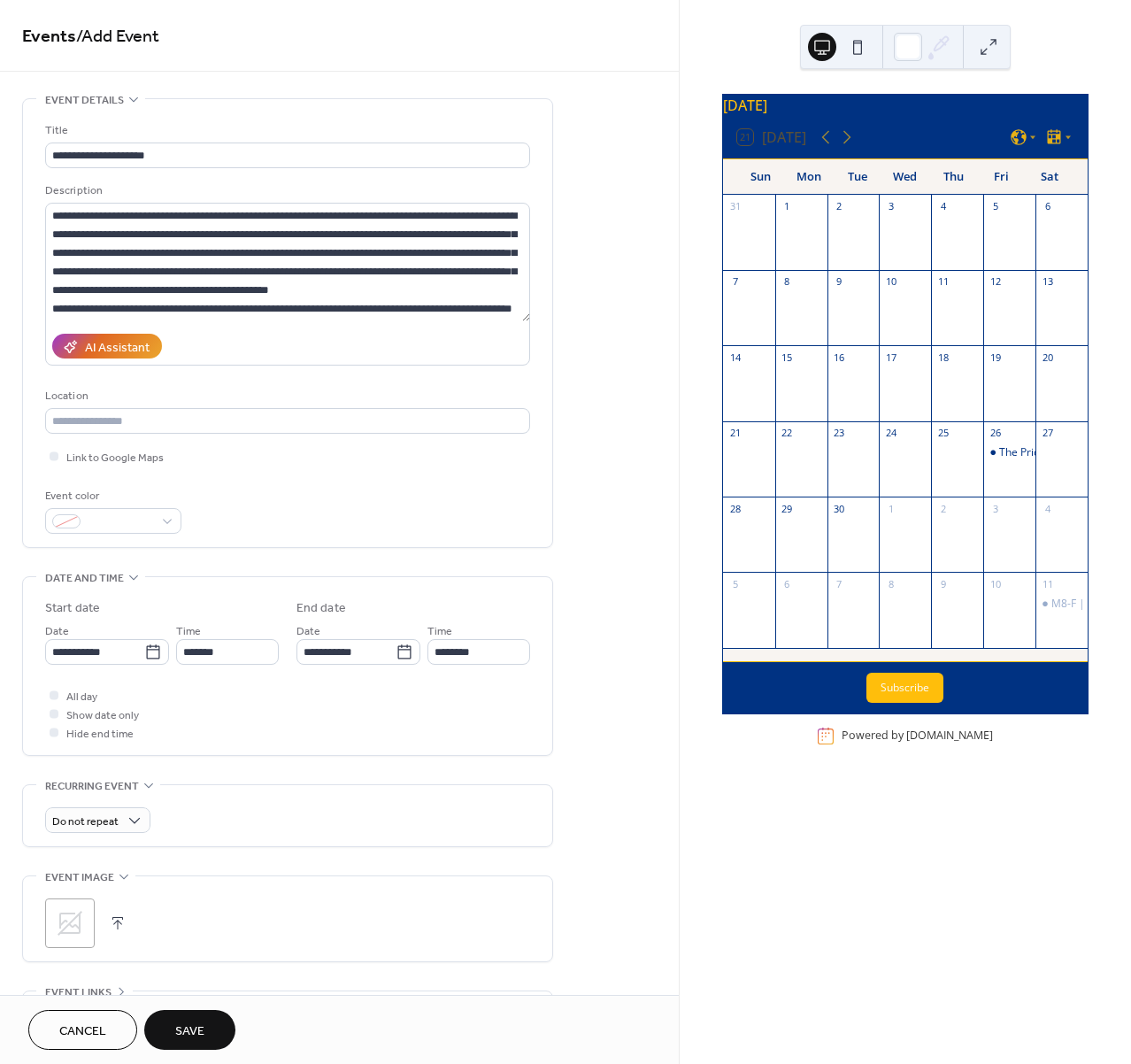 click on "Save" at bounding box center [189, 1029] 